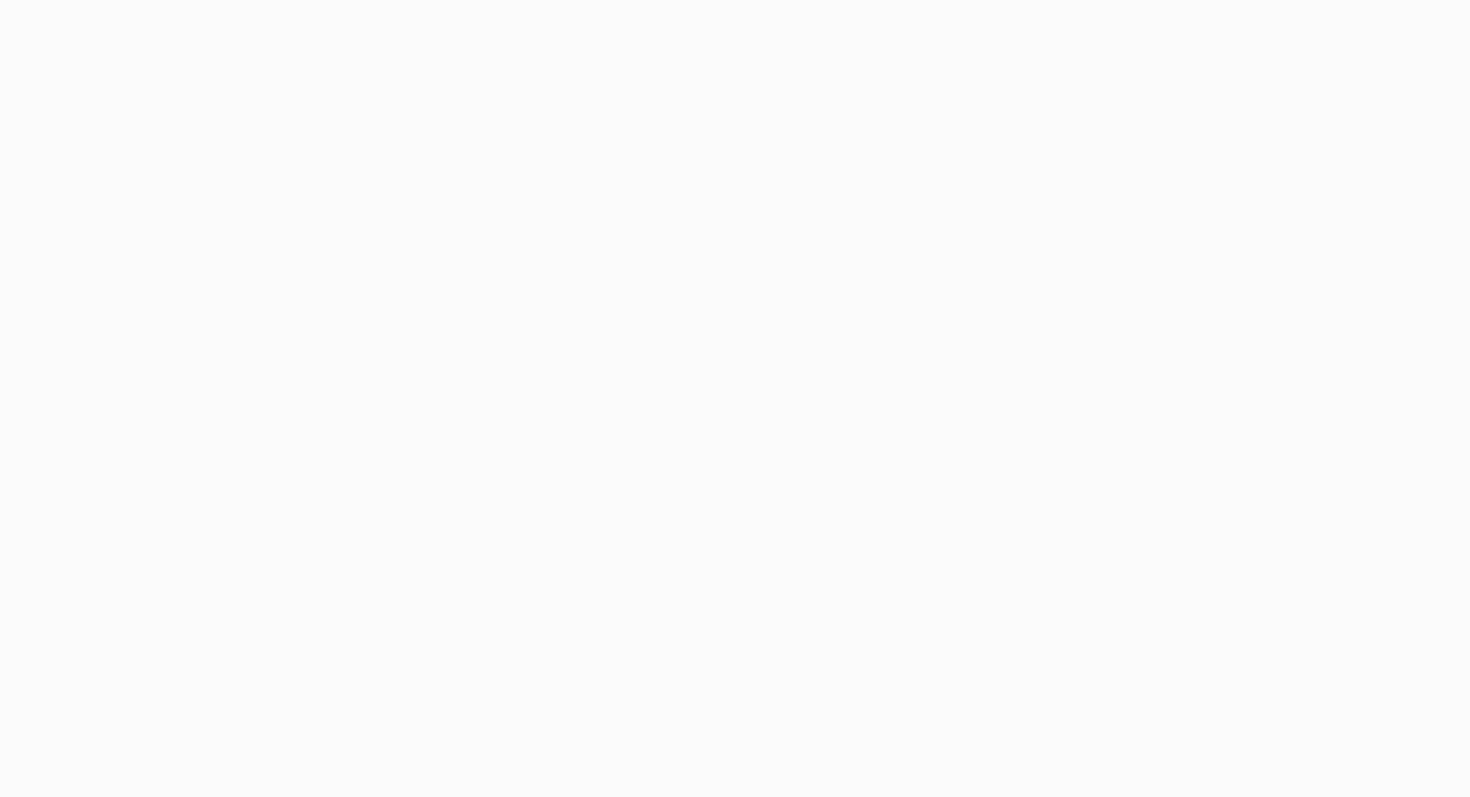 scroll, scrollTop: 0, scrollLeft: 0, axis: both 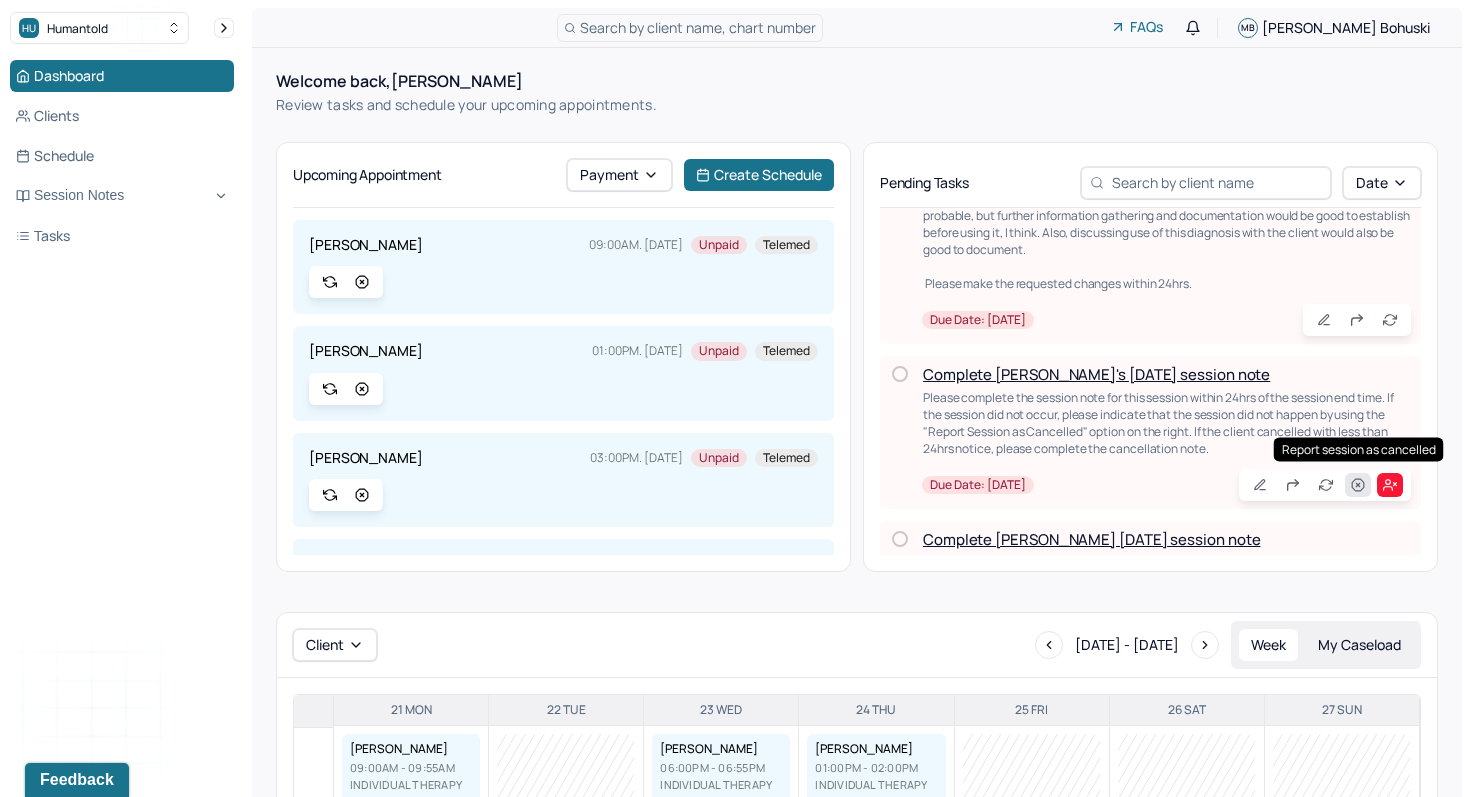 click 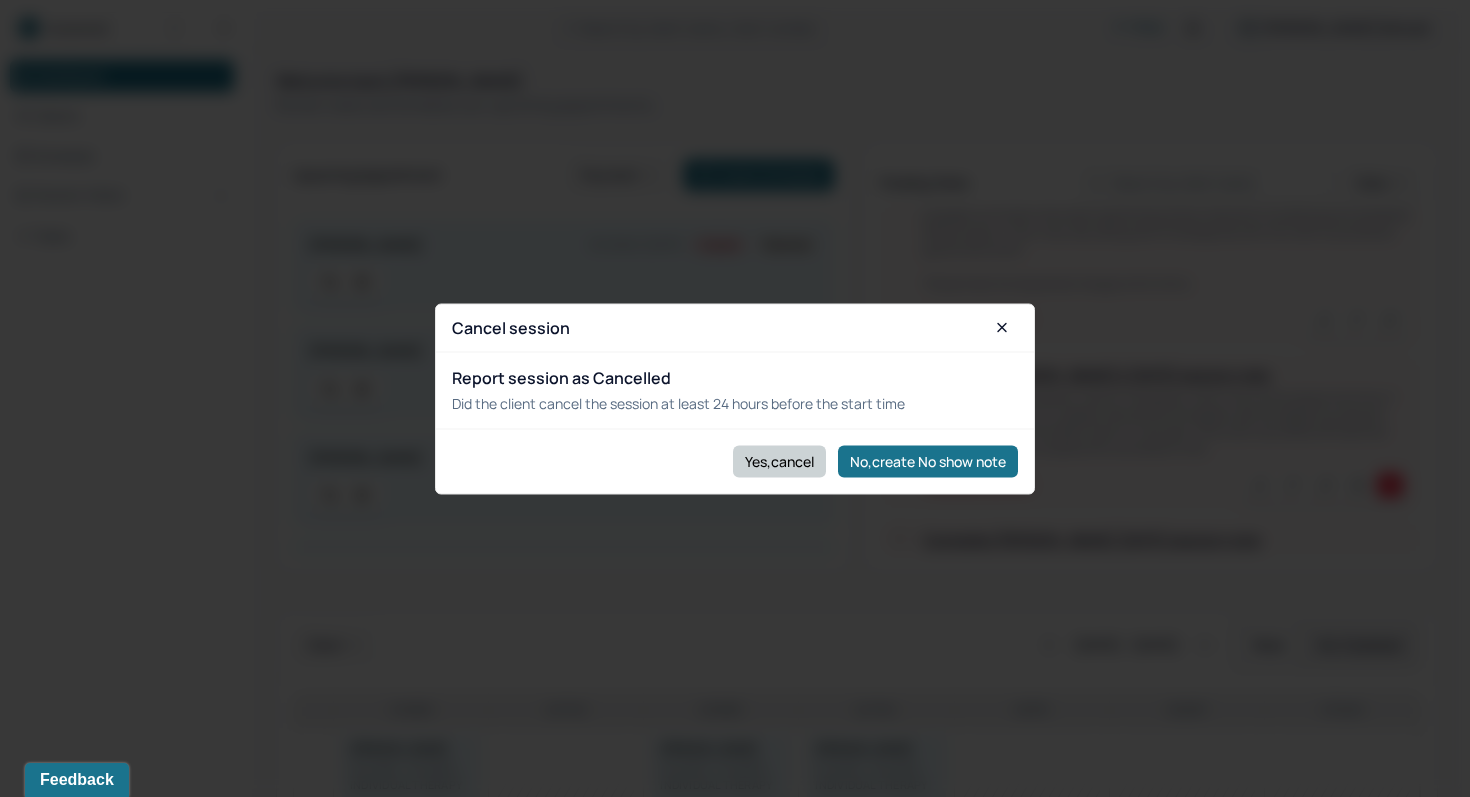 click on "Yes,cancel" at bounding box center (779, 461) 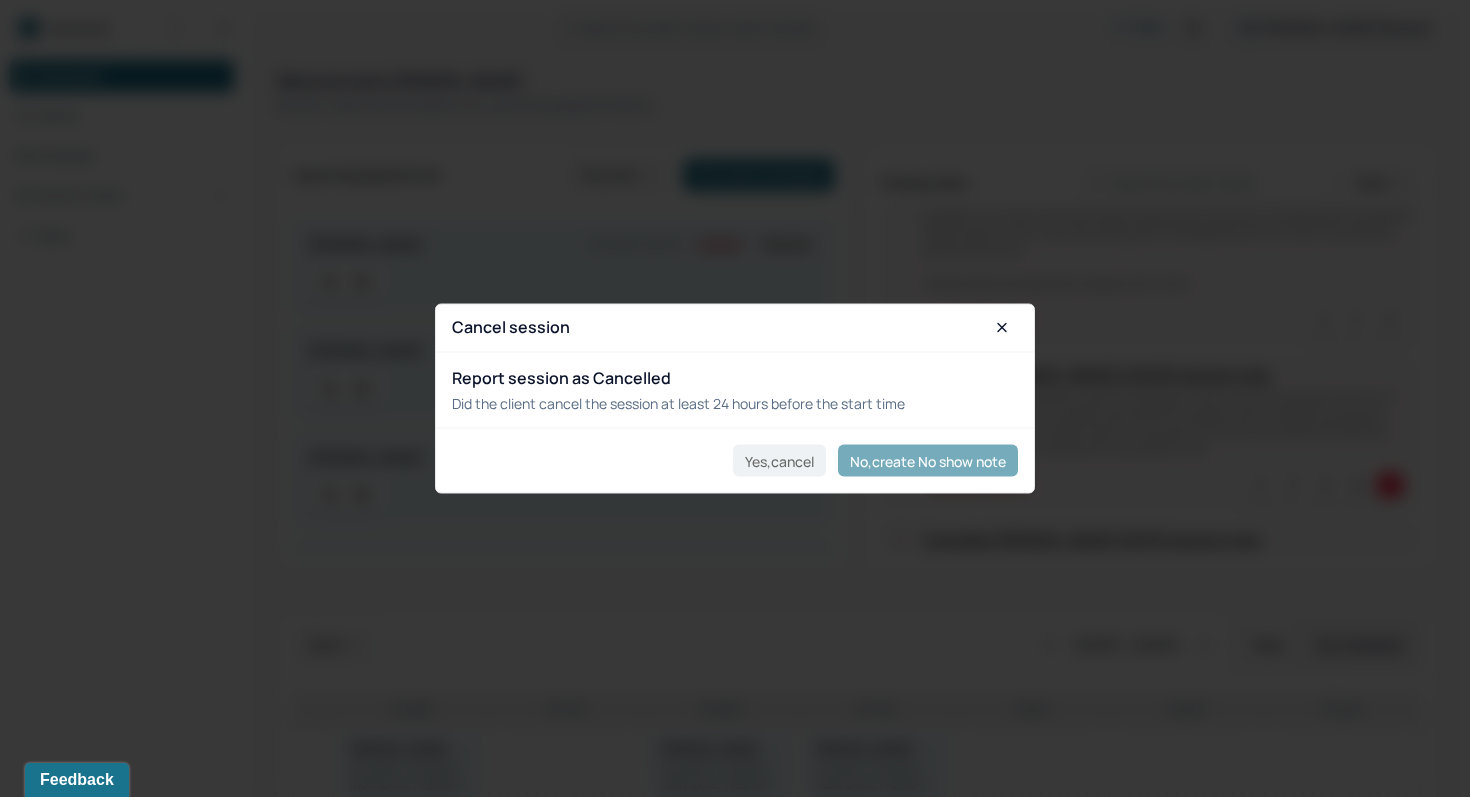 click on "Cancel session" at bounding box center (735, 328) 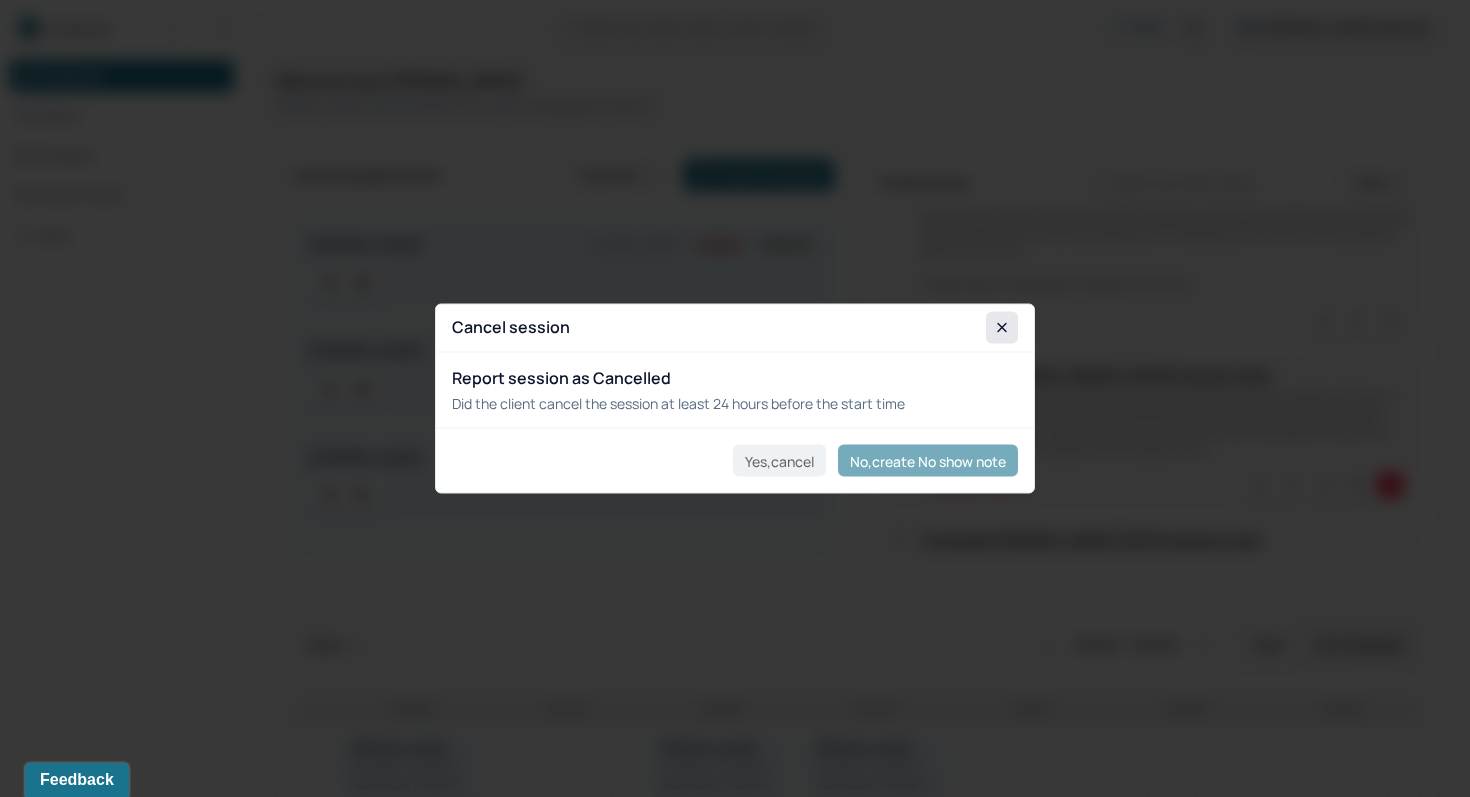 click at bounding box center (1002, 328) 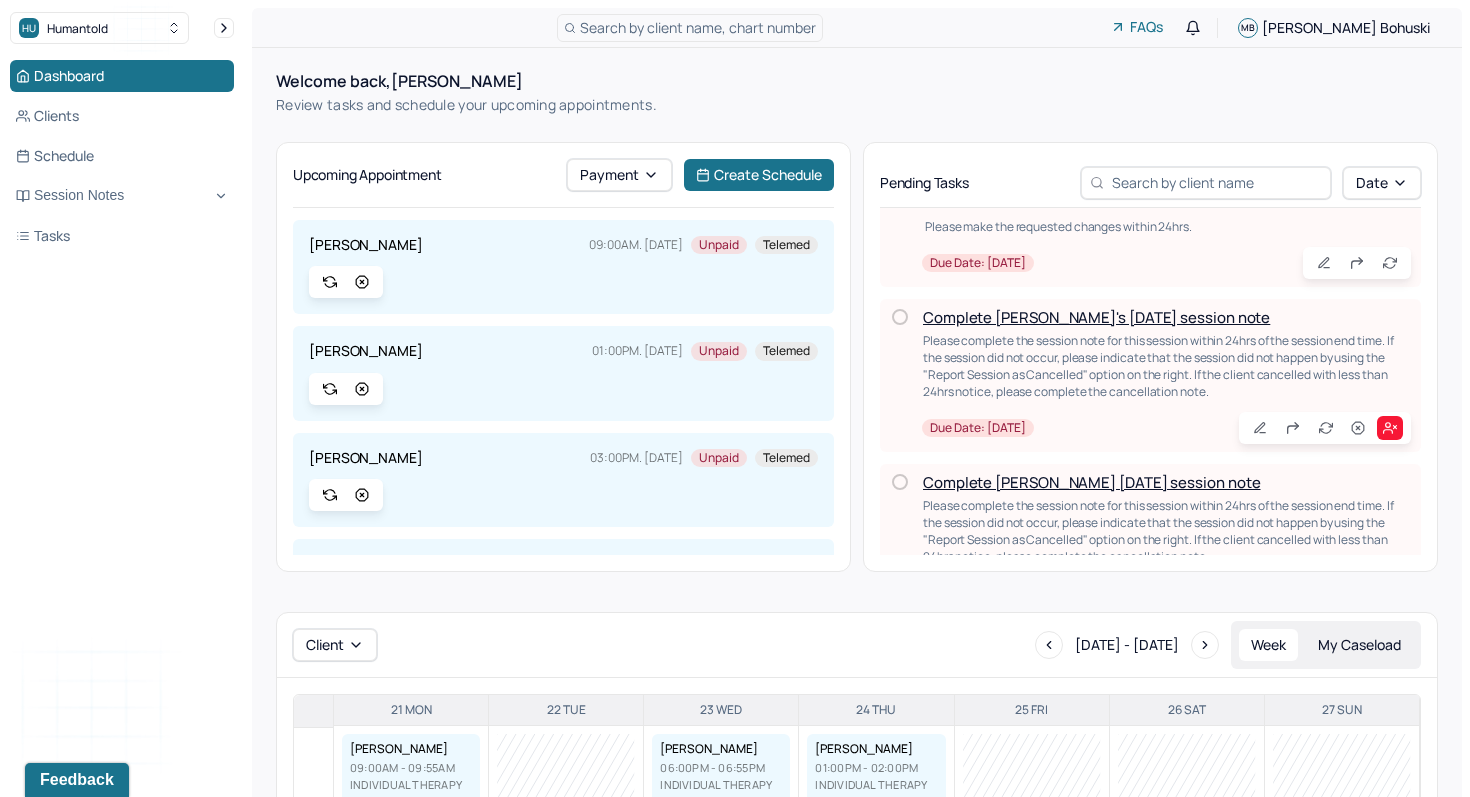 scroll, scrollTop: 303, scrollLeft: 0, axis: vertical 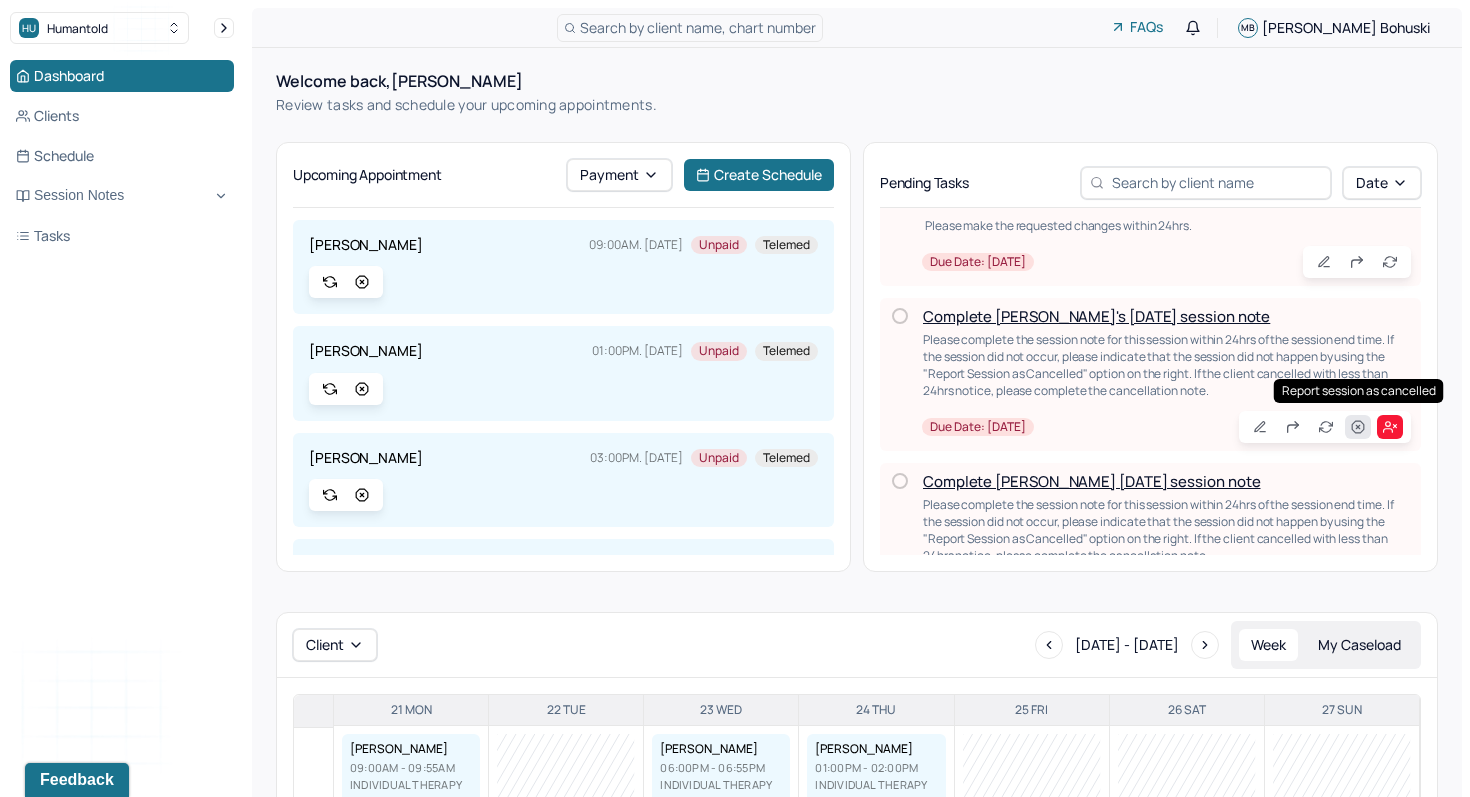 click 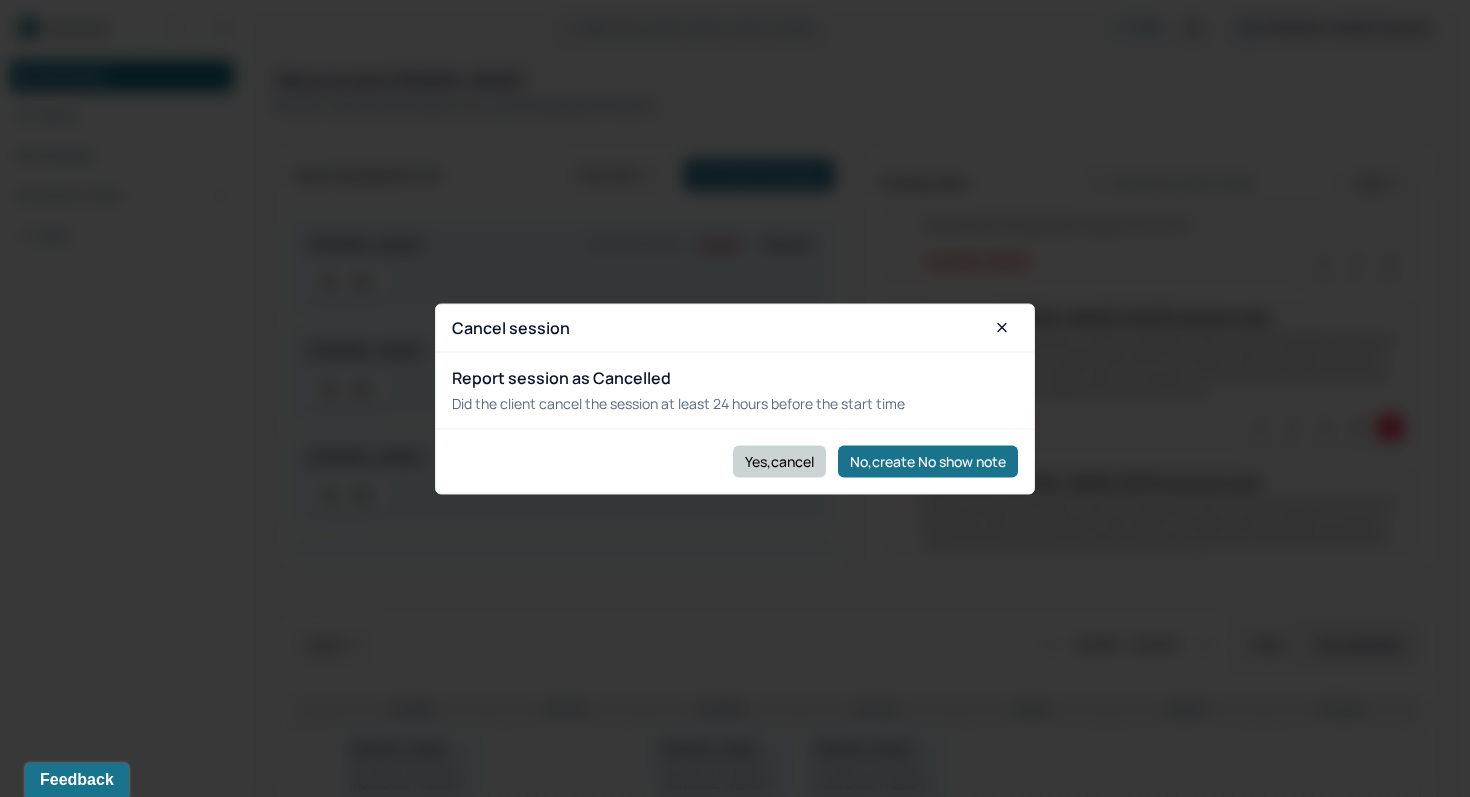 click on "Yes,cancel" at bounding box center (779, 461) 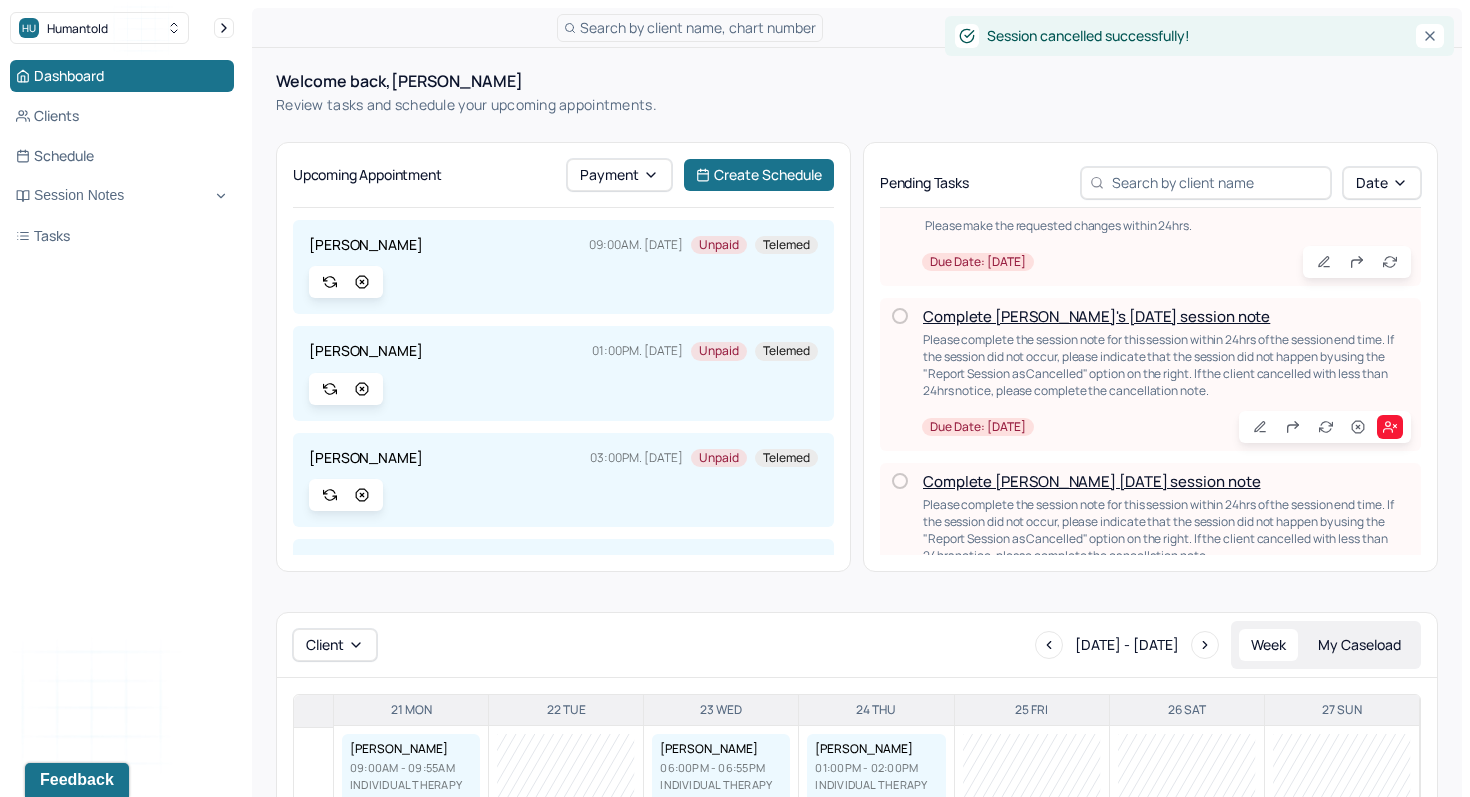 scroll, scrollTop: 201, scrollLeft: 0, axis: vertical 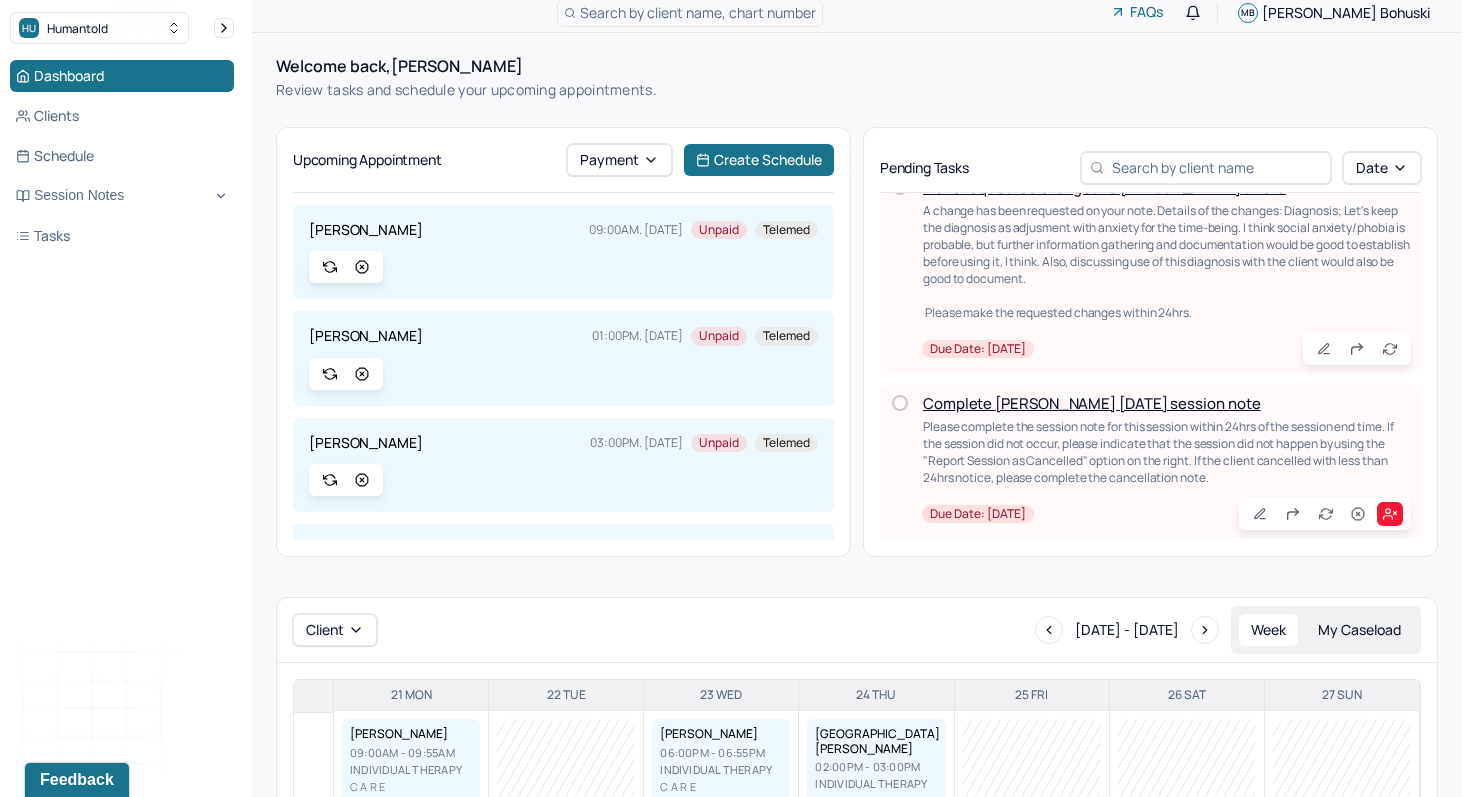 click on "Complete [PERSON_NAME] [DATE] session note" at bounding box center [1091, 403] 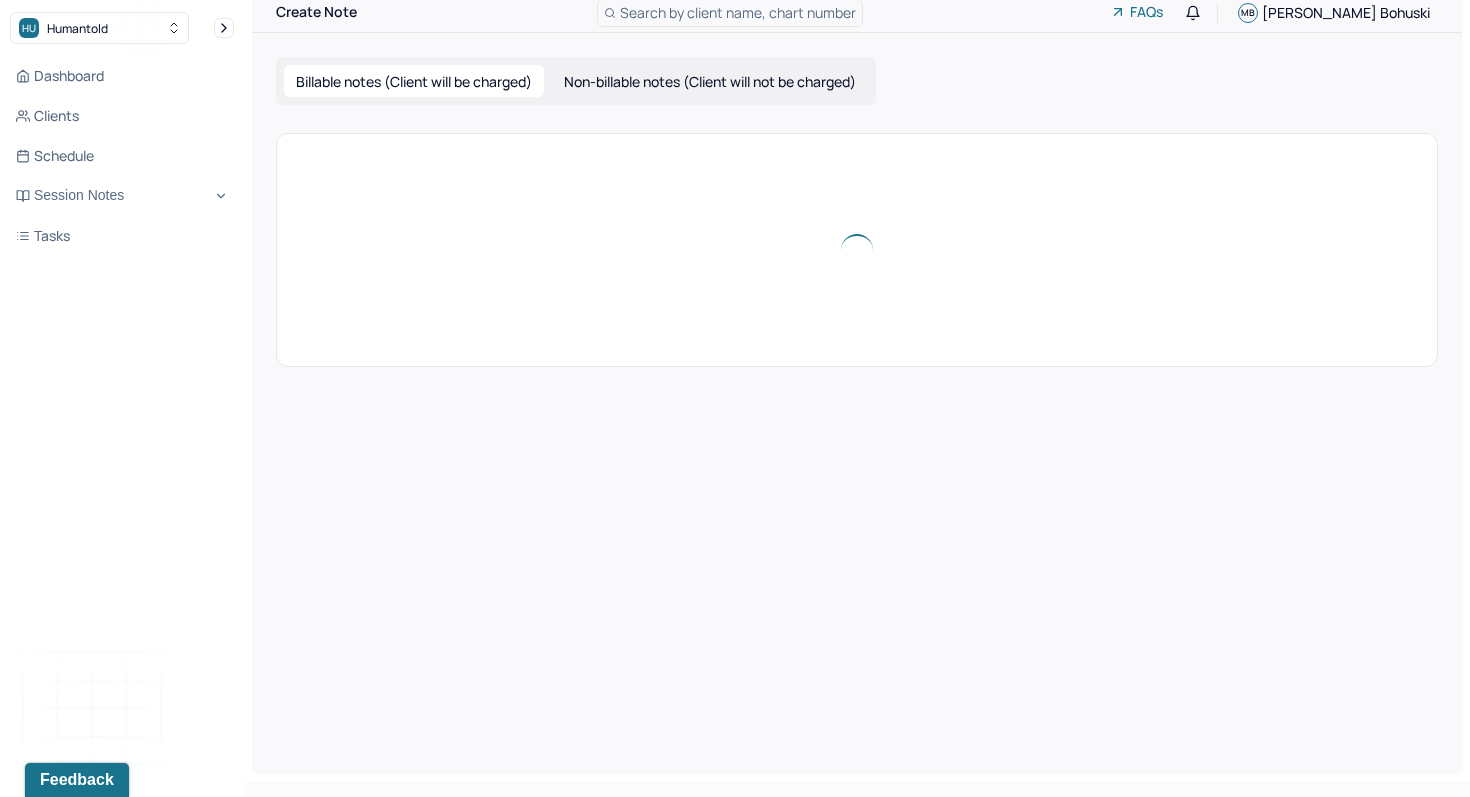 scroll, scrollTop: 0, scrollLeft: 0, axis: both 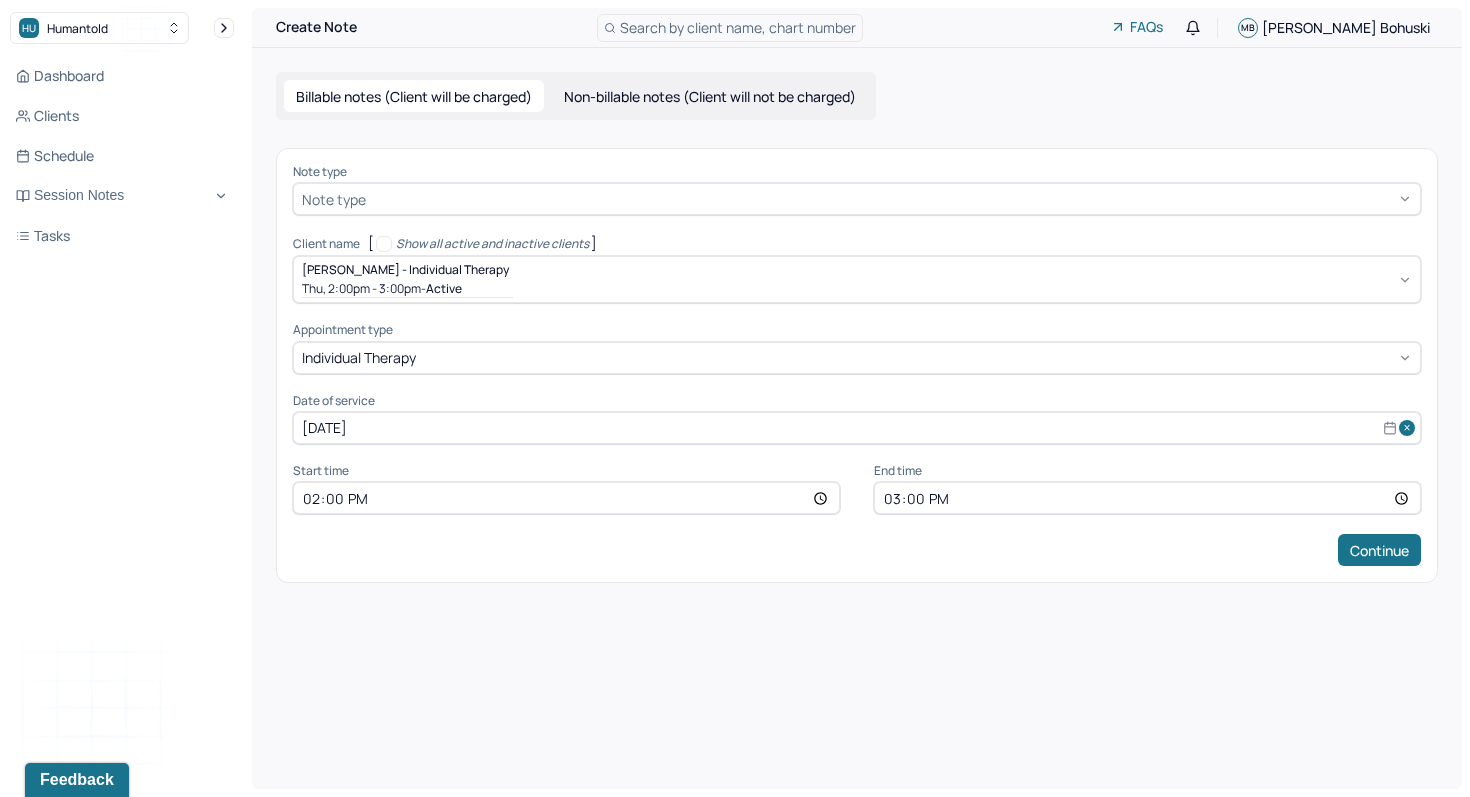 click on "15:00" at bounding box center [1147, 498] 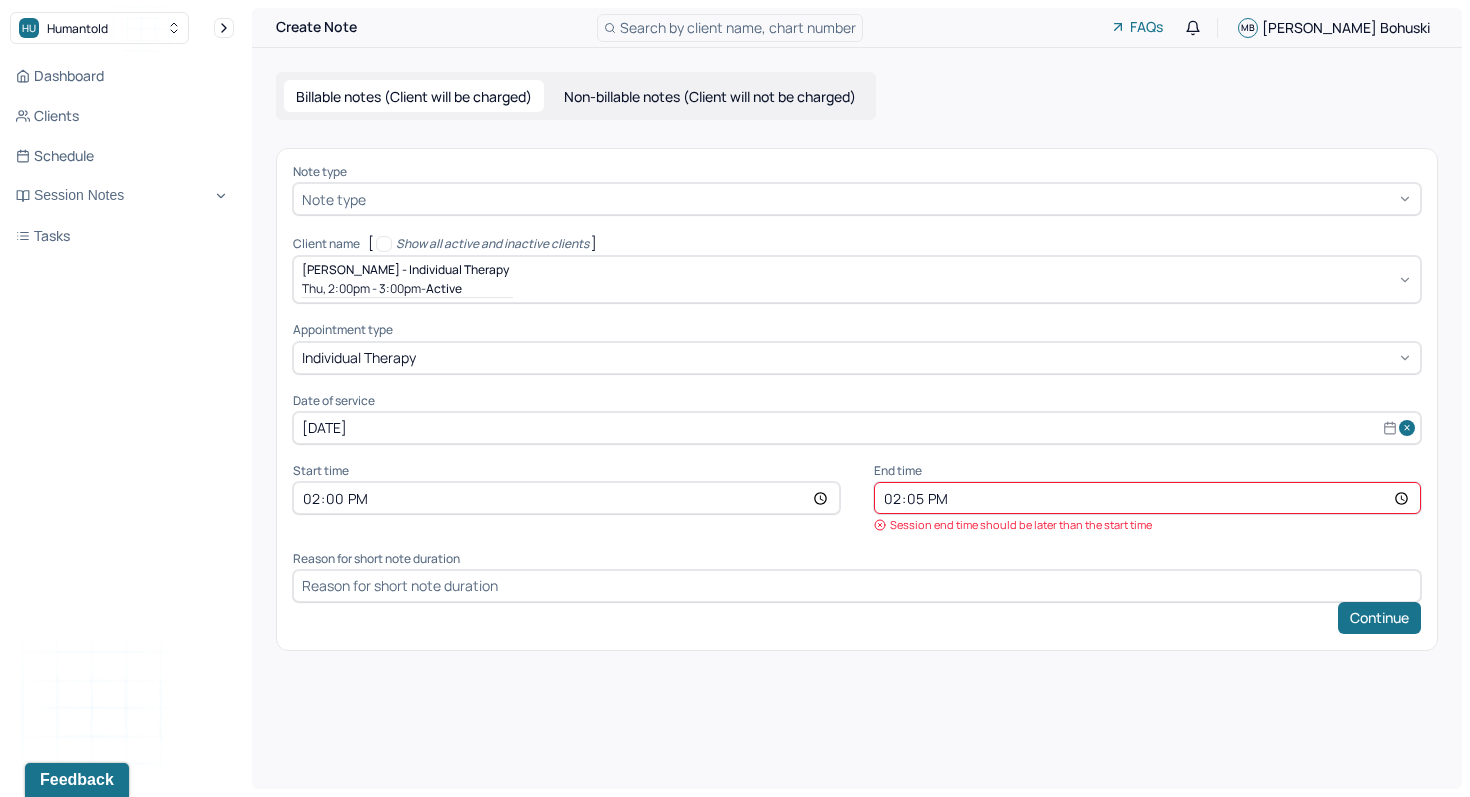 type on "14:55" 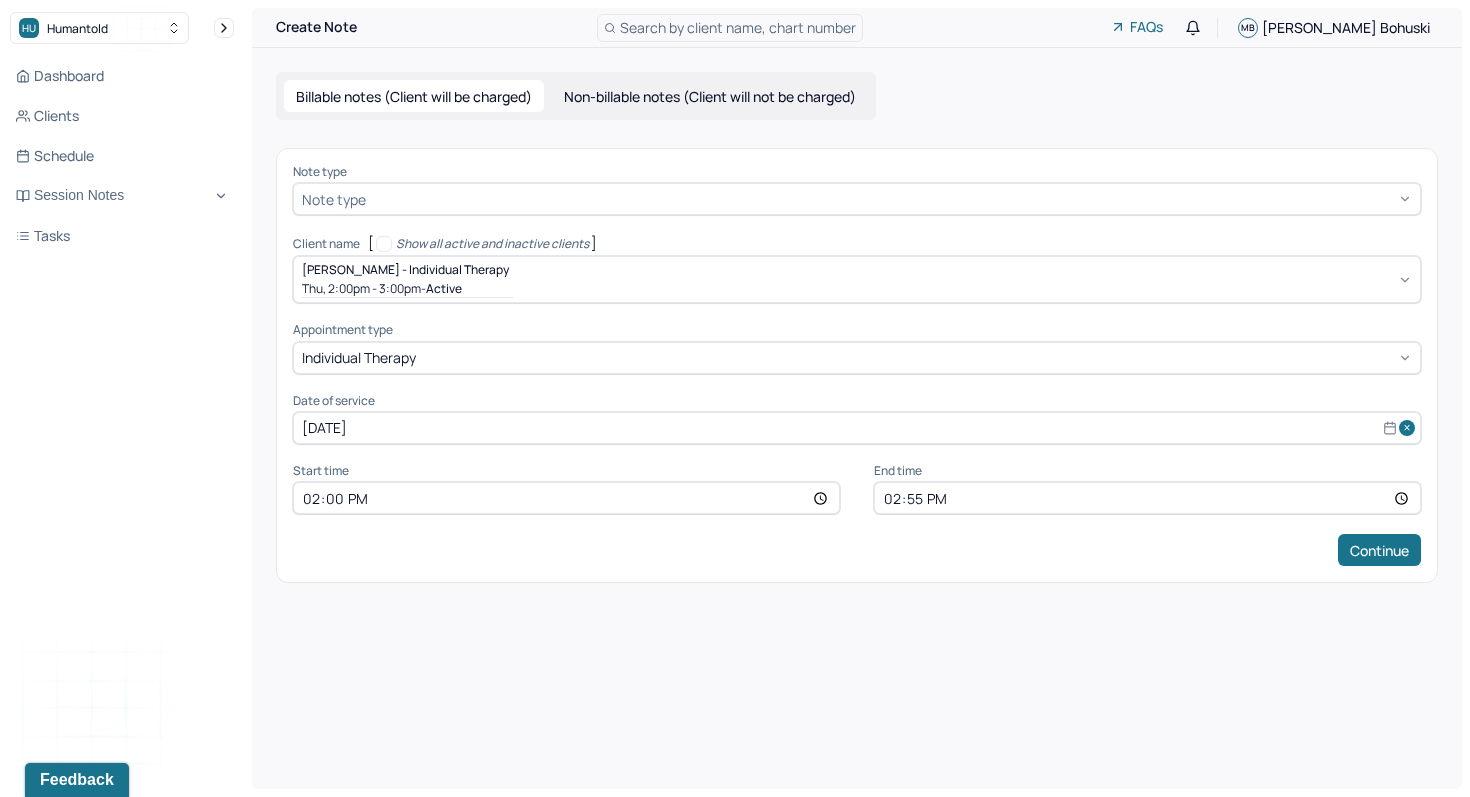 click at bounding box center (891, 199) 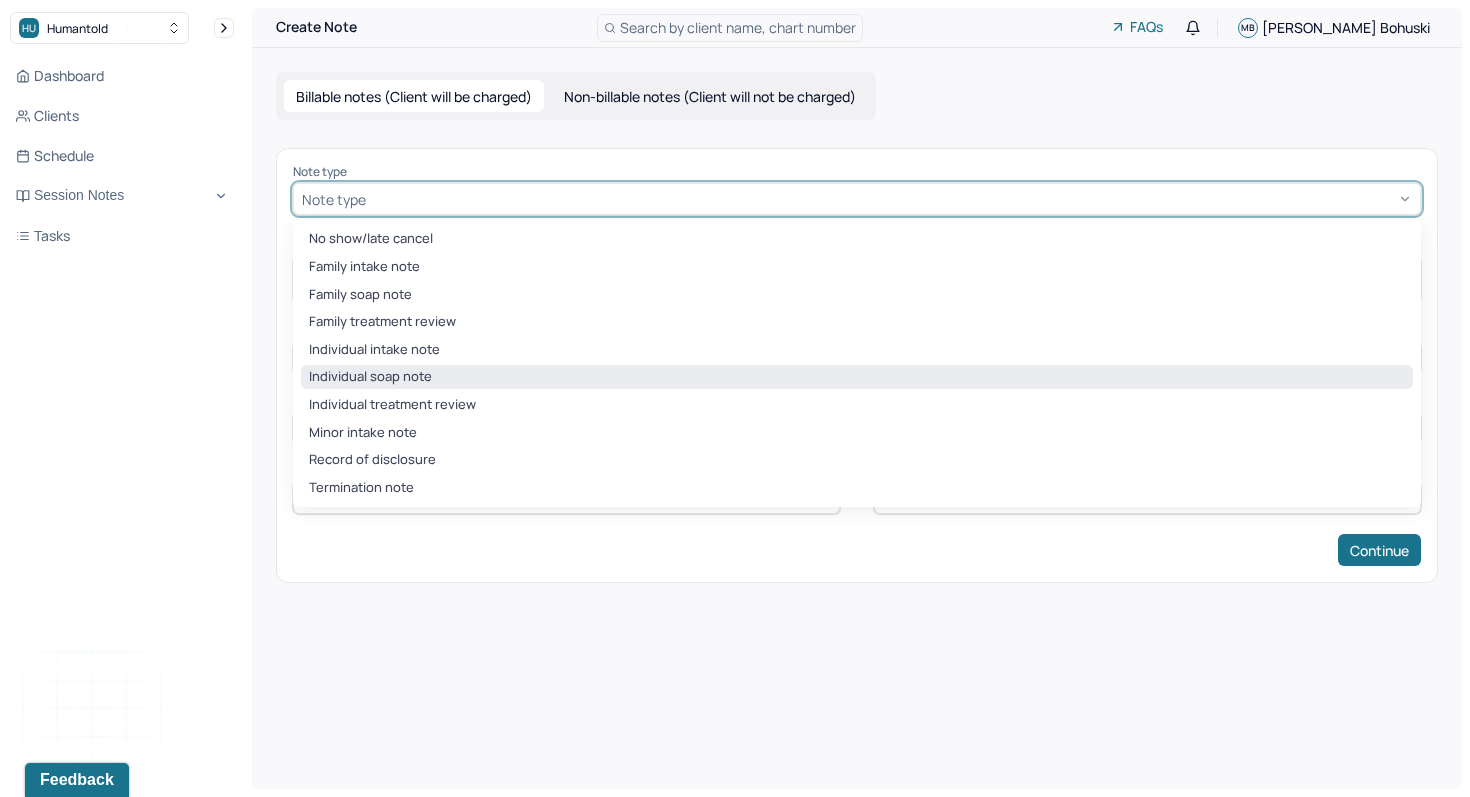 click on "Individual soap note" at bounding box center [857, 377] 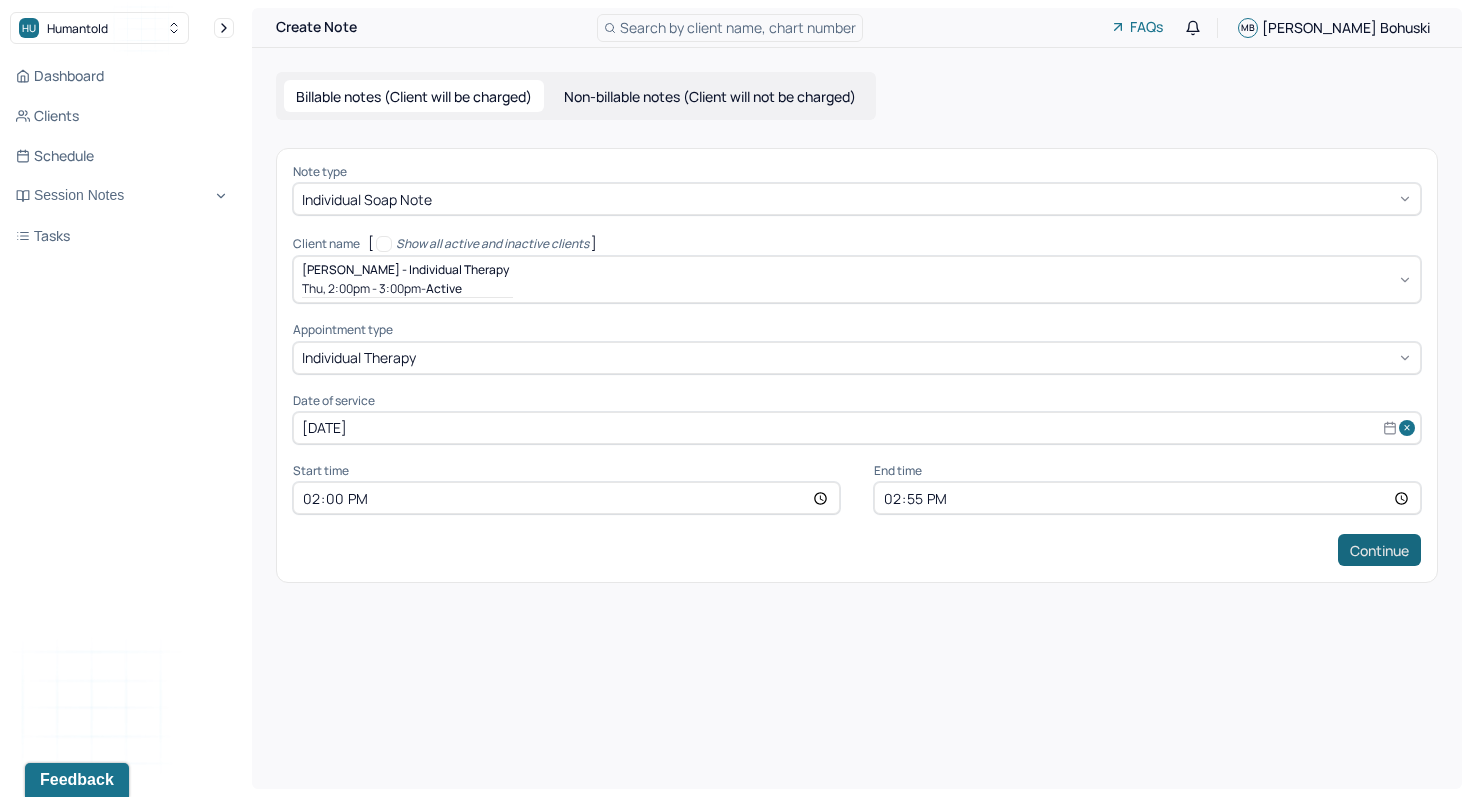click on "Continue" at bounding box center (1379, 550) 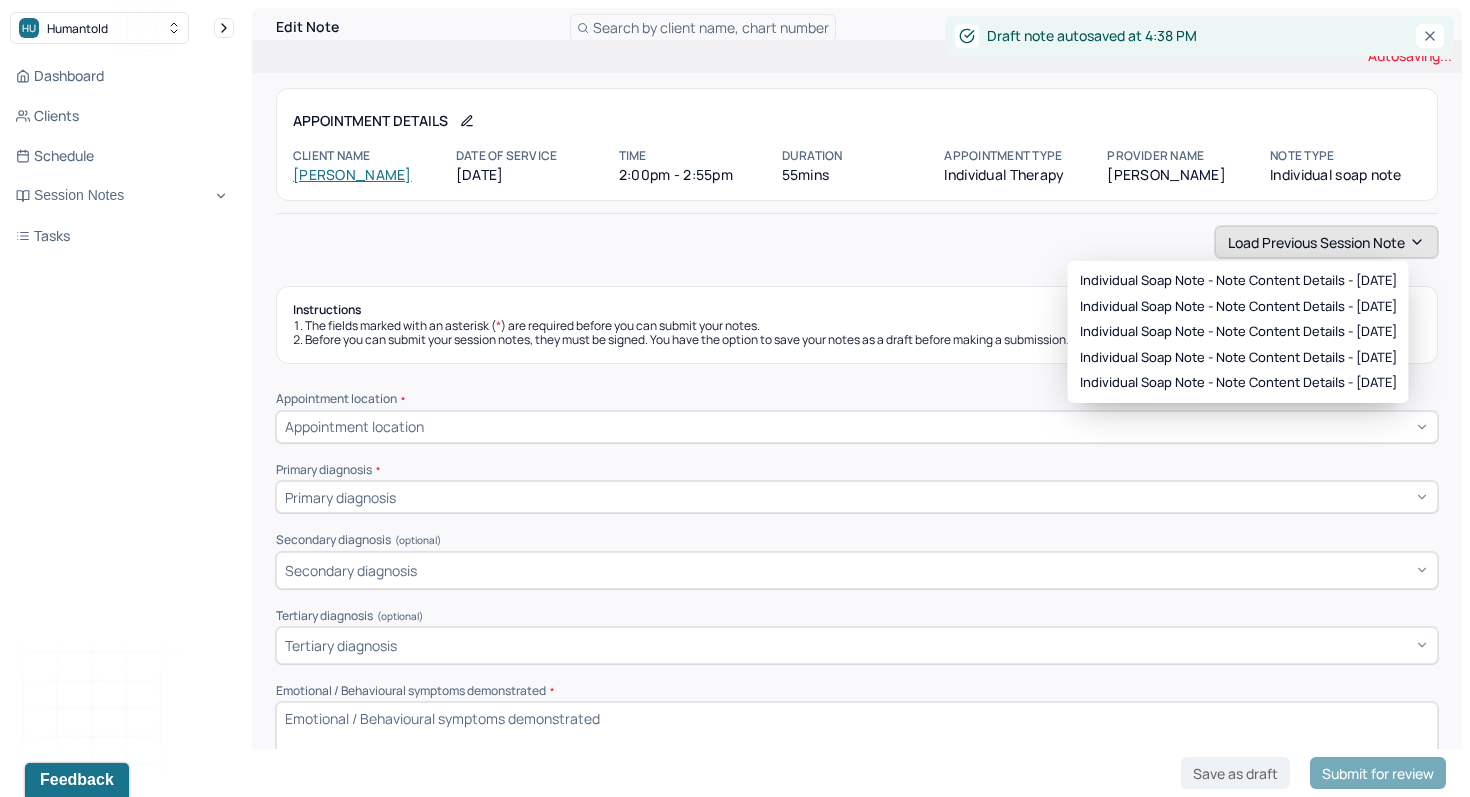 click on "Load previous session note" at bounding box center [1326, 242] 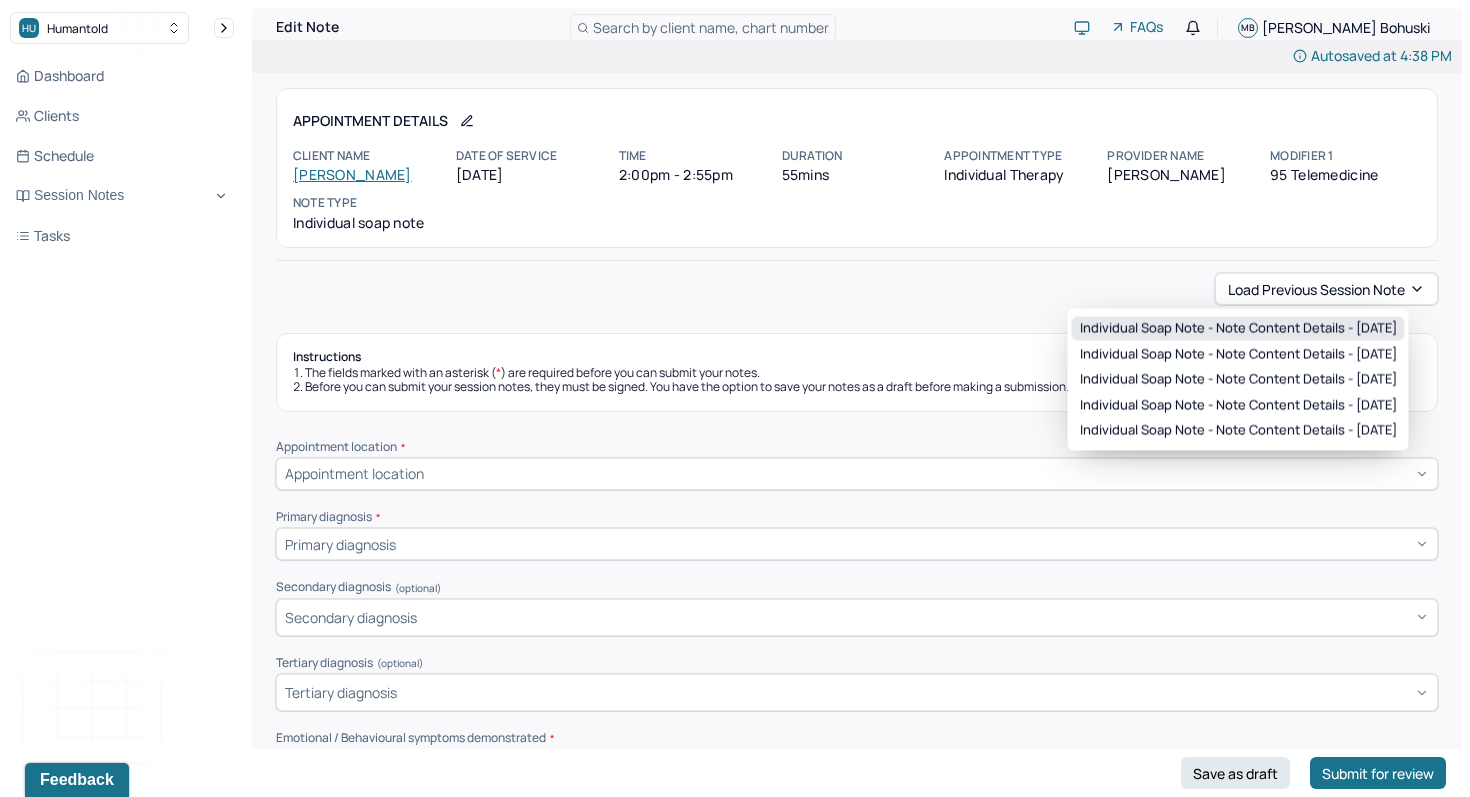 click on "Individual soap note   - Note content Details -   [DATE]" at bounding box center [1238, 329] 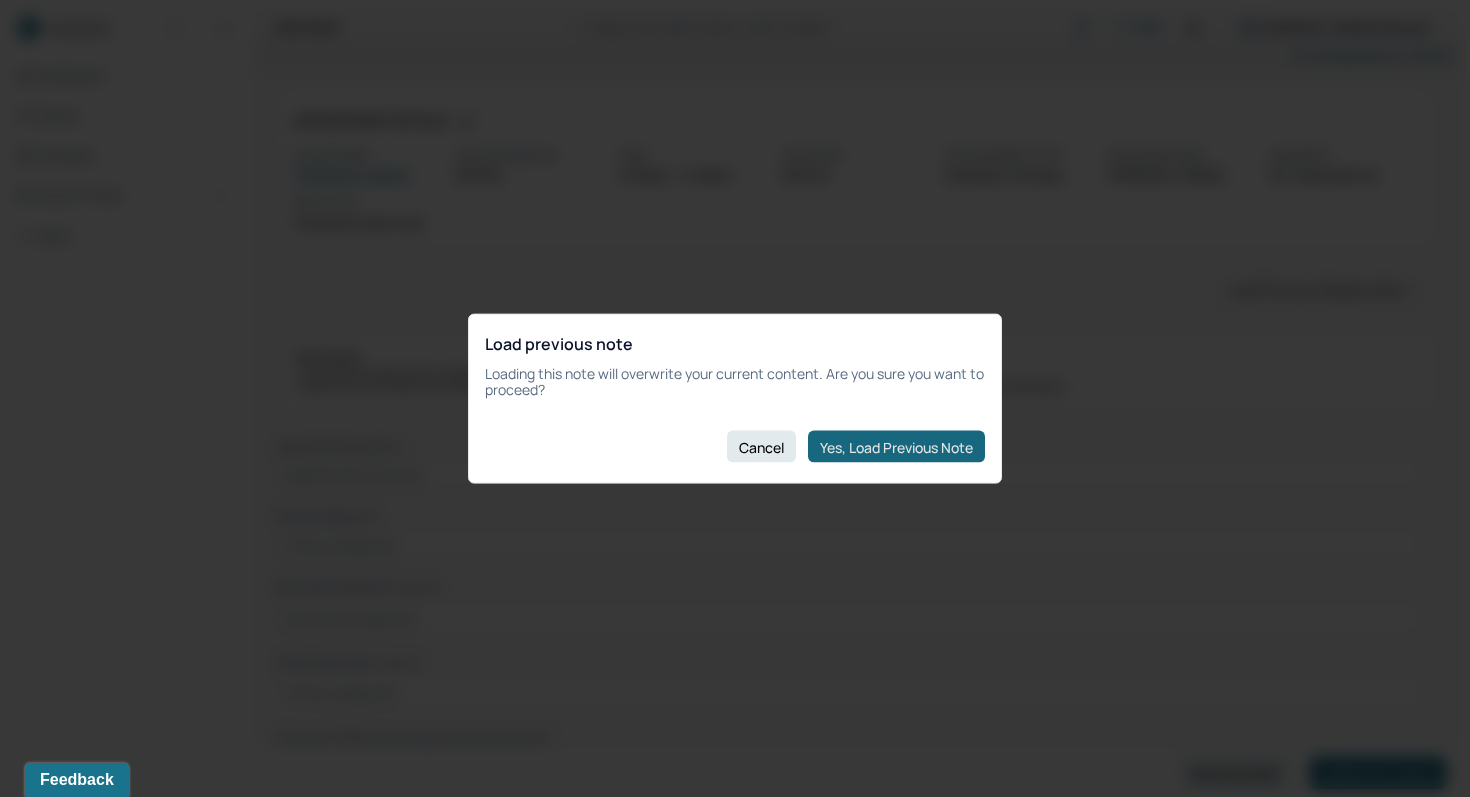 click on "Yes, Load Previous Note" at bounding box center (896, 447) 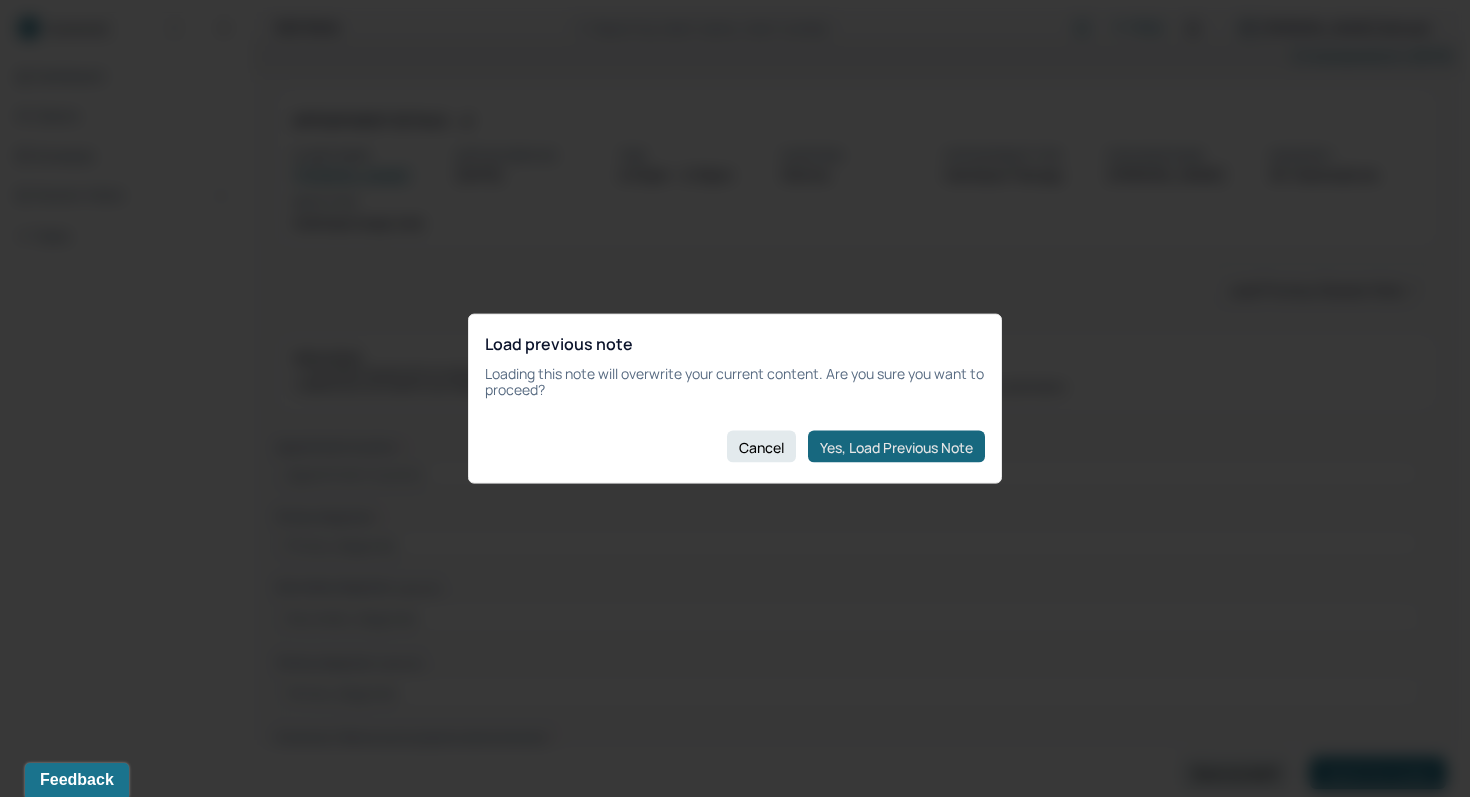 type on "[DATE]" 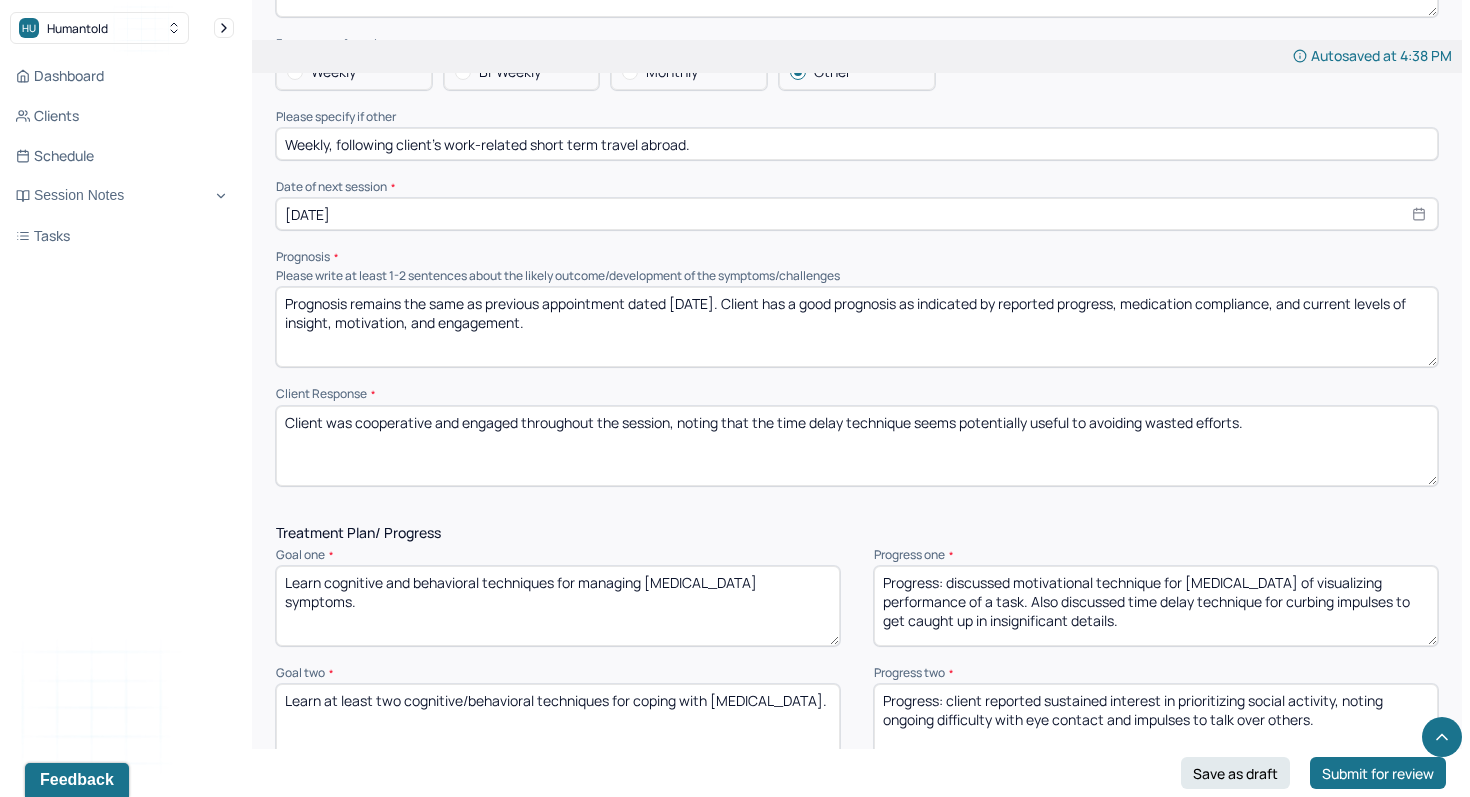 scroll, scrollTop: 1639, scrollLeft: 0, axis: vertical 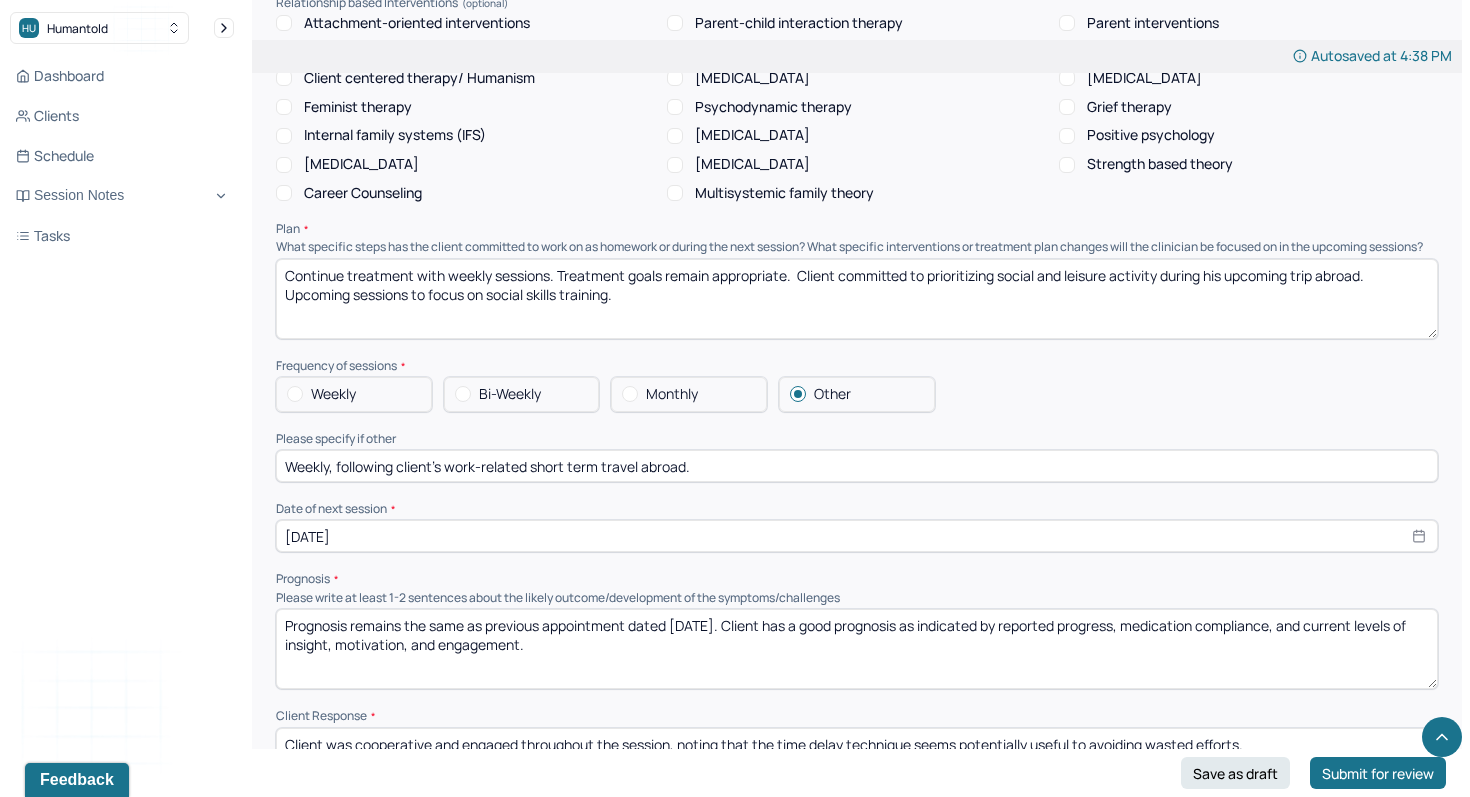 select on "6" 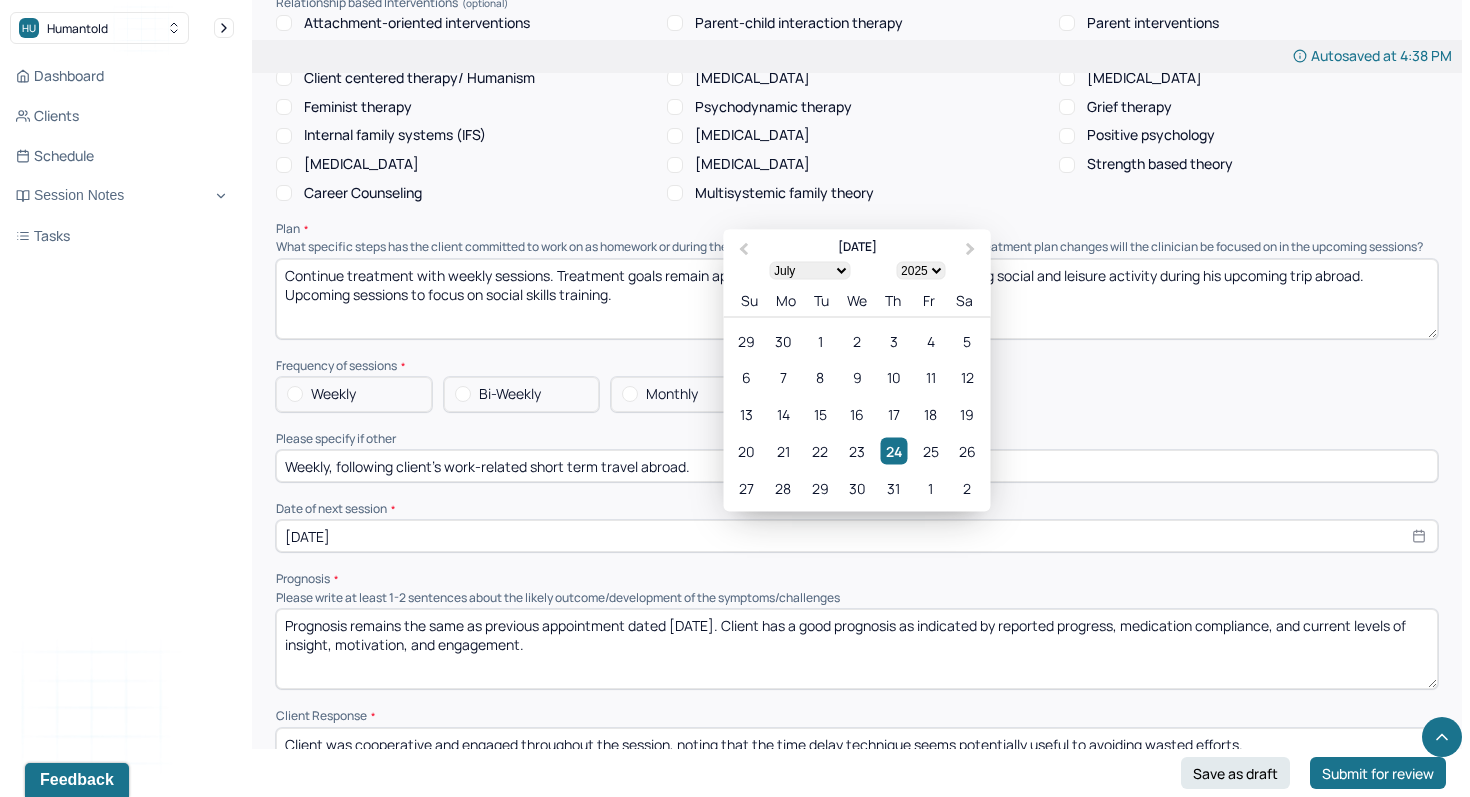 click on "[DATE]" at bounding box center (857, 536) 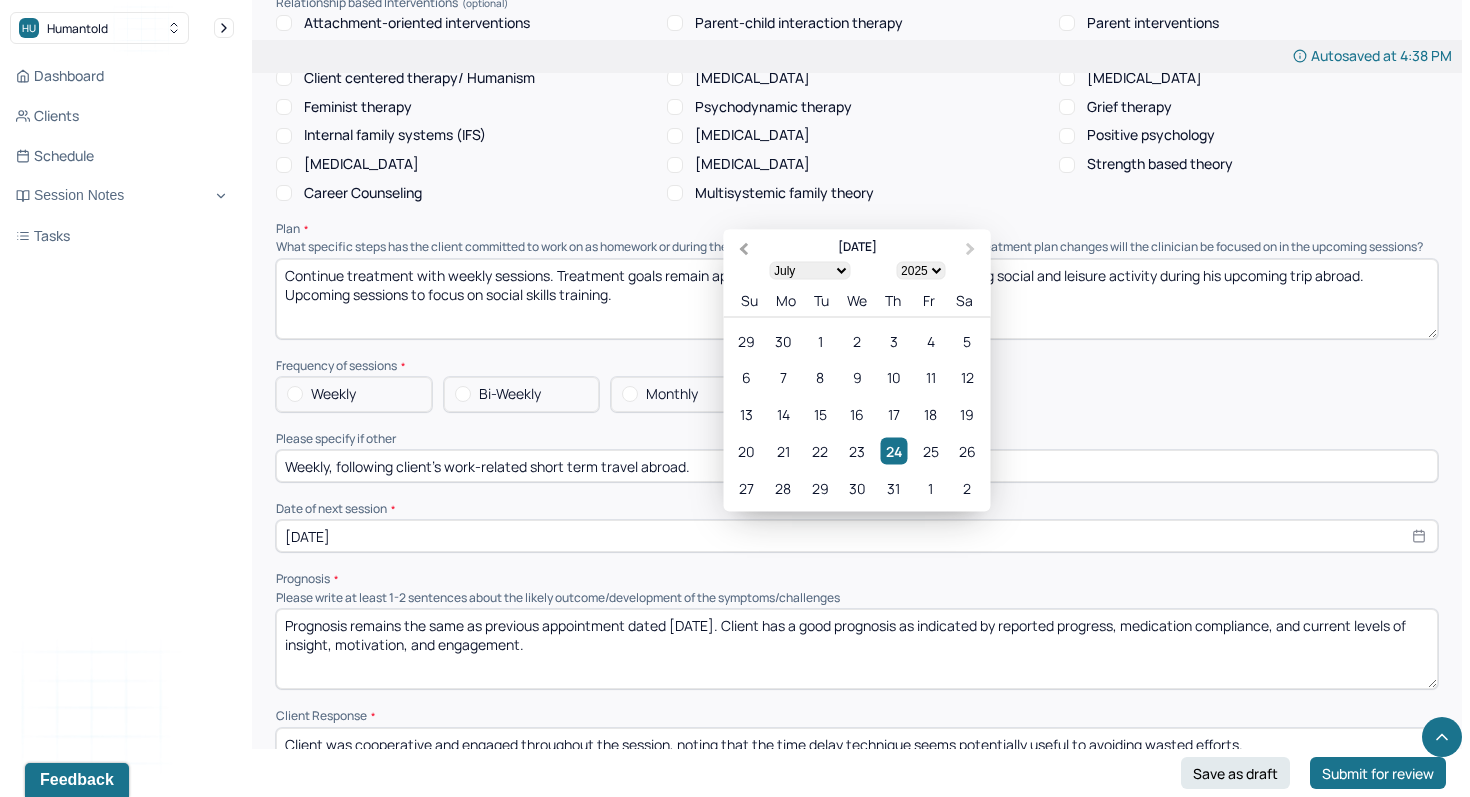 click on "Previous Month" at bounding box center [744, 249] 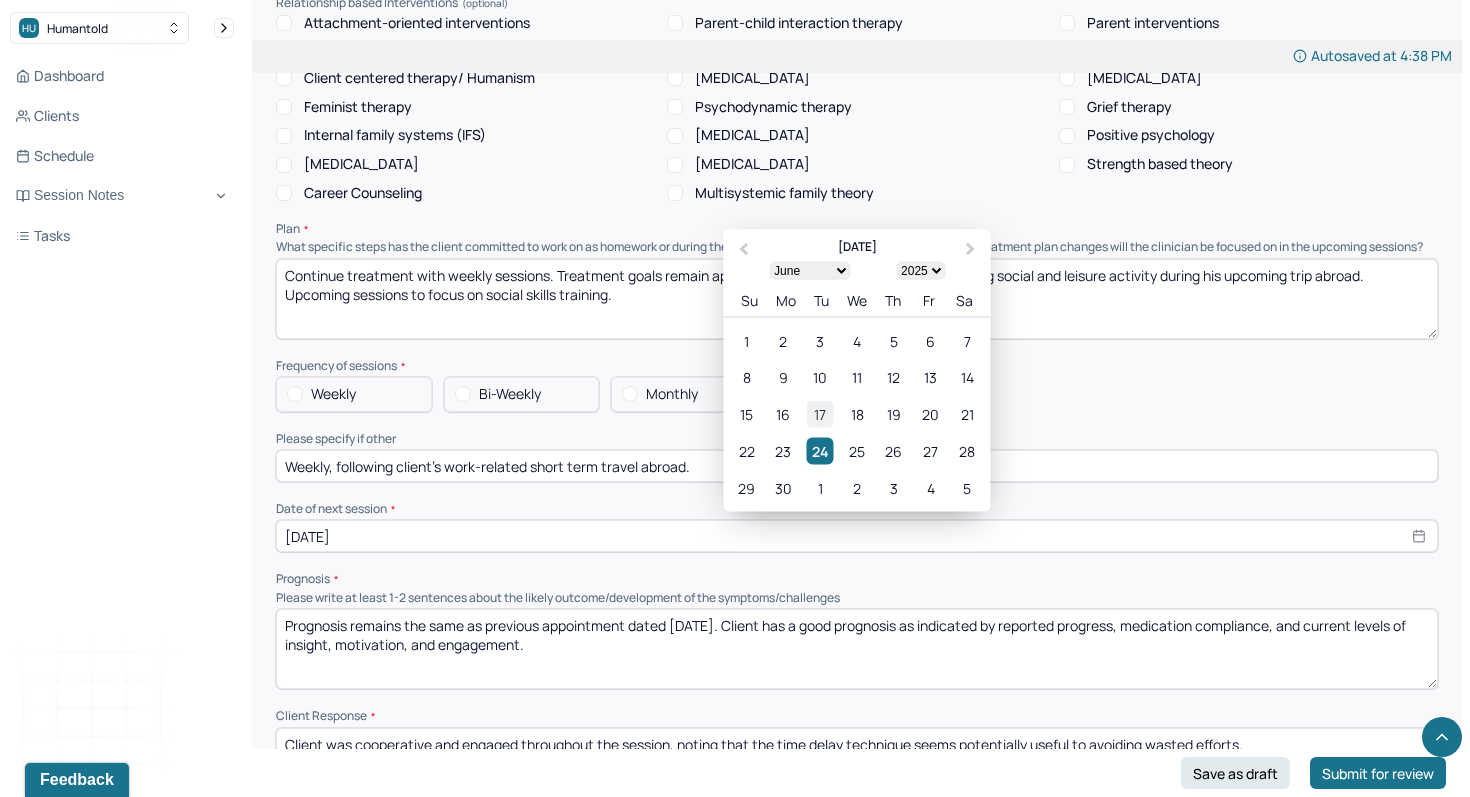 click on "17" at bounding box center (820, 414) 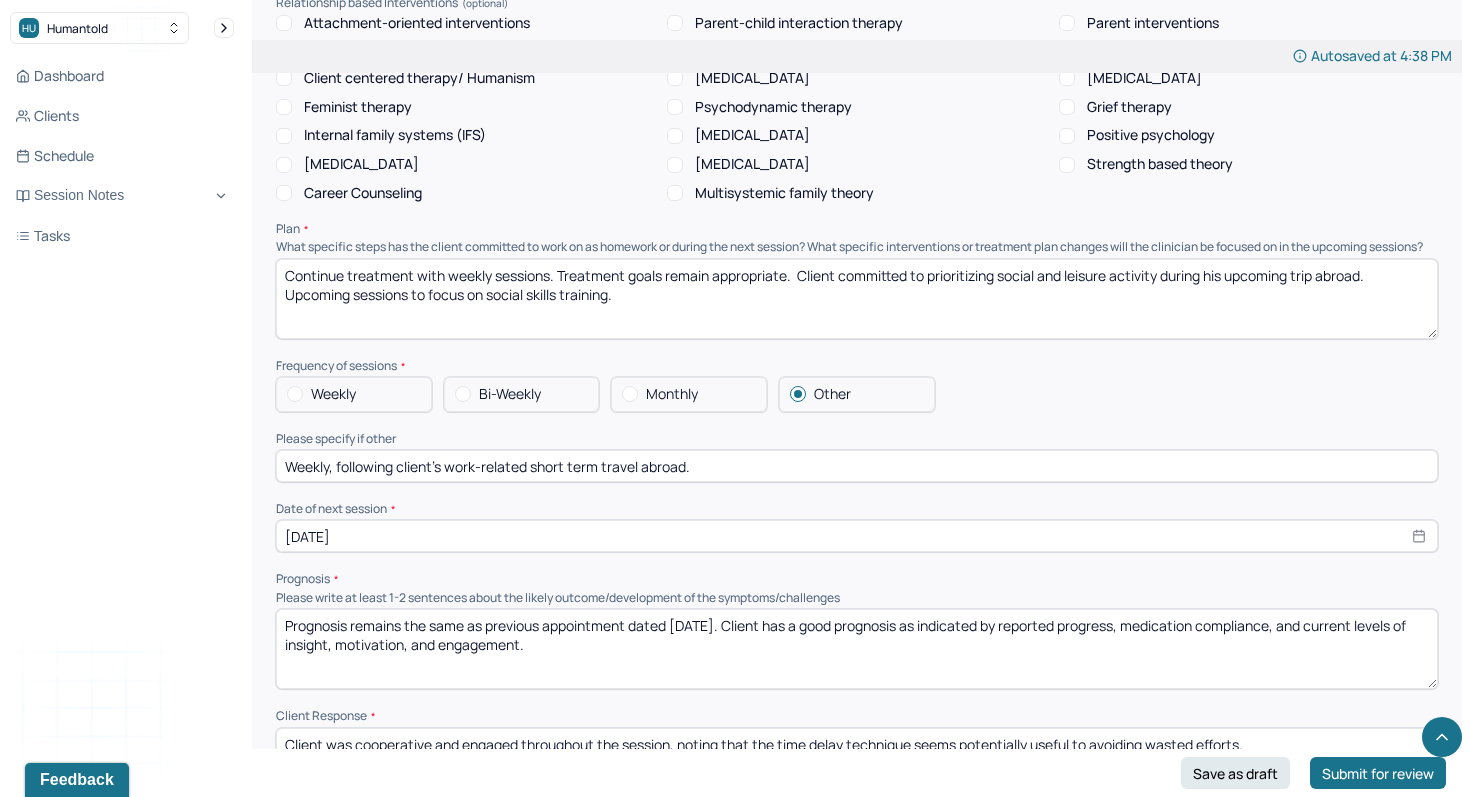 click on "Prognosis remains the same as previous appointment dated [DATE]. Client has a good prognosis as indicated by reported progress, medication compliance, and current levels of insight, motivation, and engagement." at bounding box center [857, 649] 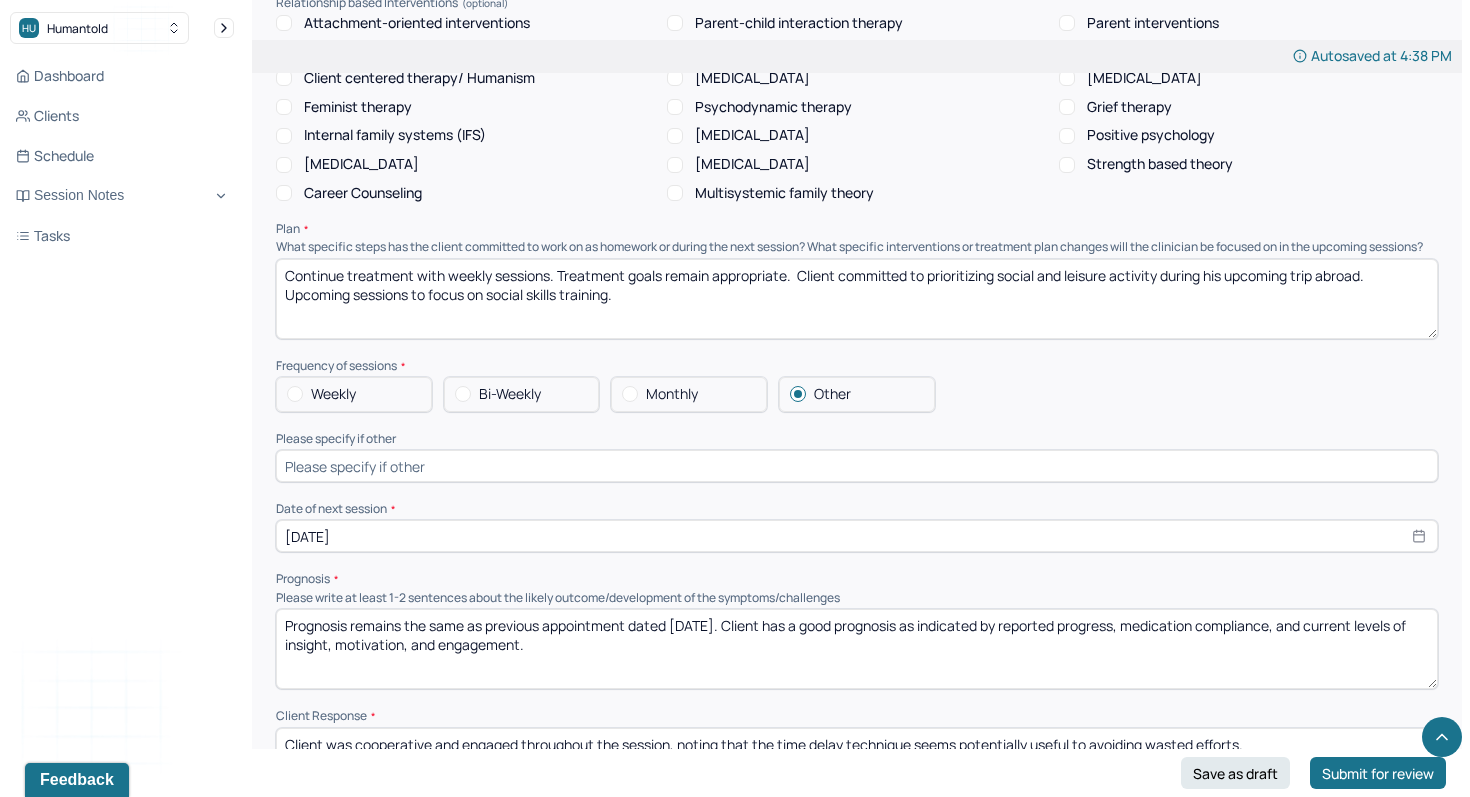 type 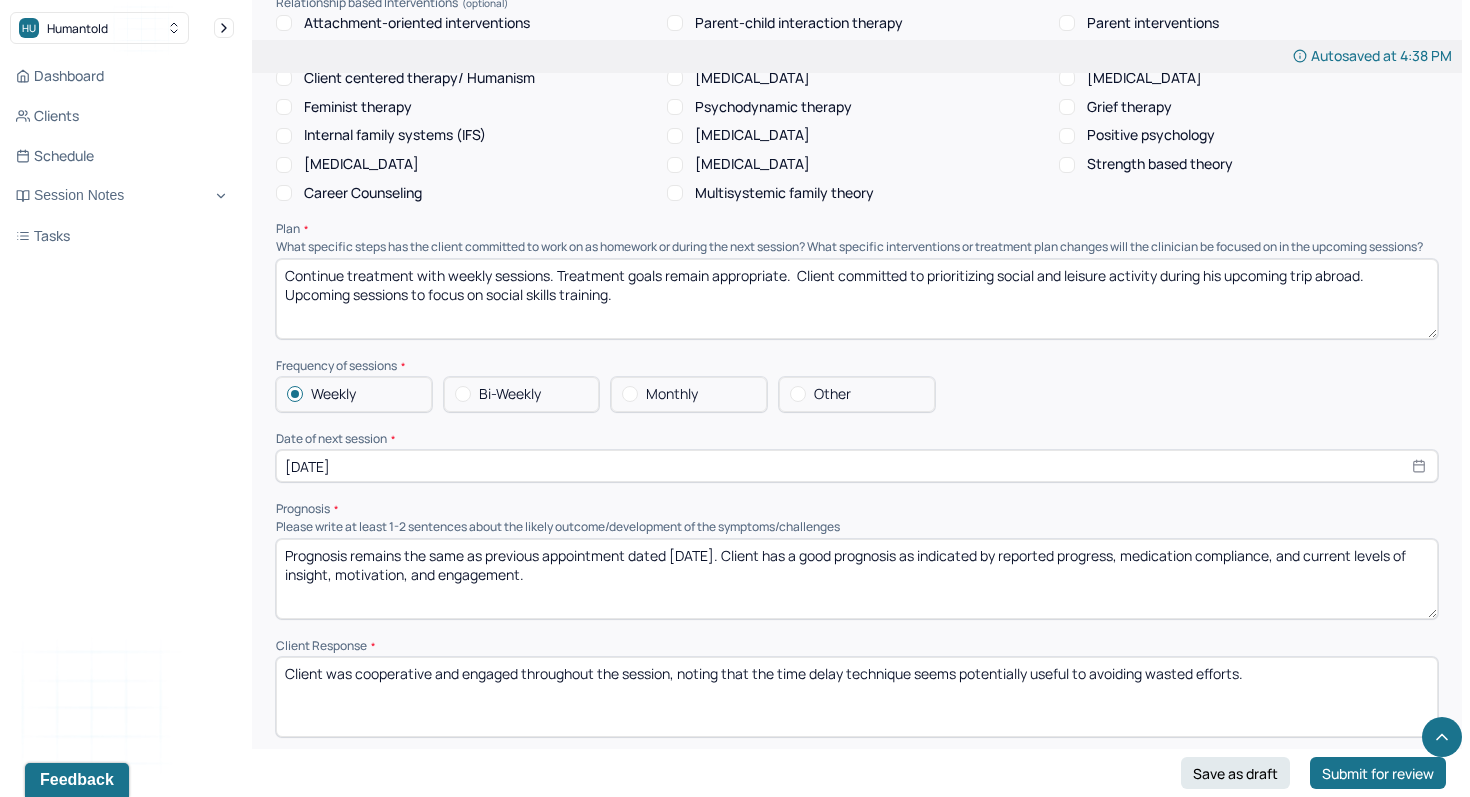 drag, startPoint x: 931, startPoint y: 284, endPoint x: 1469, endPoint y: 287, distance: 538.00836 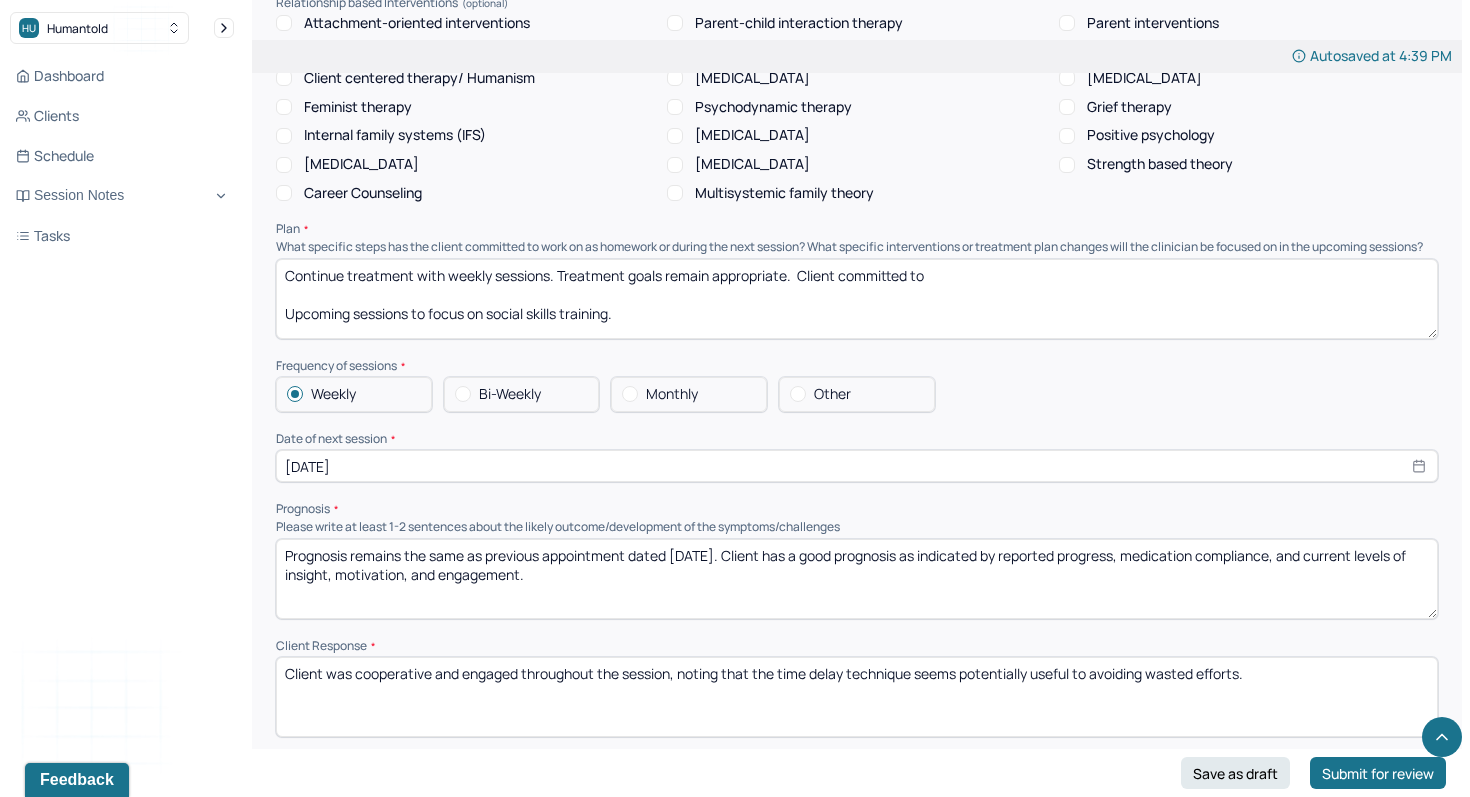 click on "Continue treatment with weekly sessions. Treatment goals remain appropriate.  Client committed to
Upcoming sessions to focus on social skills training." at bounding box center (857, 299) 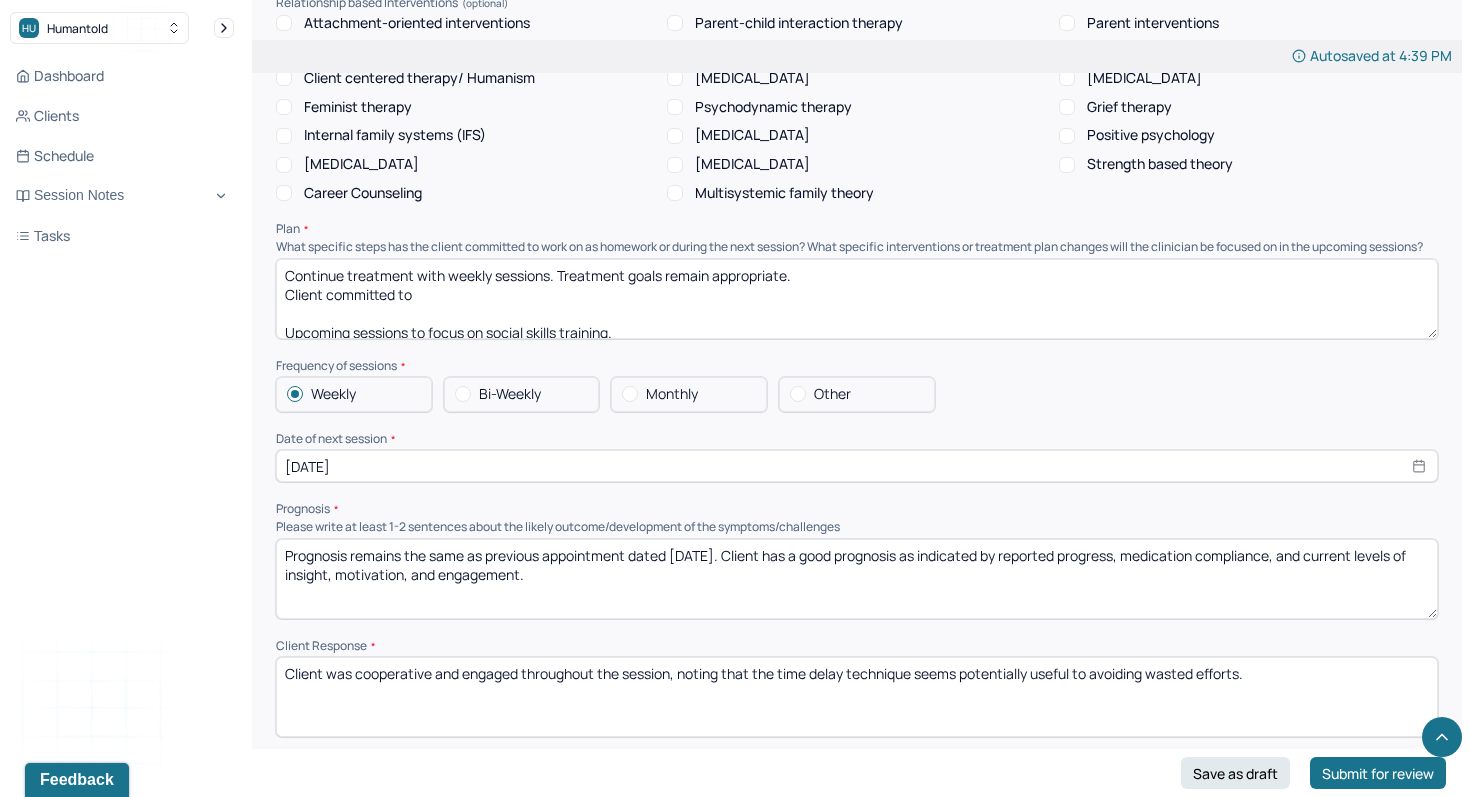 click on "Continue treatment with weekly sessions. Treatment goals remain appropriate.
Client committed to
Upcoming sessions to focus on social skills training." at bounding box center (857, 299) 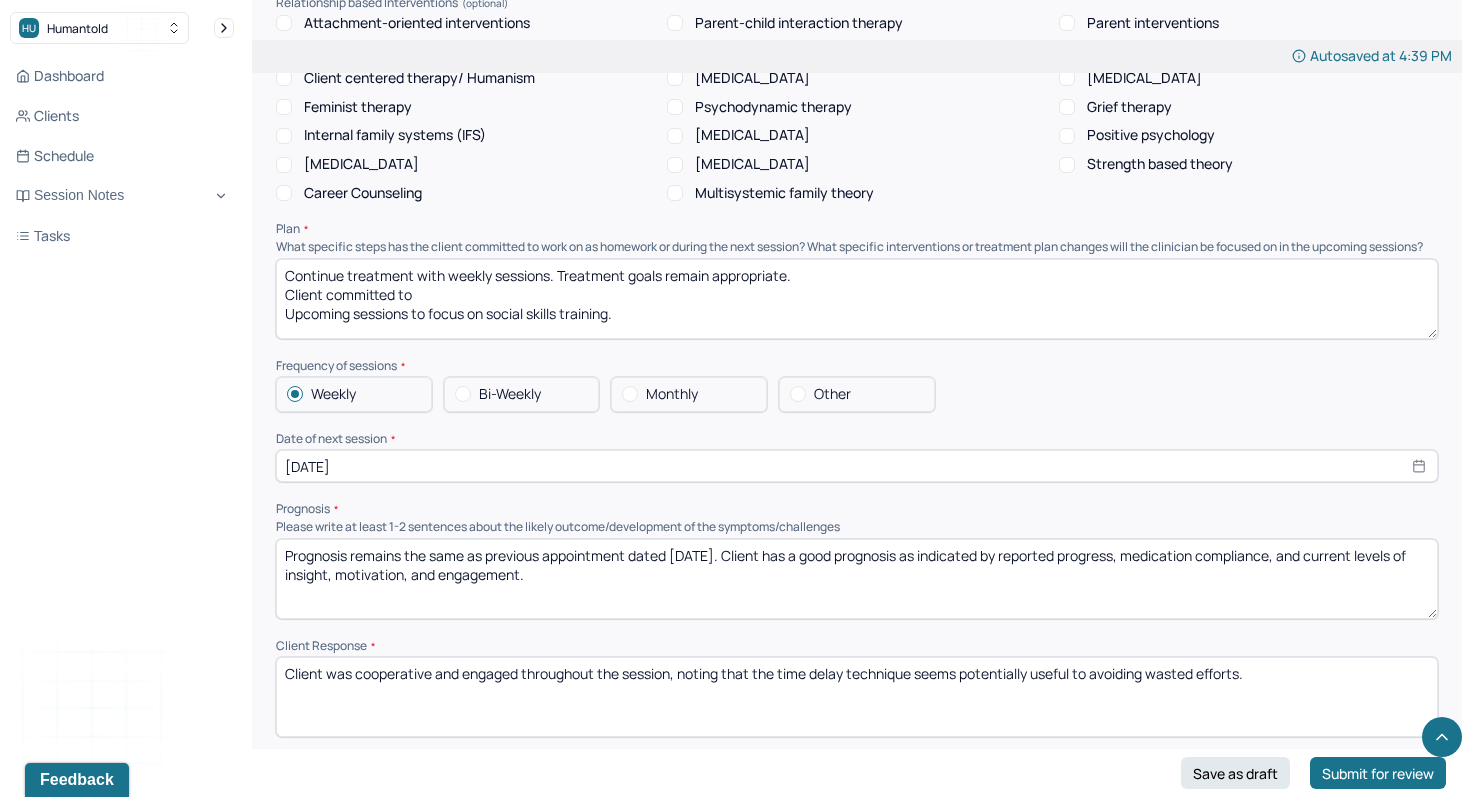 drag, startPoint x: 652, startPoint y: 327, endPoint x: 488, endPoint y: 329, distance: 164.01219 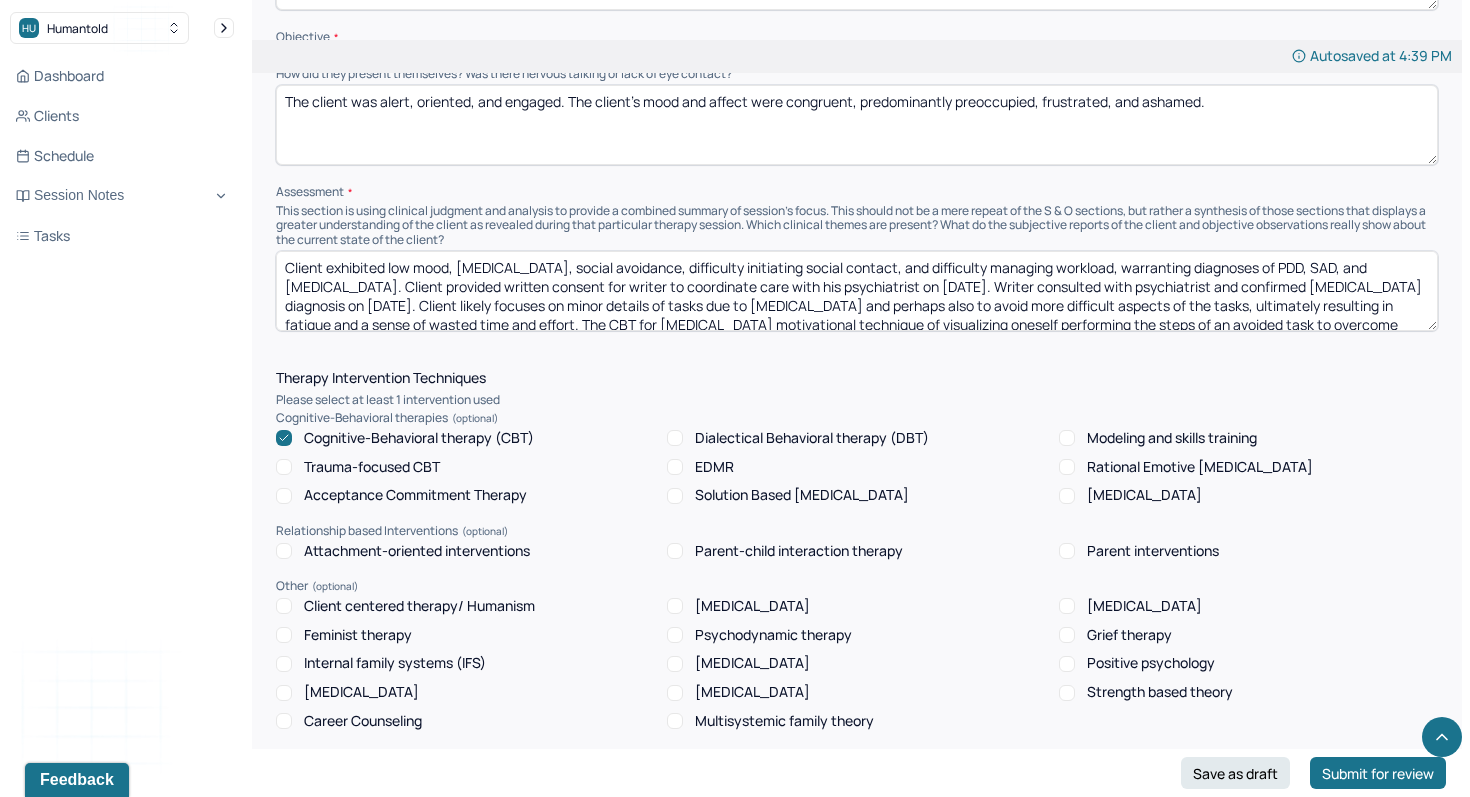 scroll, scrollTop: 1053, scrollLeft: 0, axis: vertical 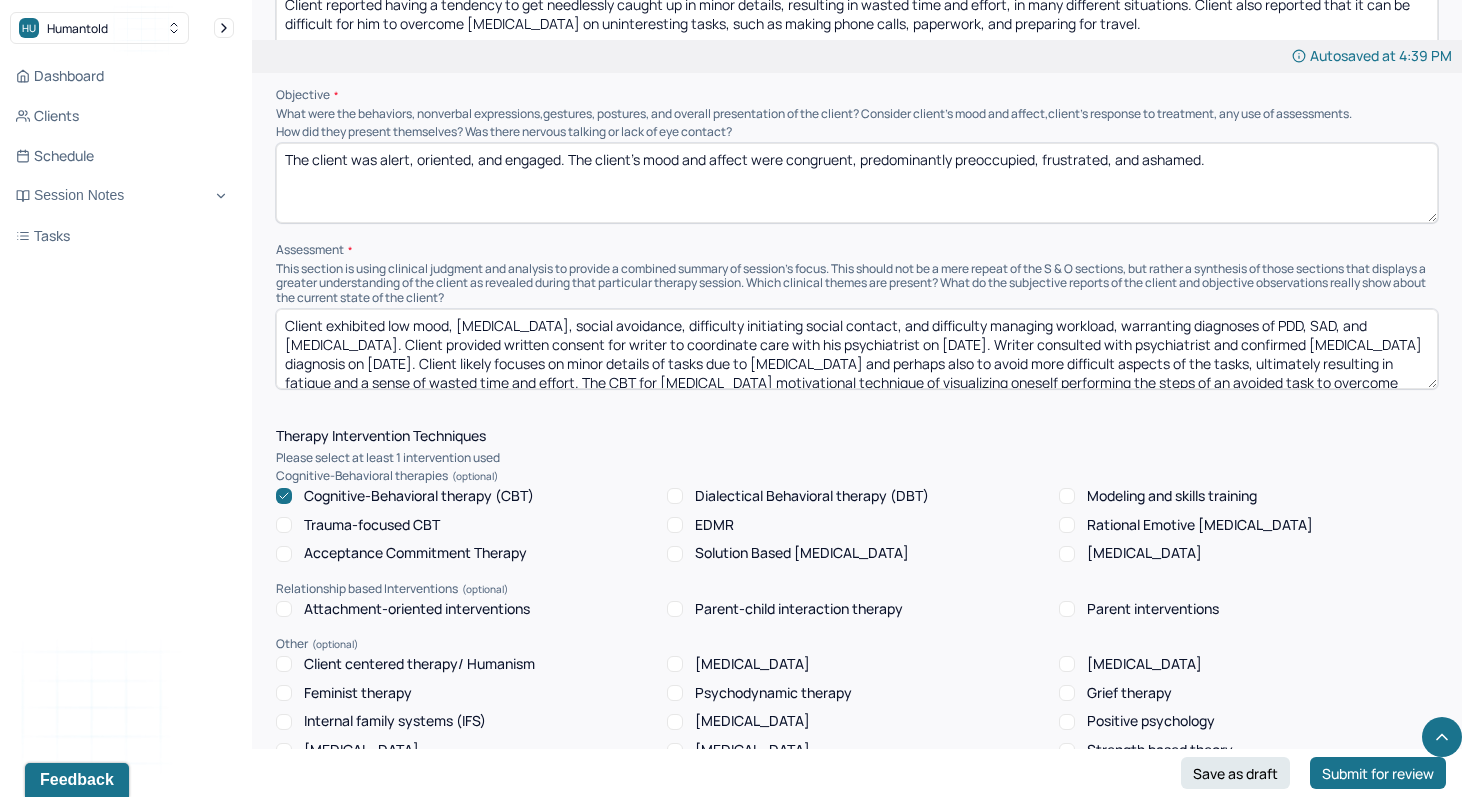 type on "Continue treatment with weekly sessions. Treatment goals remain appropriate.
Client committed to
Upcoming sessions to focus on" 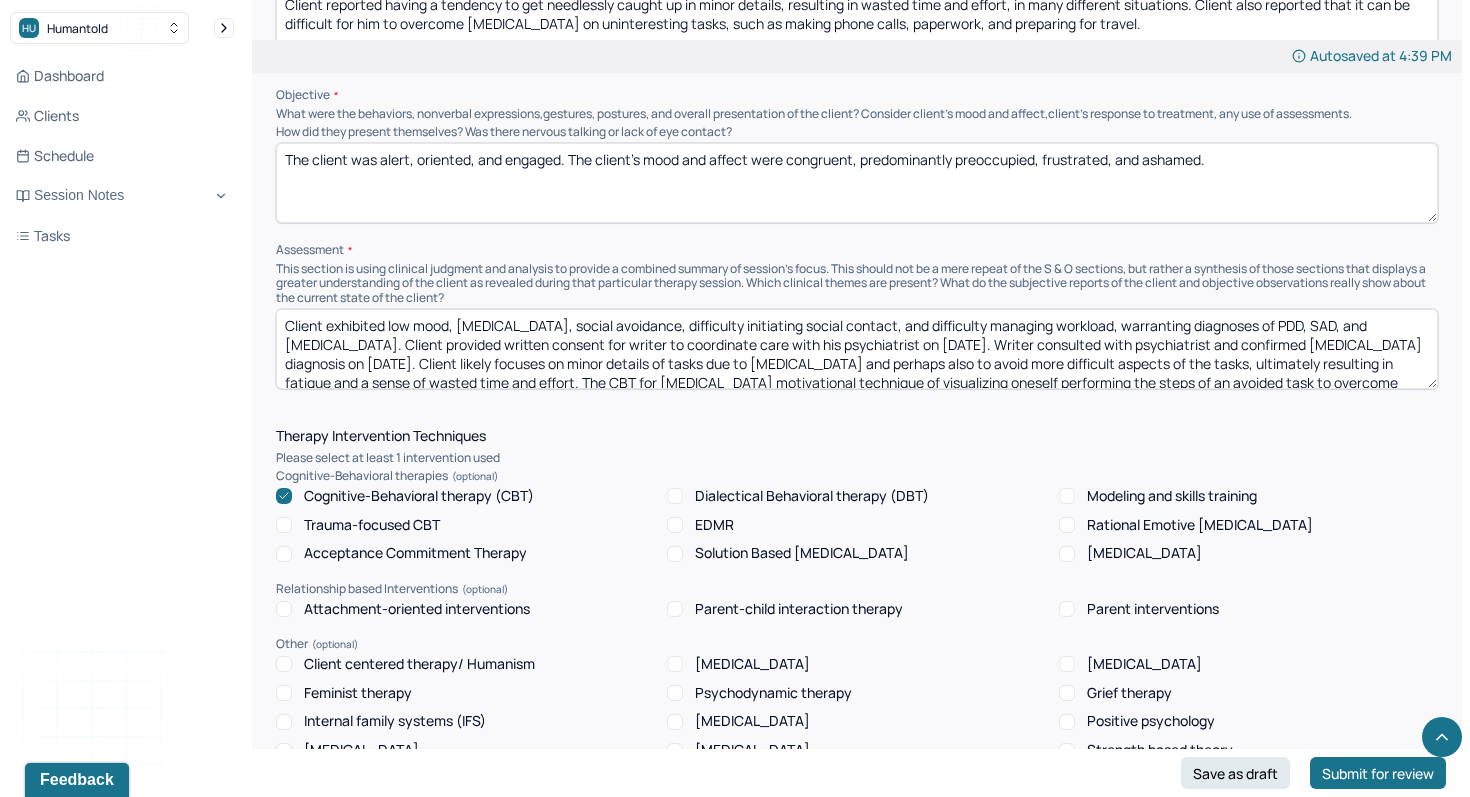 click on "Cognitive-Behavioral therapy (CBT)" at bounding box center [419, 496] 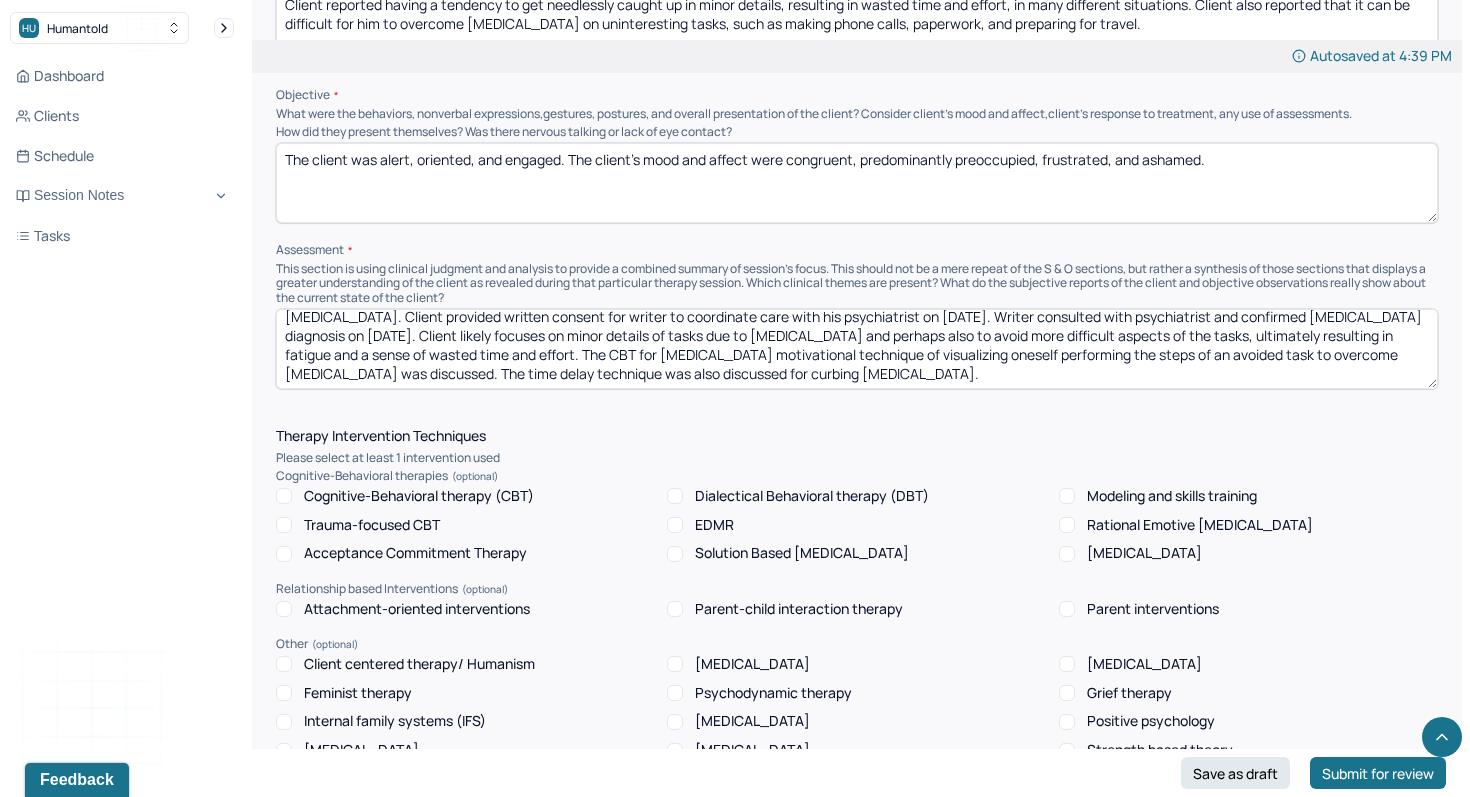 scroll, scrollTop: 0, scrollLeft: 0, axis: both 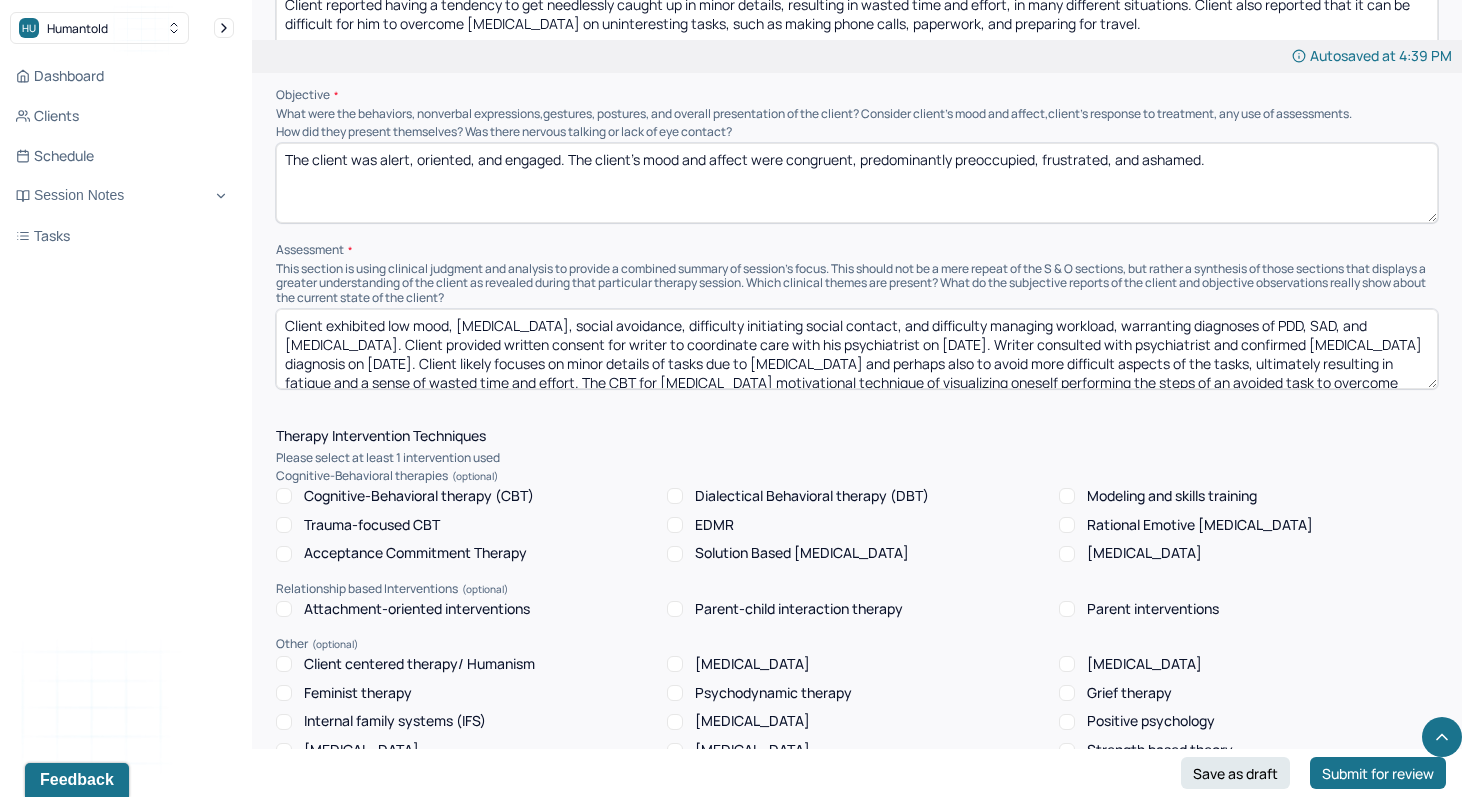 click on "Client exhibited low mood, [MEDICAL_DATA], social avoidance, difficulty initiating social contact, and difficulty managing workload, warranting diagnoses of PDD, SAD, and [MEDICAL_DATA]. Client provided written consent for writer to coordinate care with his psychiatrist on [DATE]. Writer consulted with psychiatrist and confirmed [MEDICAL_DATA] diagnosis on [DATE]. Client likely focuses on minor details of tasks due to [MEDICAL_DATA] and perhaps also to avoid more difficult aspects of the tasks, ultimately resulting in fatigue and a sense of wasted time and effort. The CBT for [MEDICAL_DATA] motivational technique of visualizing oneself performing the steps of an avoided task to overcome [MEDICAL_DATA] was discussed. The time delay technique was also discussed for curbing [MEDICAL_DATA]." at bounding box center [857, 349] 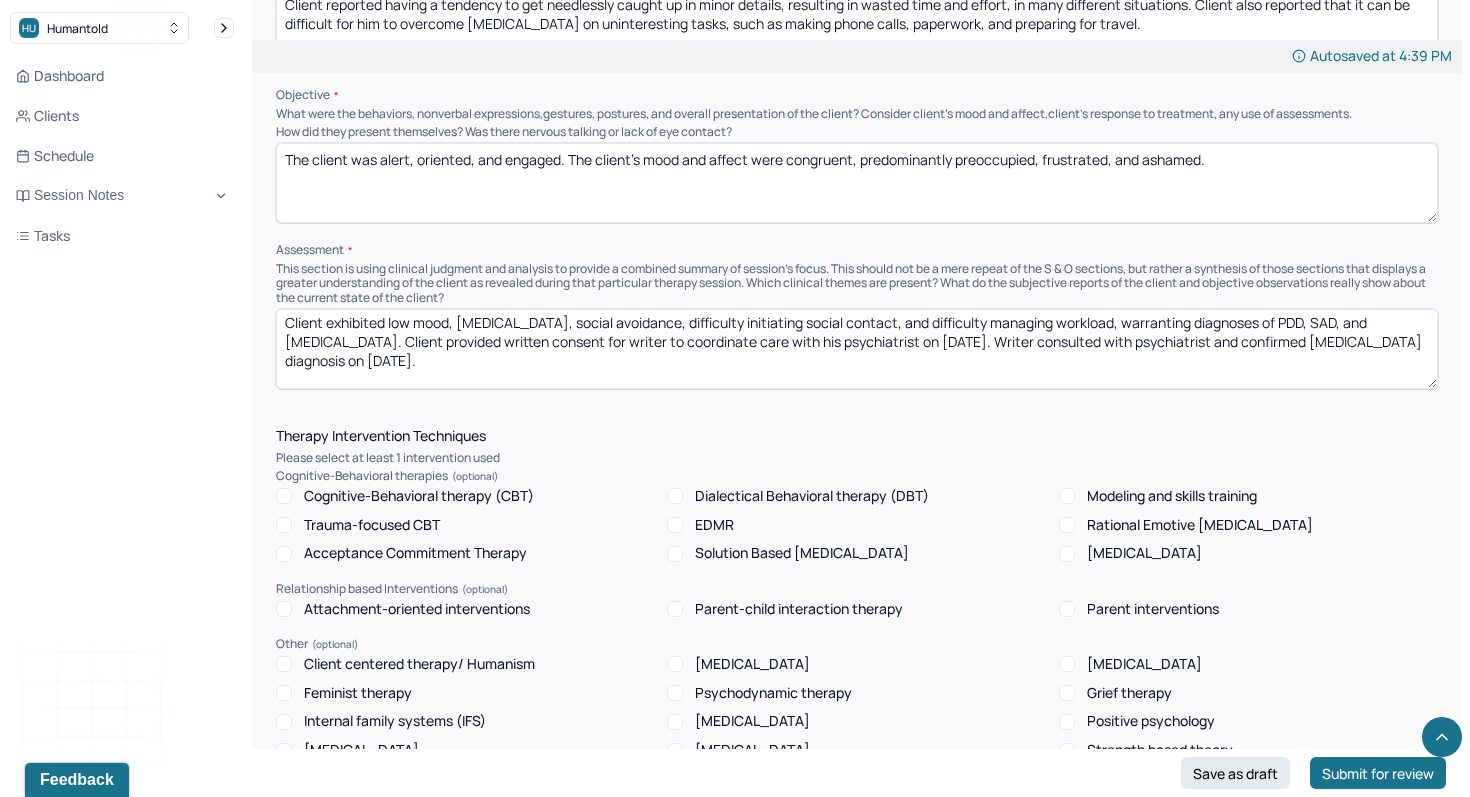 scroll, scrollTop: 0, scrollLeft: 0, axis: both 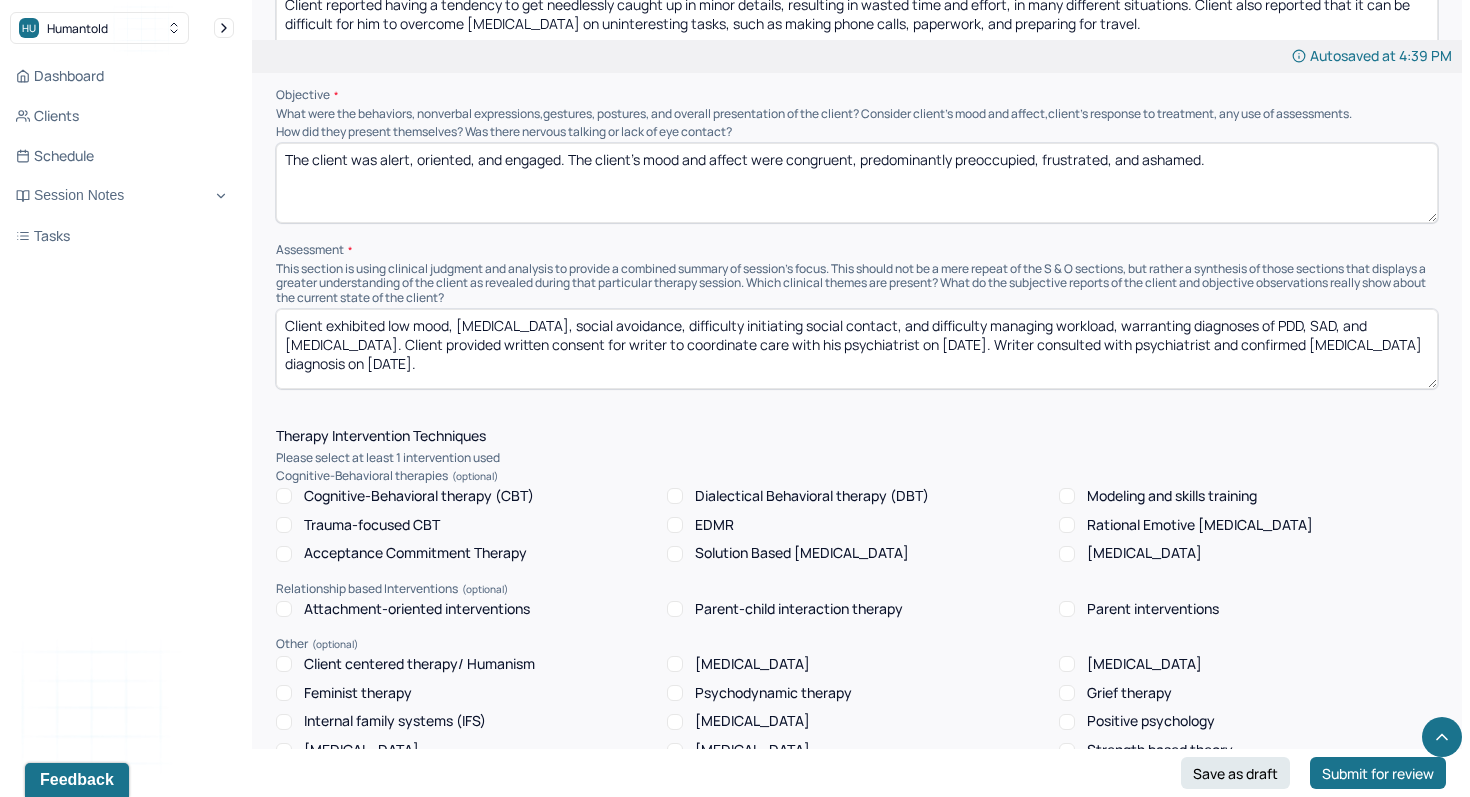 click on "Client exhibited low mood, [MEDICAL_DATA], social avoidance, difficulty initiating social contact, and difficulty managing workload, warranting diagnoses of PDD, SAD, and [MEDICAL_DATA]. Client provided written consent for writer to coordinate care with his psychiatrist on [DATE]. Writer consulted with psychiatrist and confirmed [MEDICAL_DATA] diagnosis on [DATE].
Client likely focuses on minor details of tasks due to [MEDICAL_DATA] and perhaps also to avoid more difficult aspects of the tasks, ultimately resulting in fatigue and a sense of wasted time and effort. The CBT for [MEDICAL_DATA] motivational technique of visualizing oneself performing the steps of an avoided task to overcome [MEDICAL_DATA] was discussed. The time delay technique was also discussed for curbing [MEDICAL_DATA]." at bounding box center (857, 349) 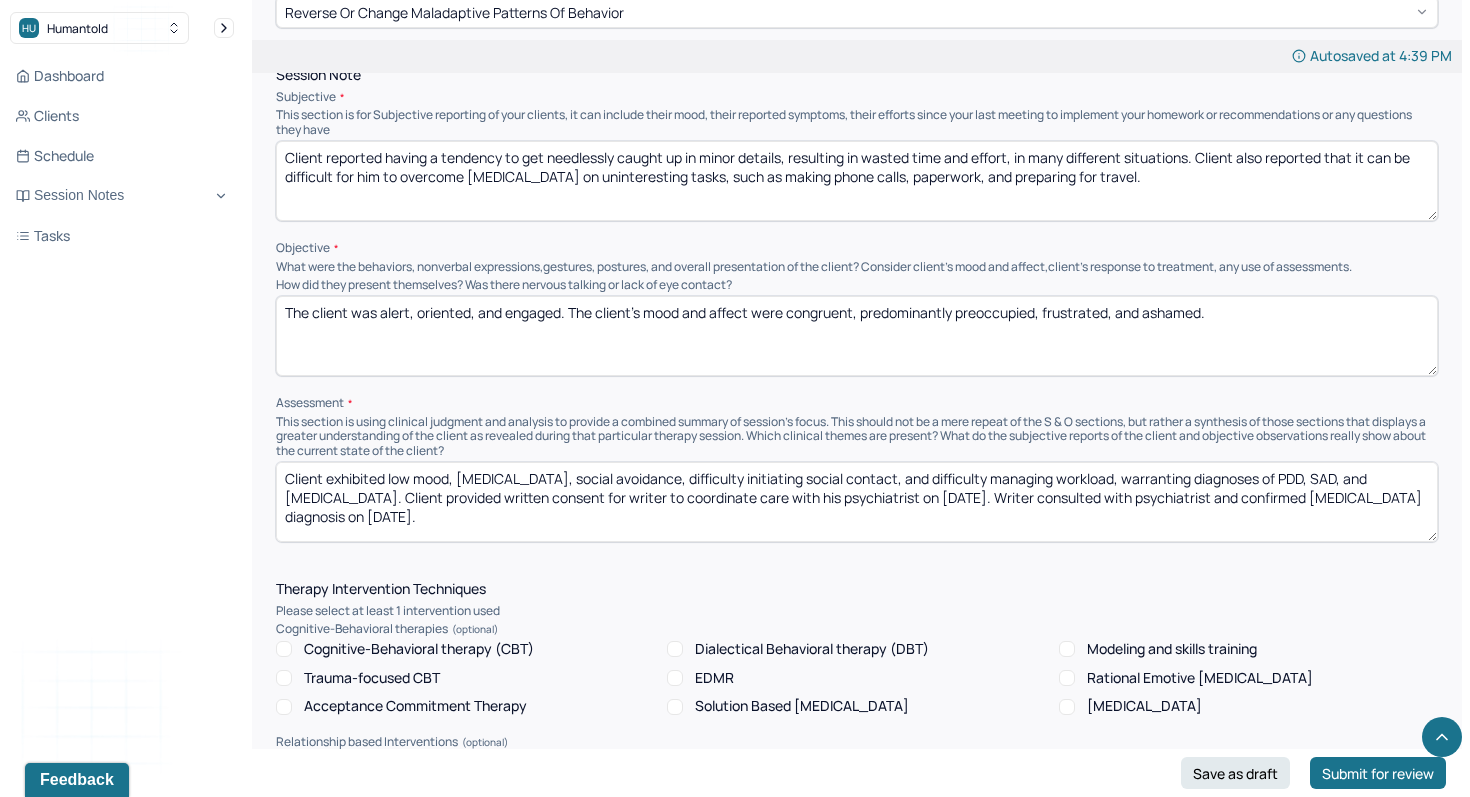 scroll, scrollTop: 898, scrollLeft: 0, axis: vertical 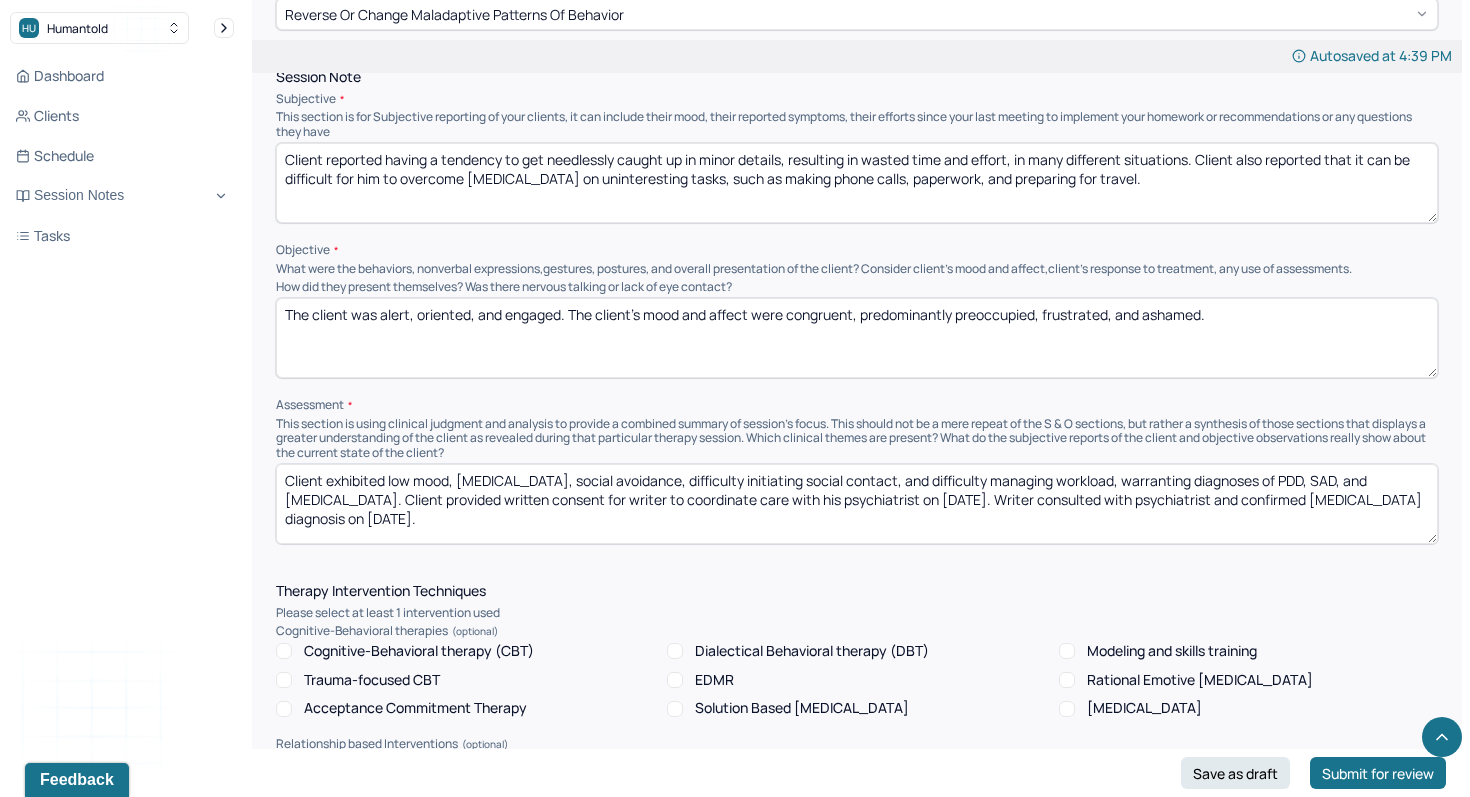 type on "Client exhibited low mood, [MEDICAL_DATA], social avoidance, difficulty initiating social contact, and difficulty managing workload, warranting diagnoses of PDD, SAD, and [MEDICAL_DATA]. Client provided written consent for writer to coordinate care with his psychiatrist on [DATE]. Writer consulted with psychiatrist and confirmed [MEDICAL_DATA] diagnosis on [DATE].
Client likely focuses on minor details of tasks due to [MEDICAL_DATA] and perhaps also to avoid more difficult aspects of the tasks, ultimately resulting in fatigue and a sense of wasted time and effort. The CBT for [MEDICAL_DATA] motivational technique of visualizing oneself performing the steps of an avoided task to overcome [MEDICAL_DATA] was discussed. The time delay technique was also discussed for curbing [MEDICAL_DATA]." 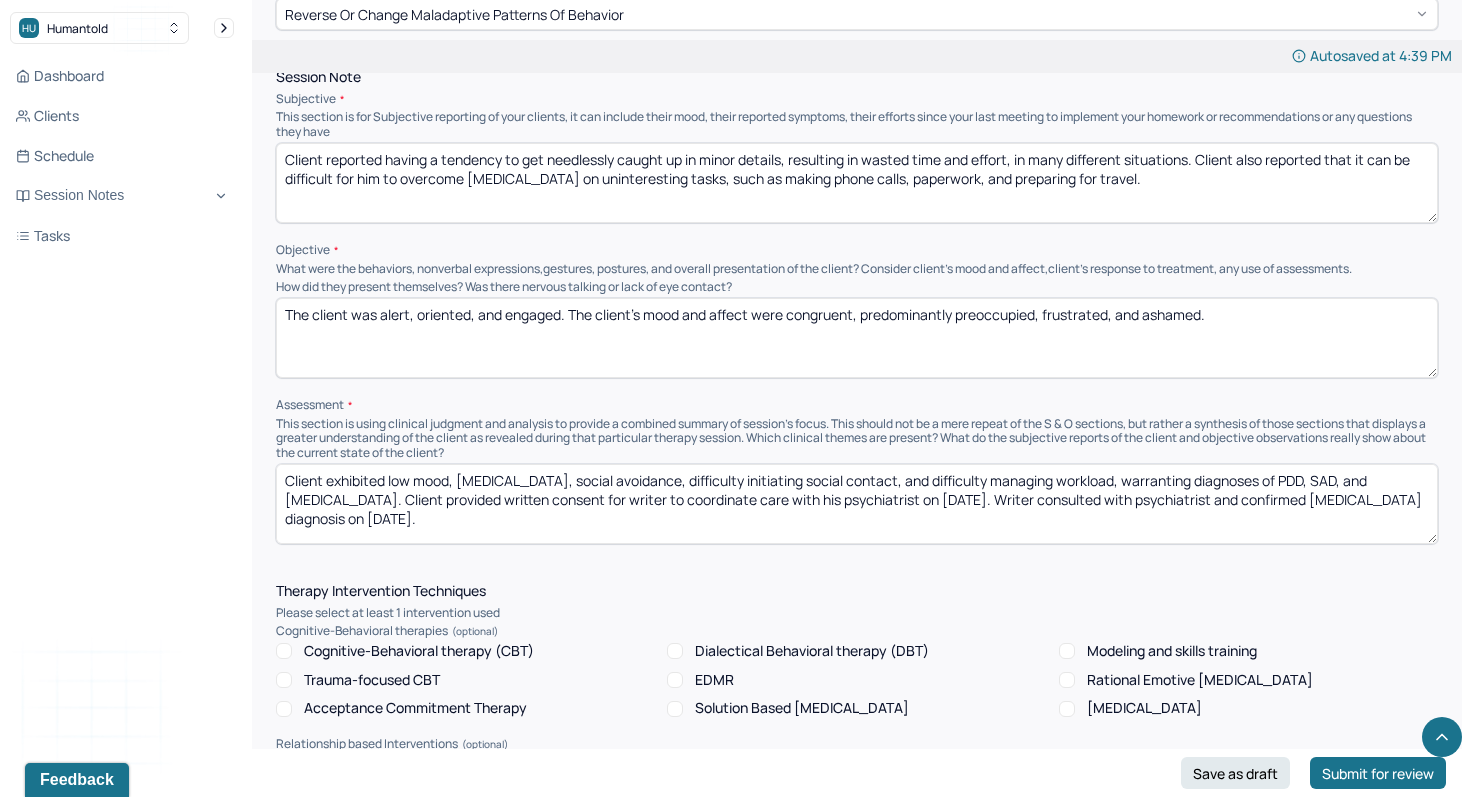 drag, startPoint x: 1224, startPoint y: 314, endPoint x: 955, endPoint y: 304, distance: 269.18582 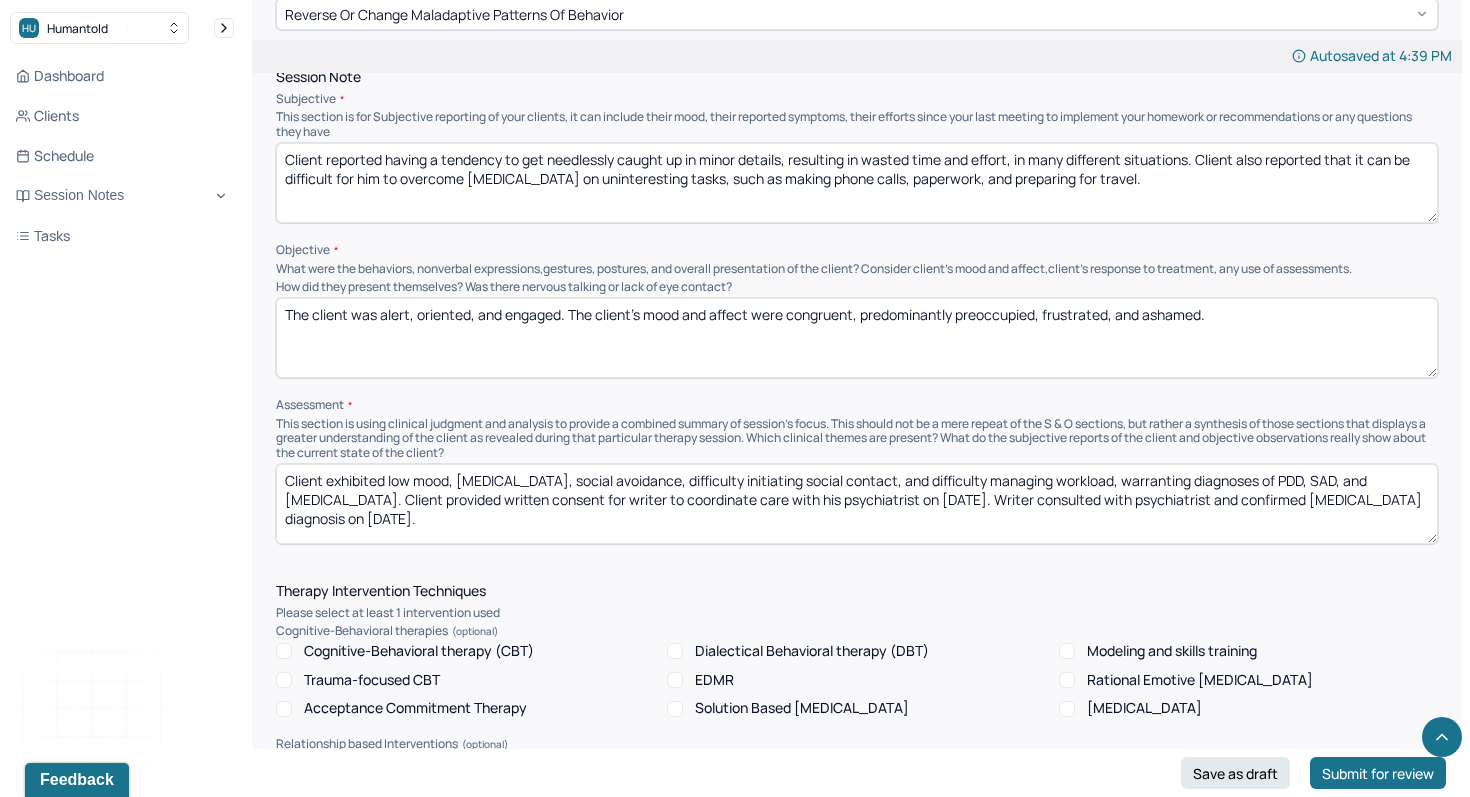 click on "The client was alert, oriented, and engaged. The client's mood and affect were congruent, predominantly preoccupied, frustrated, and ashamed." at bounding box center (857, 338) 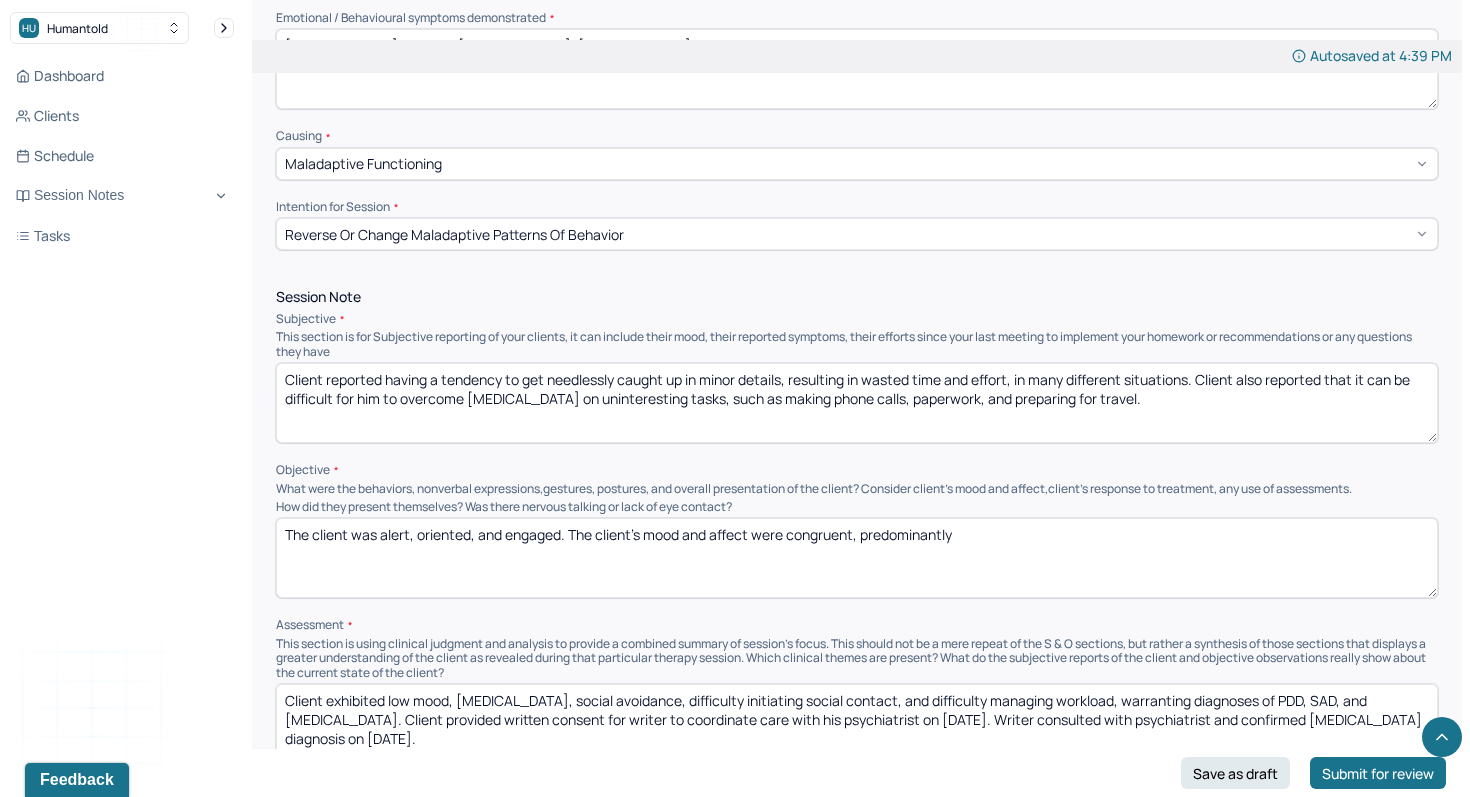 scroll, scrollTop: 672, scrollLeft: 0, axis: vertical 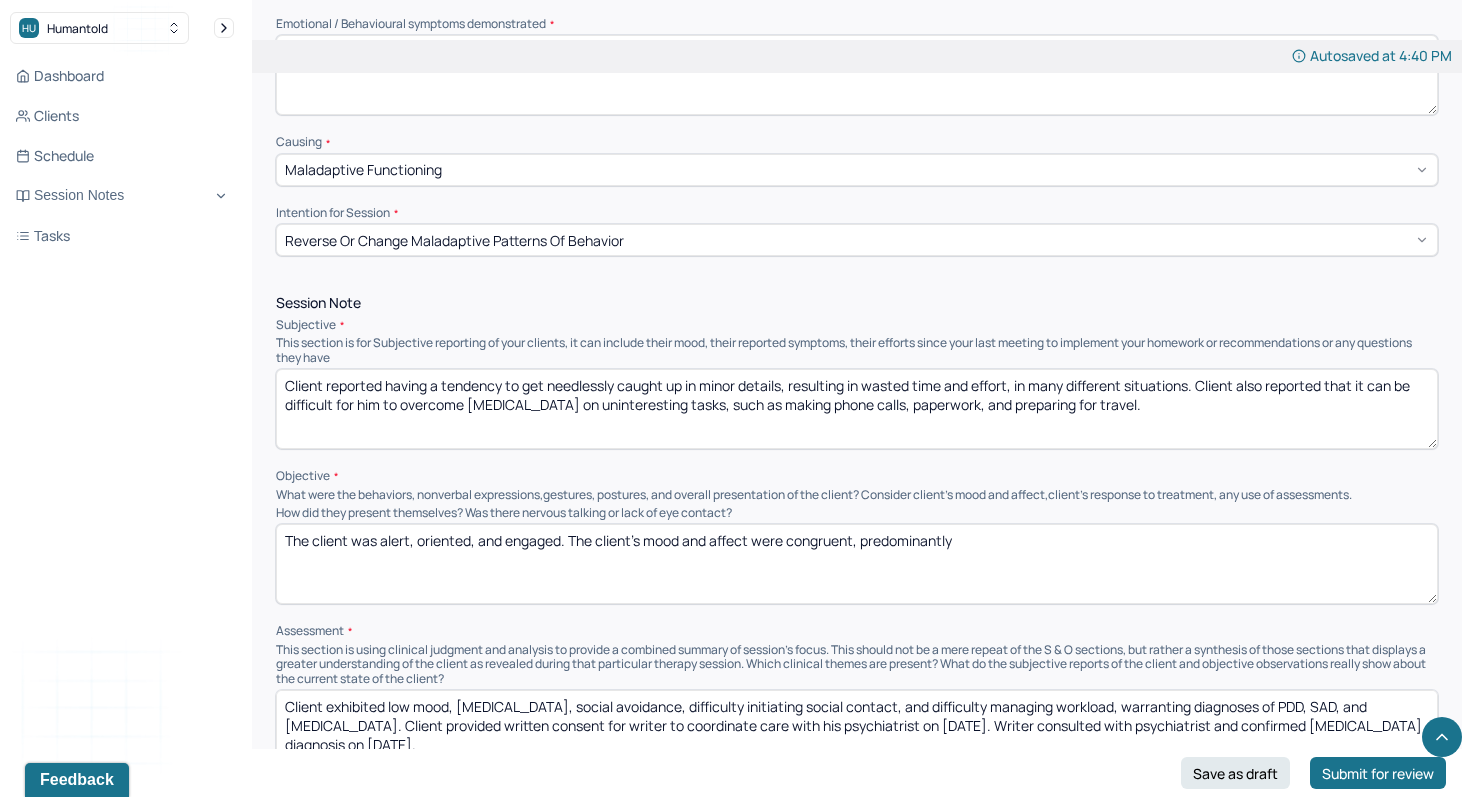 type on "The client was alert, oriented, and engaged. The client's mood and affect were congruent, predominantly" 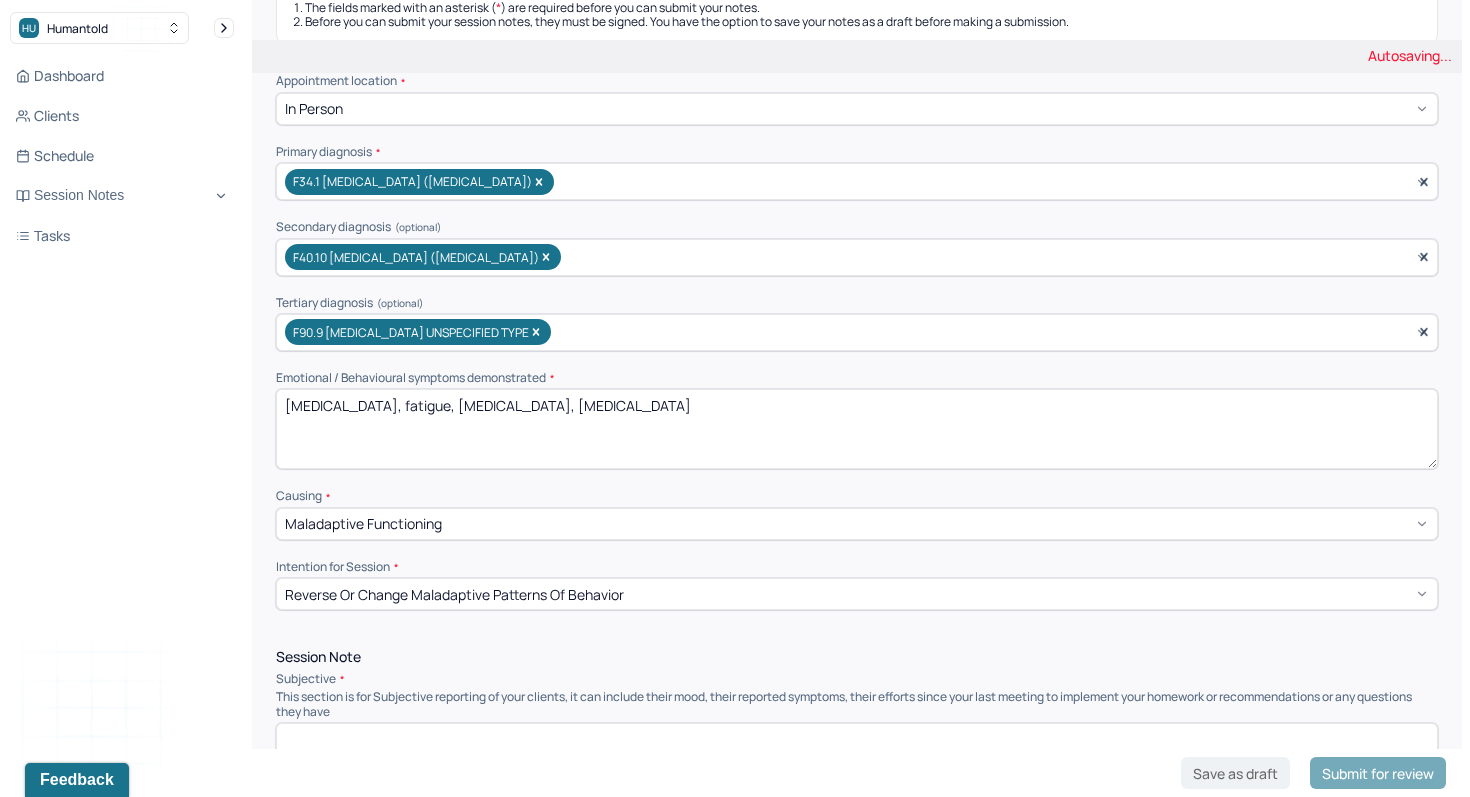 scroll, scrollTop: 309, scrollLeft: 0, axis: vertical 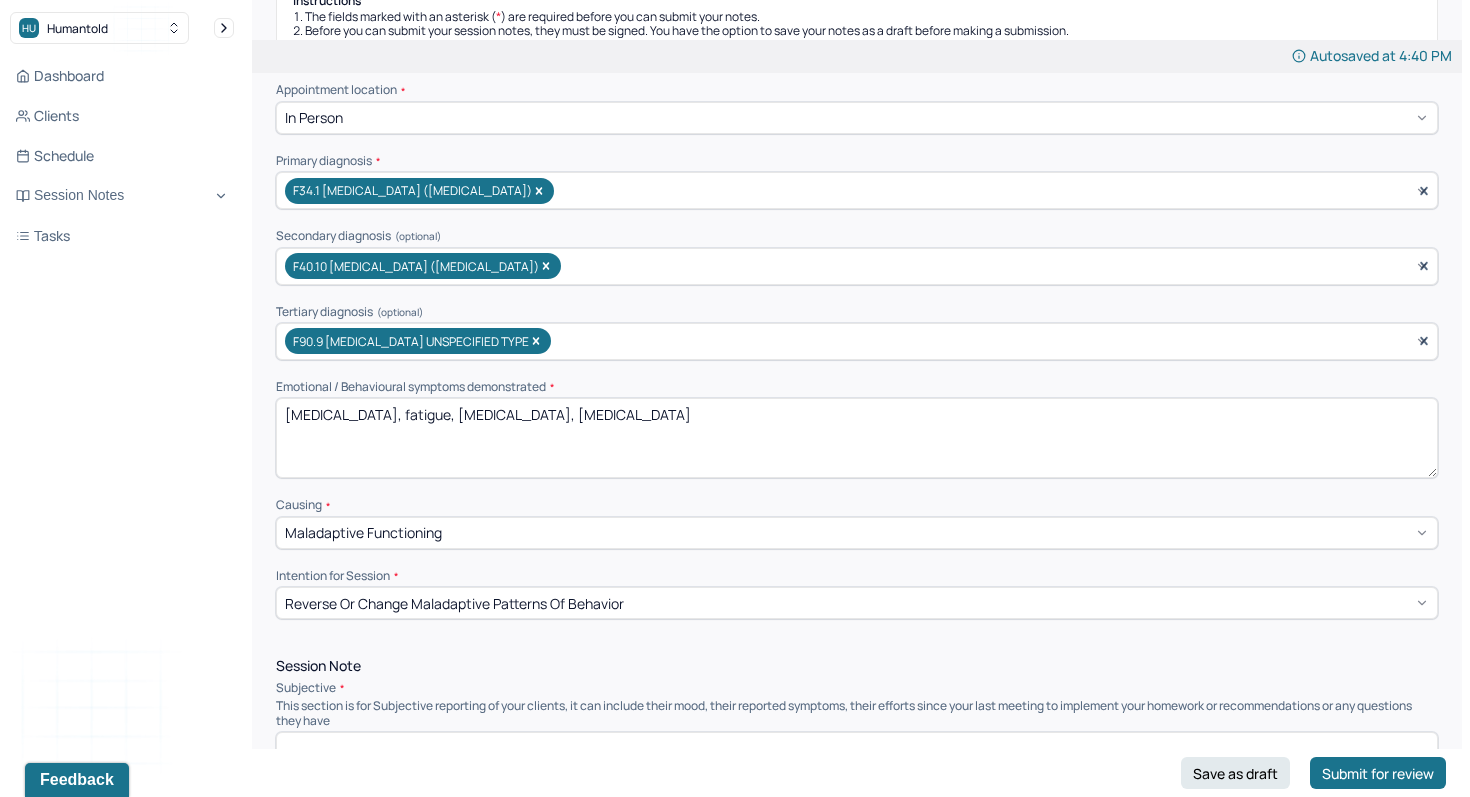 type 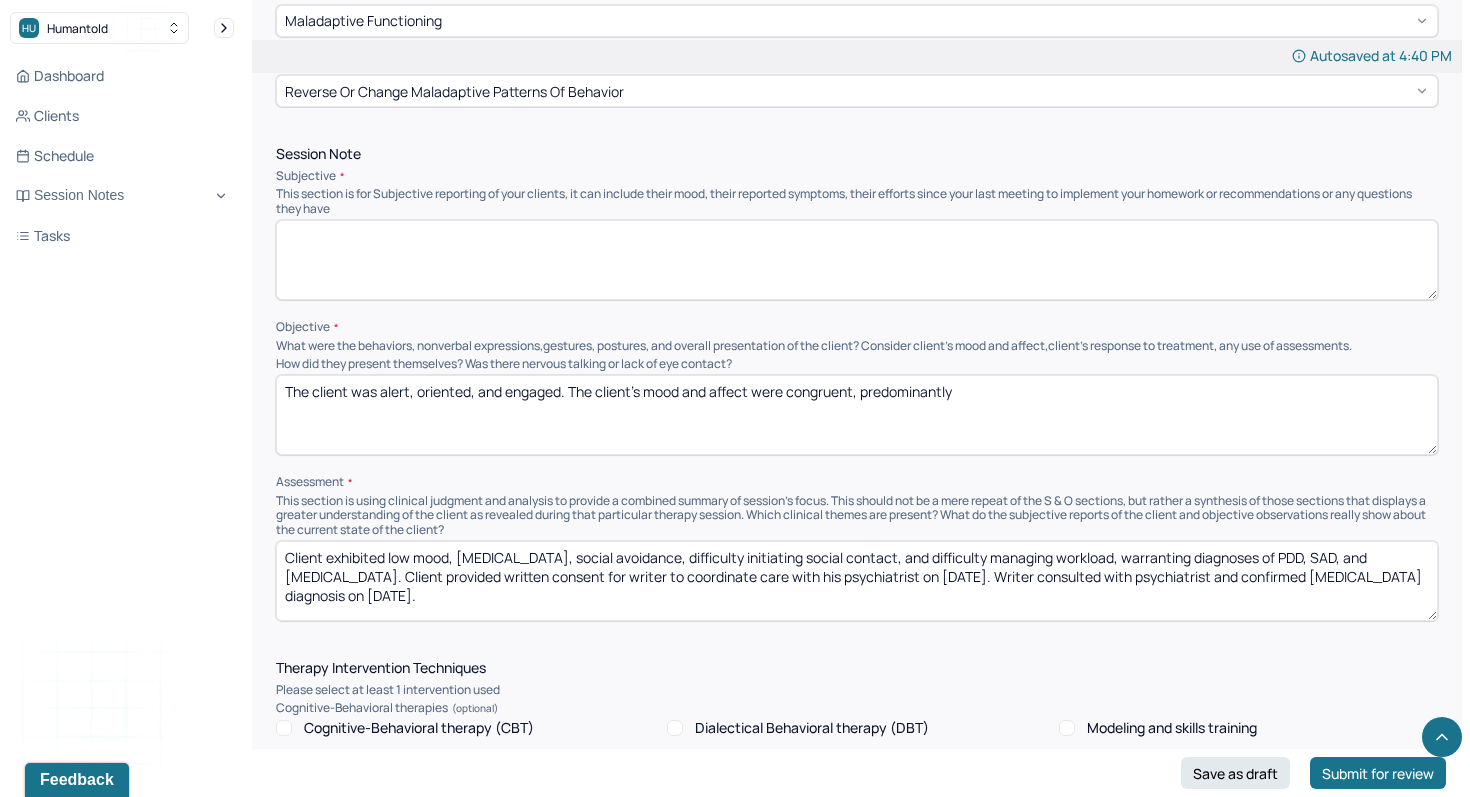 scroll, scrollTop: 819, scrollLeft: 0, axis: vertical 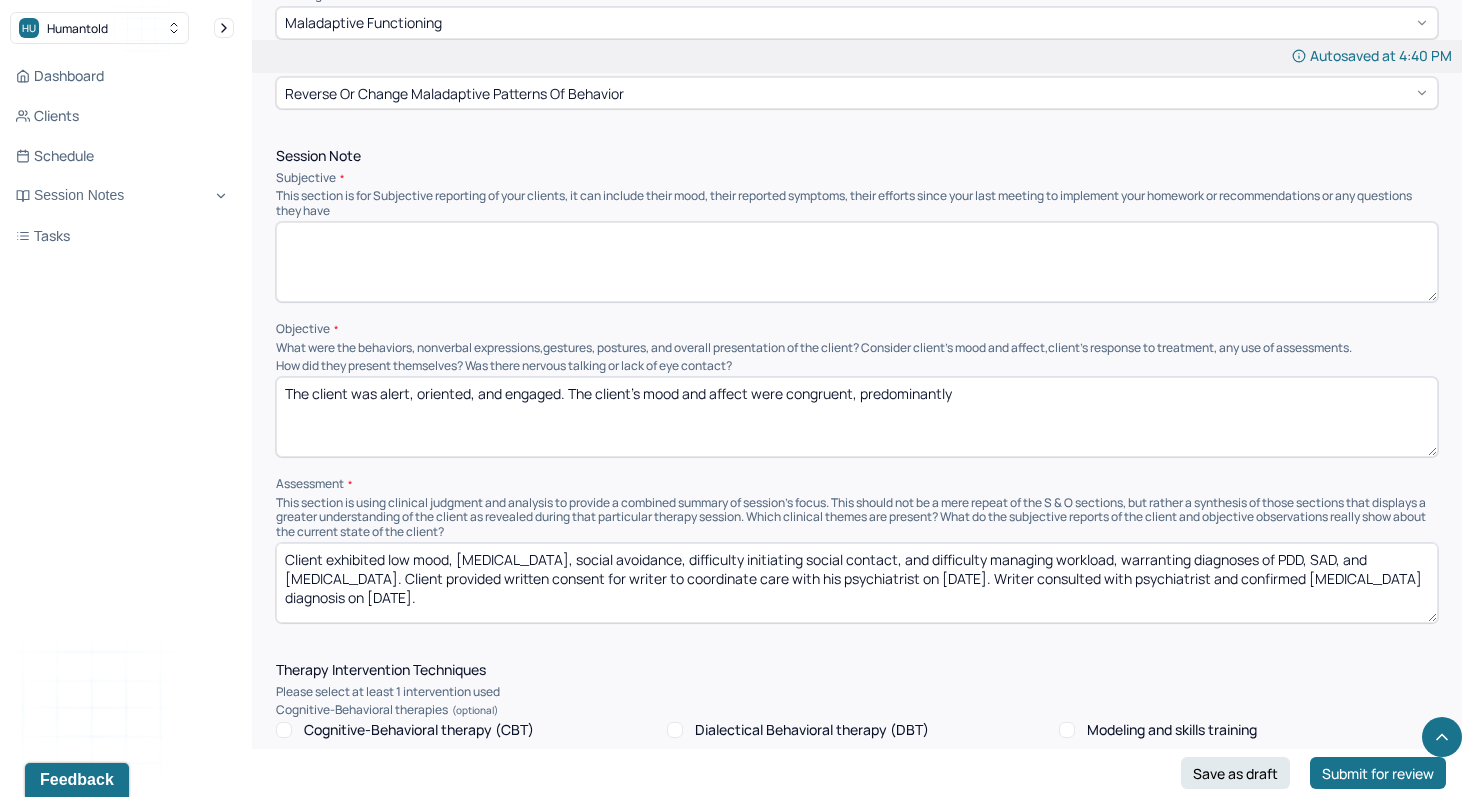 type 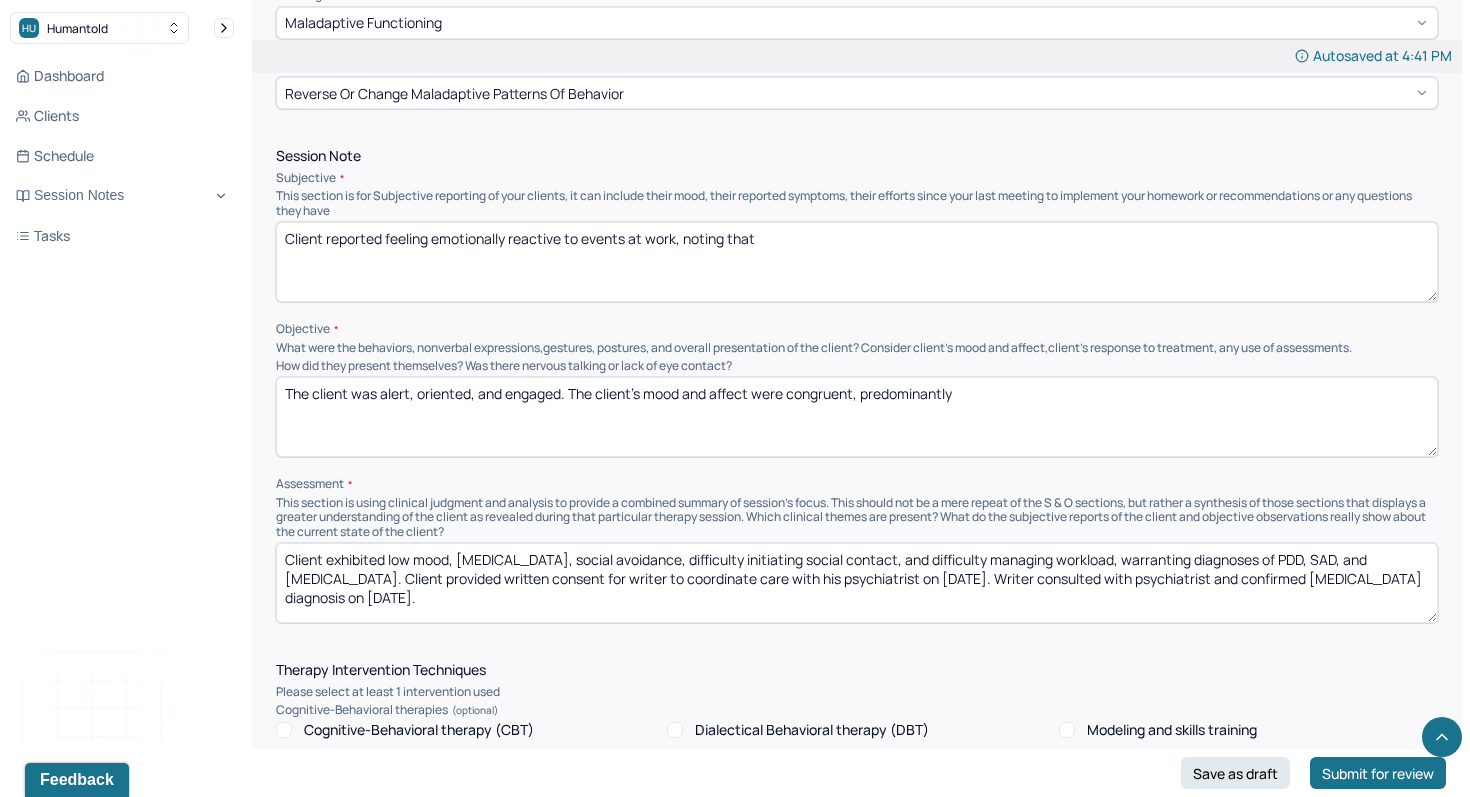 click on "Client reported feeling emotionally reactive to events at work, noting that" at bounding box center (857, 262) 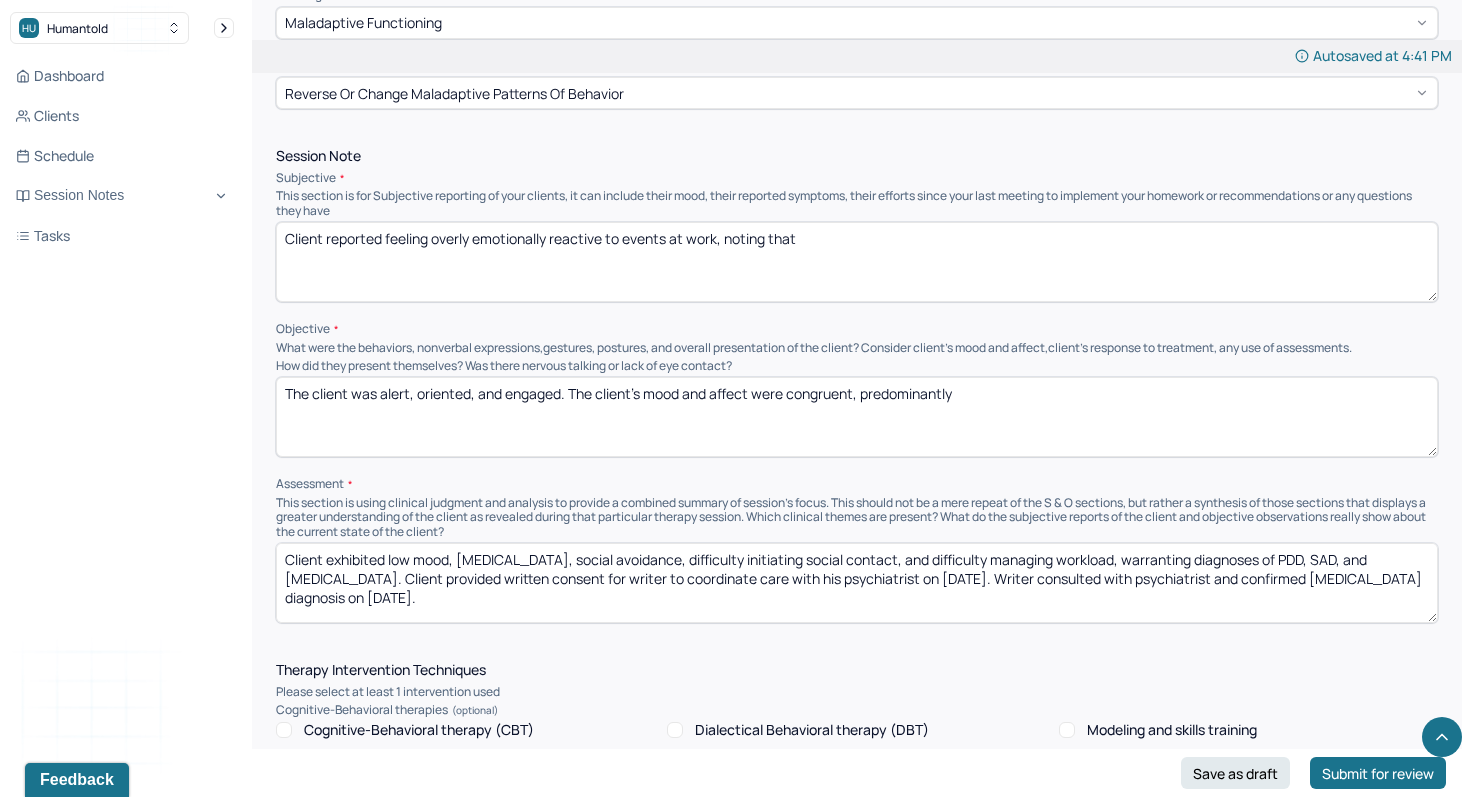 click on "Client reported feeling emotionally reactive to events at work, noting that" at bounding box center (857, 262) 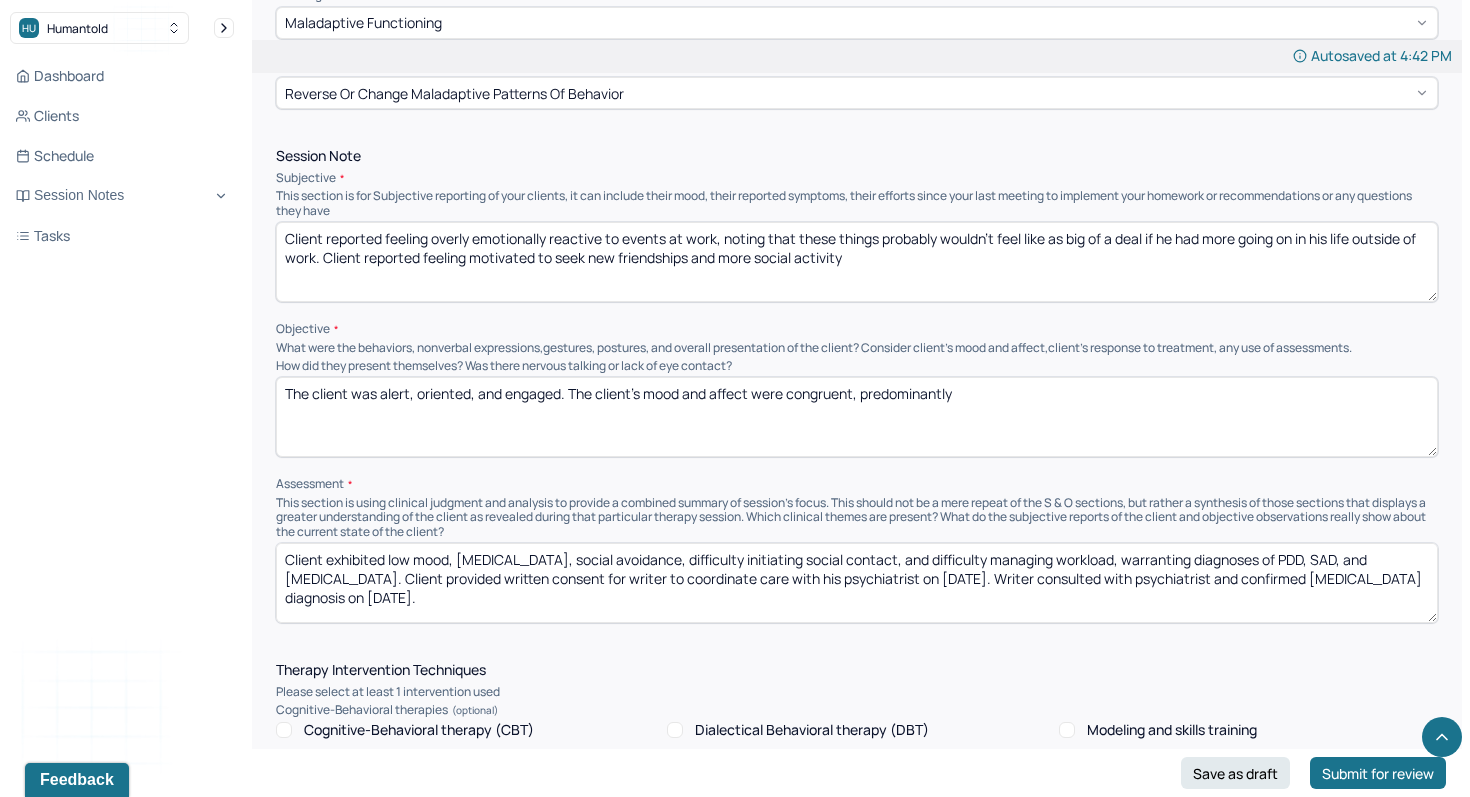 click on "Client reported feeling overly emotionally reactive to events at work, noting that these things probably wouldn't feel like as big of a deal if he had more going on in his life outside of work. Client reported feeling motivated to seek new friendships and more social activity" at bounding box center (857, 262) 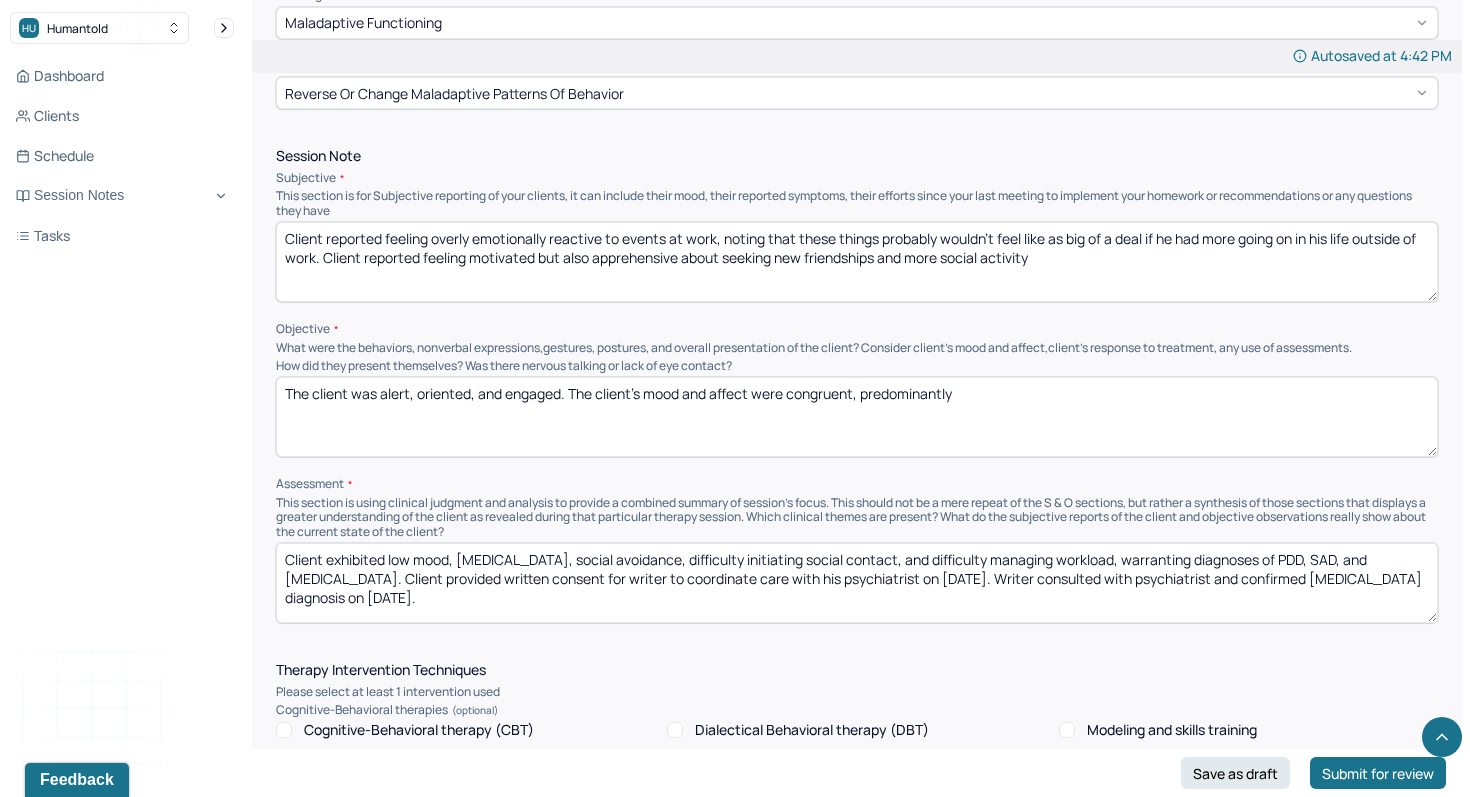 click on "Client reported feeling overly emotionally reactive to events at work, noting that these things probably wouldn't feel like as big of a deal if he had more going on in his life outside of work. Client reported feeling motivated but also apprehensive about to seek new friendships and more social activity" at bounding box center (857, 262) 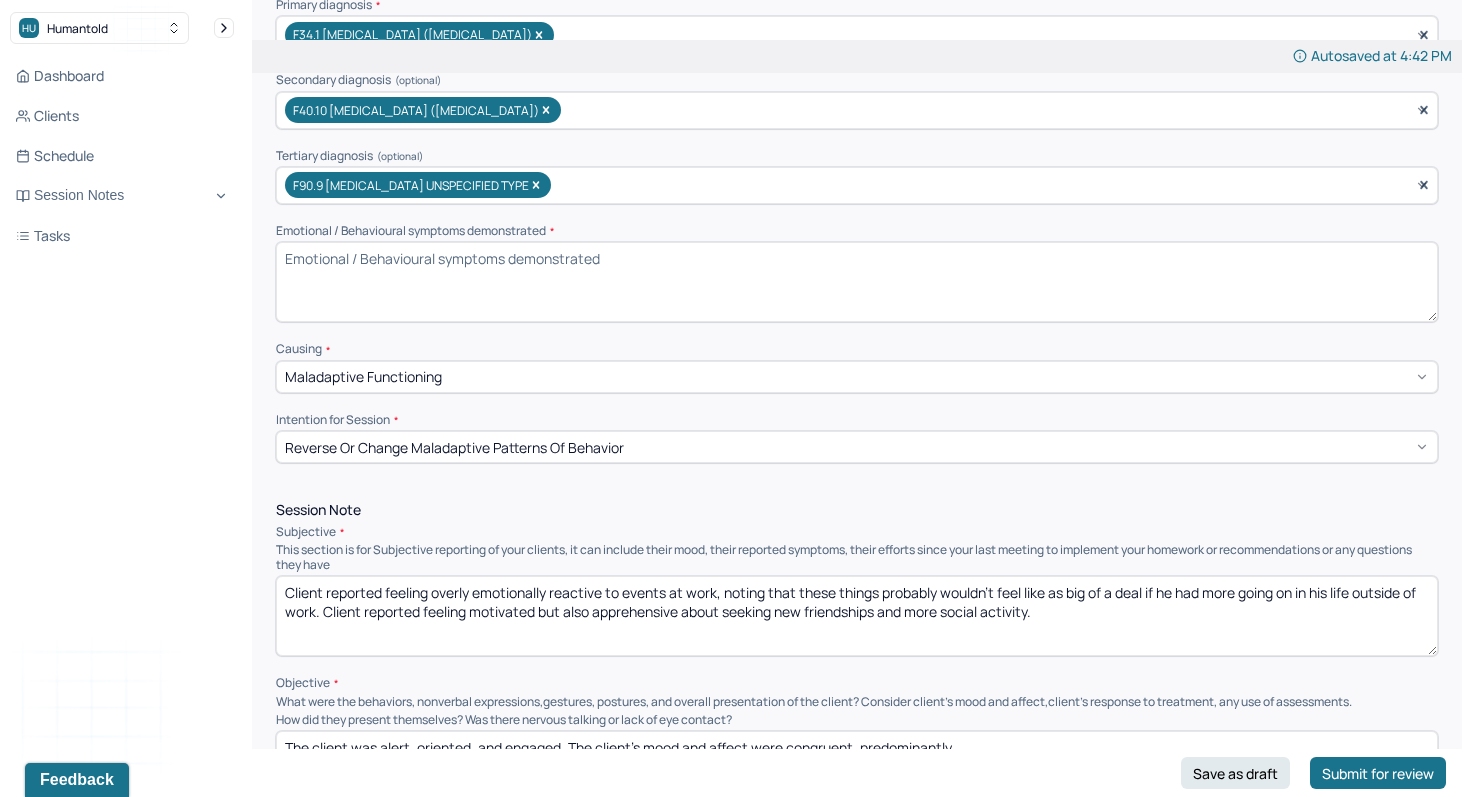 scroll, scrollTop: 457, scrollLeft: 0, axis: vertical 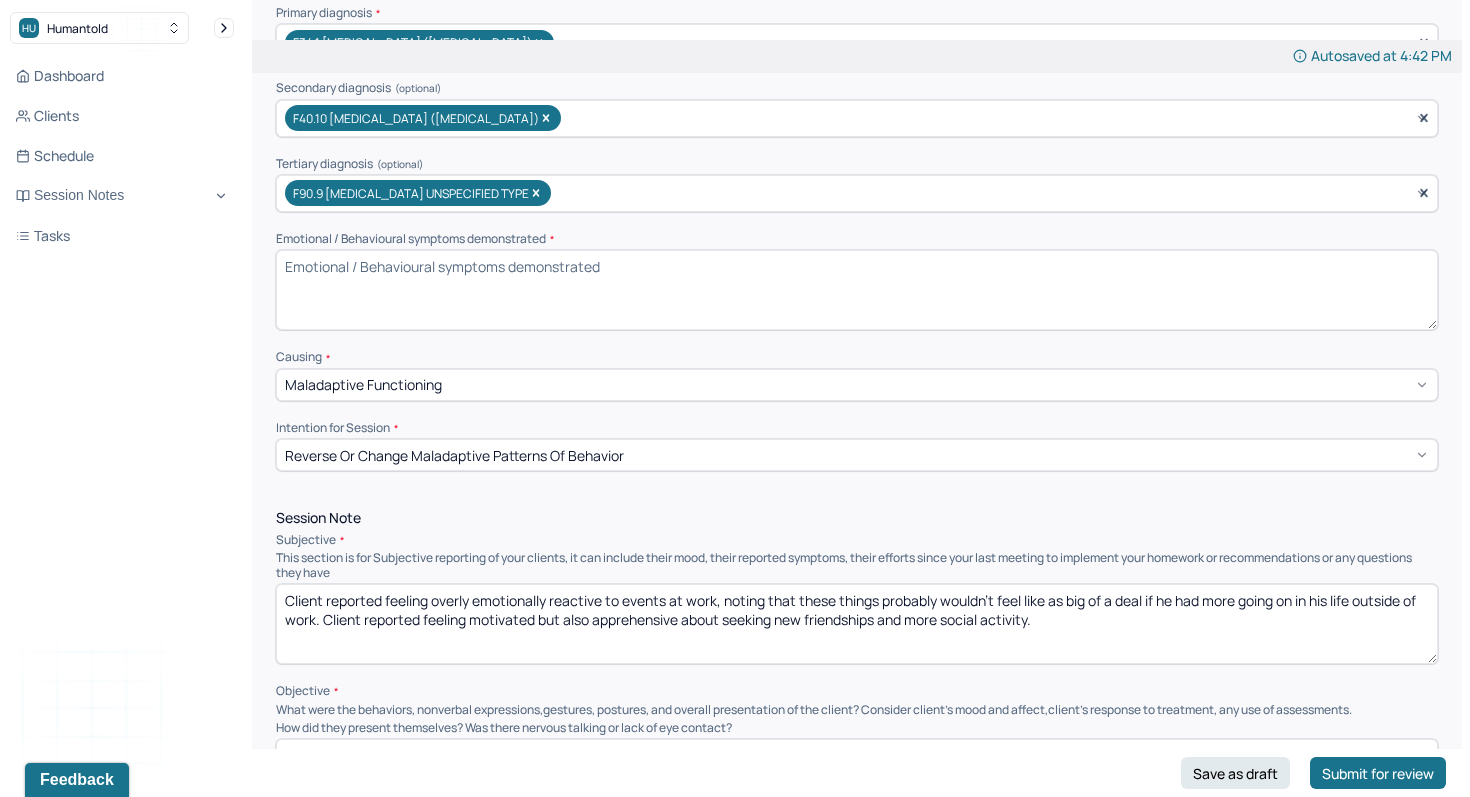 type on "Client reported feeling overly emotionally reactive to events at work, noting that these things probably wouldn't feel like as big of a deal if he had more going on in his life outside of work. Client reported feeling motivated but also apprehensive about seeking new friendships and more social activity." 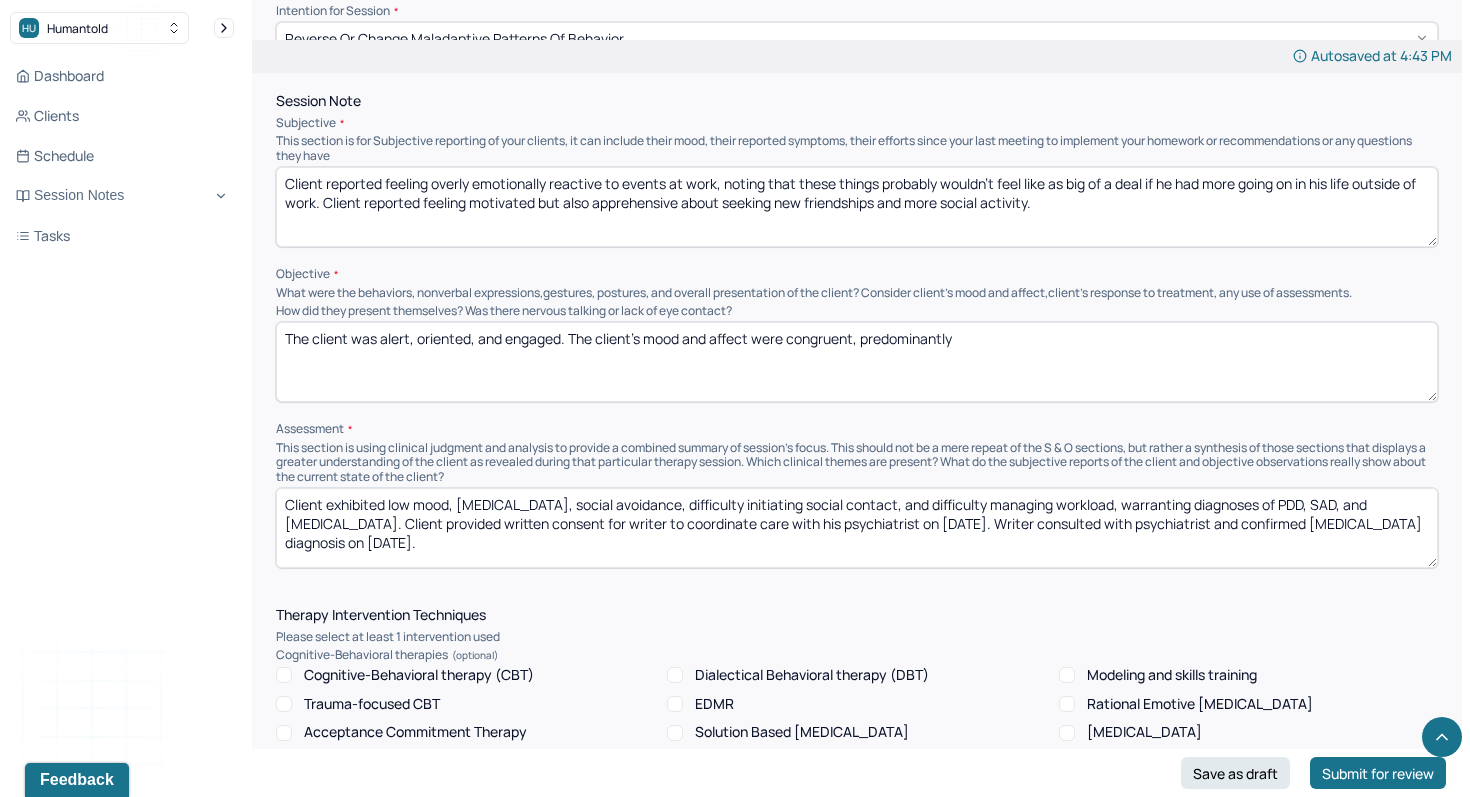 scroll, scrollTop: 872, scrollLeft: 0, axis: vertical 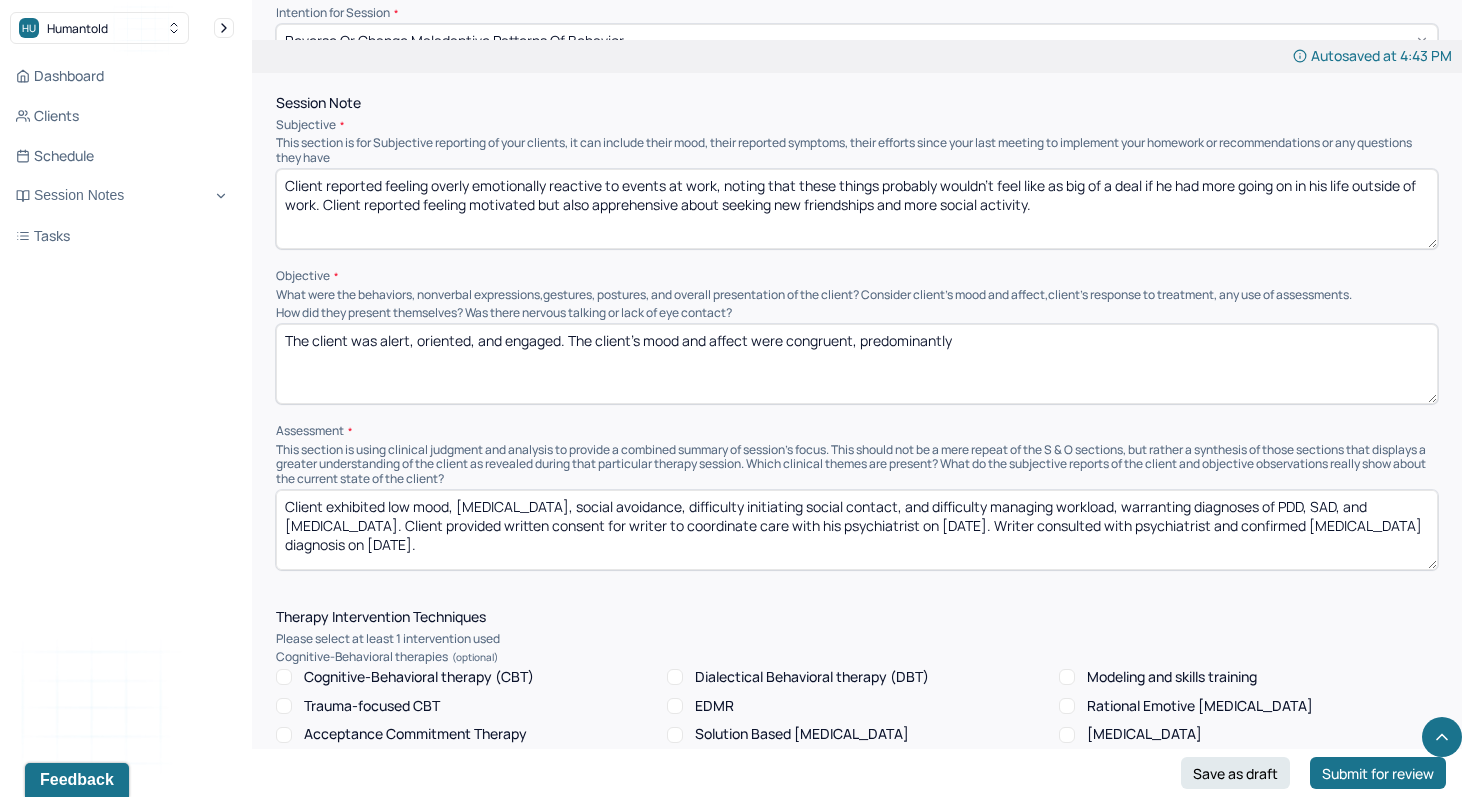 type on "Irritability, loneliness, [MEDICAL_DATA] and avoidance" 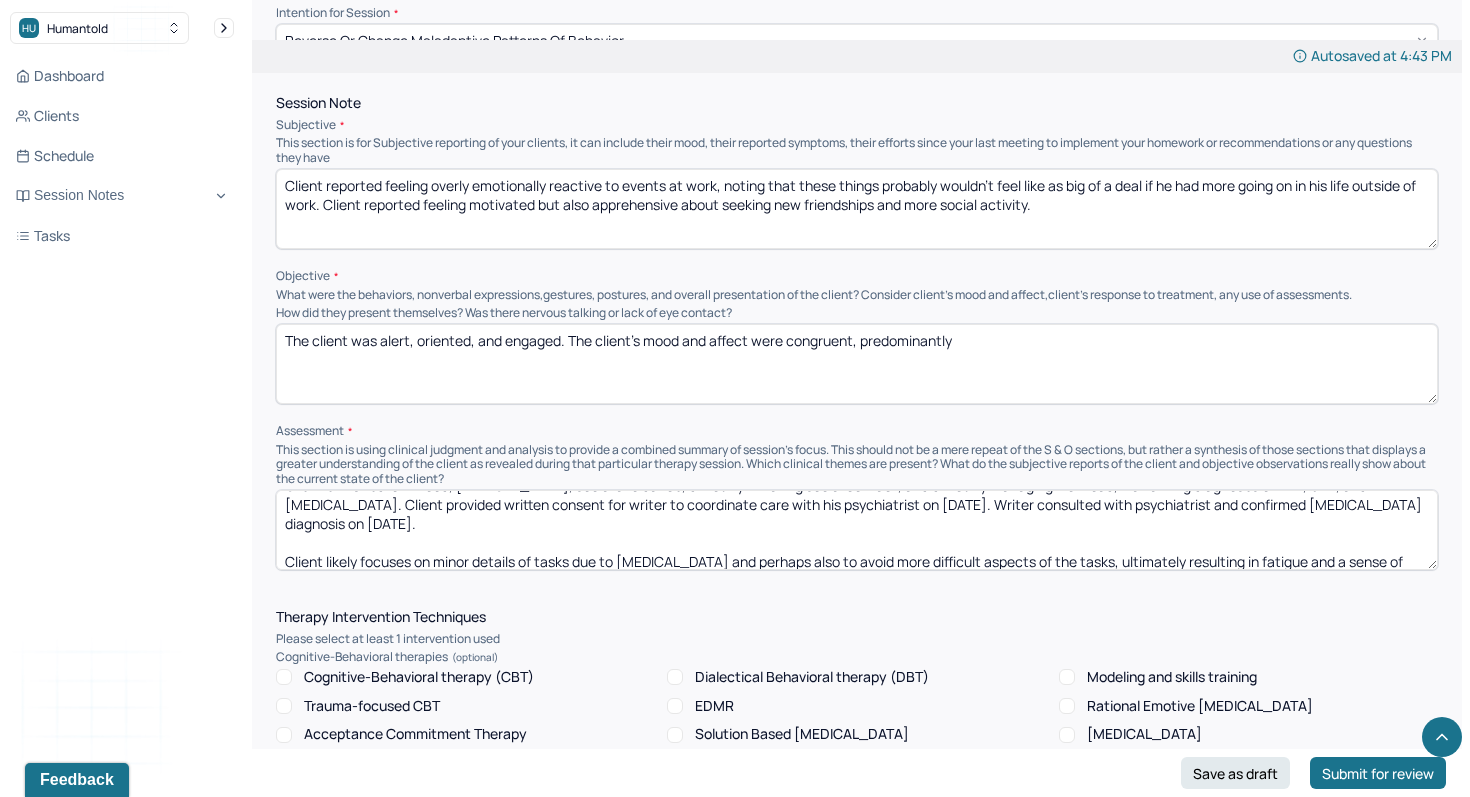 scroll, scrollTop: 47, scrollLeft: 0, axis: vertical 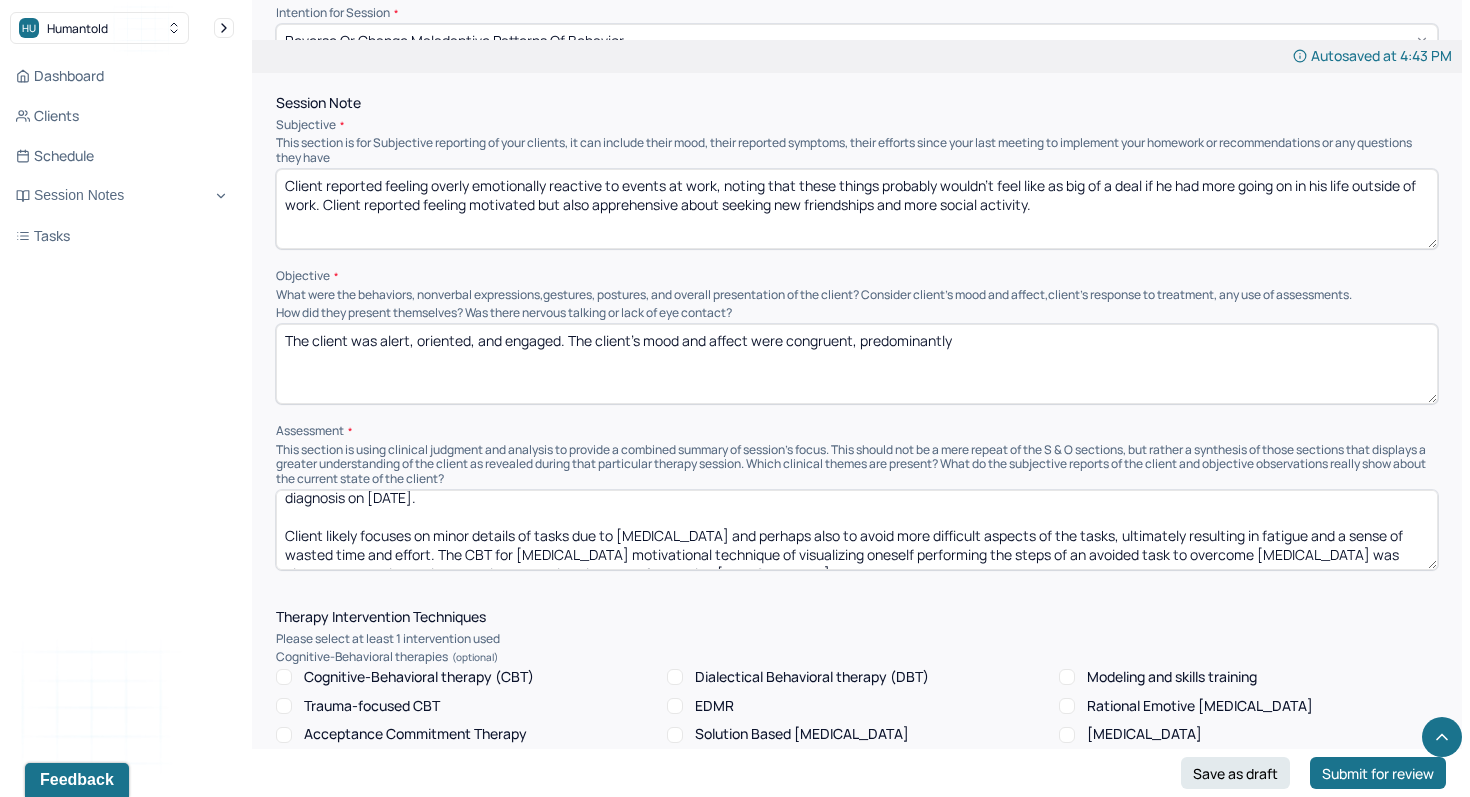 drag, startPoint x: 287, startPoint y: 516, endPoint x: 682, endPoint y: 602, distance: 404.25363 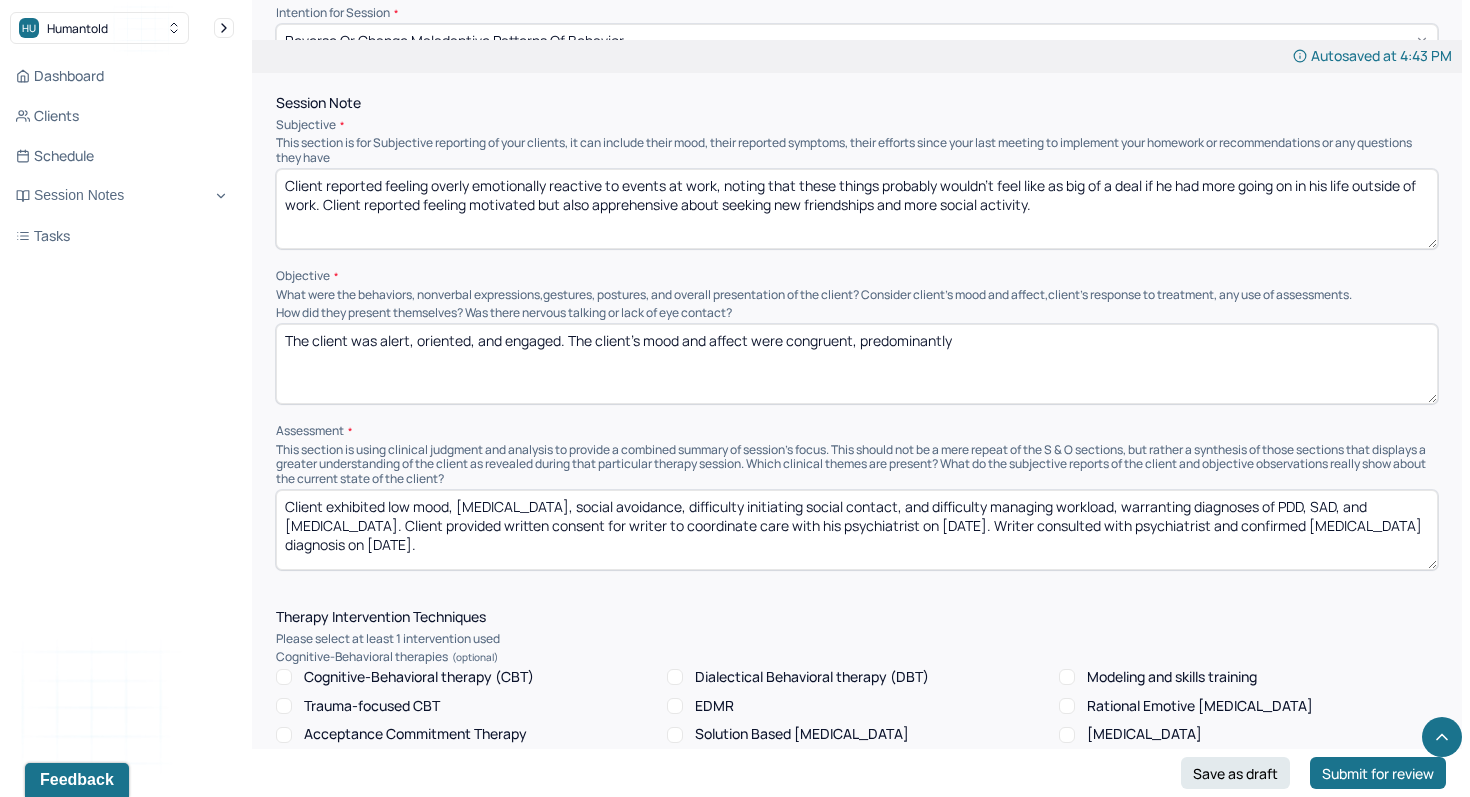 scroll, scrollTop: 3, scrollLeft: 0, axis: vertical 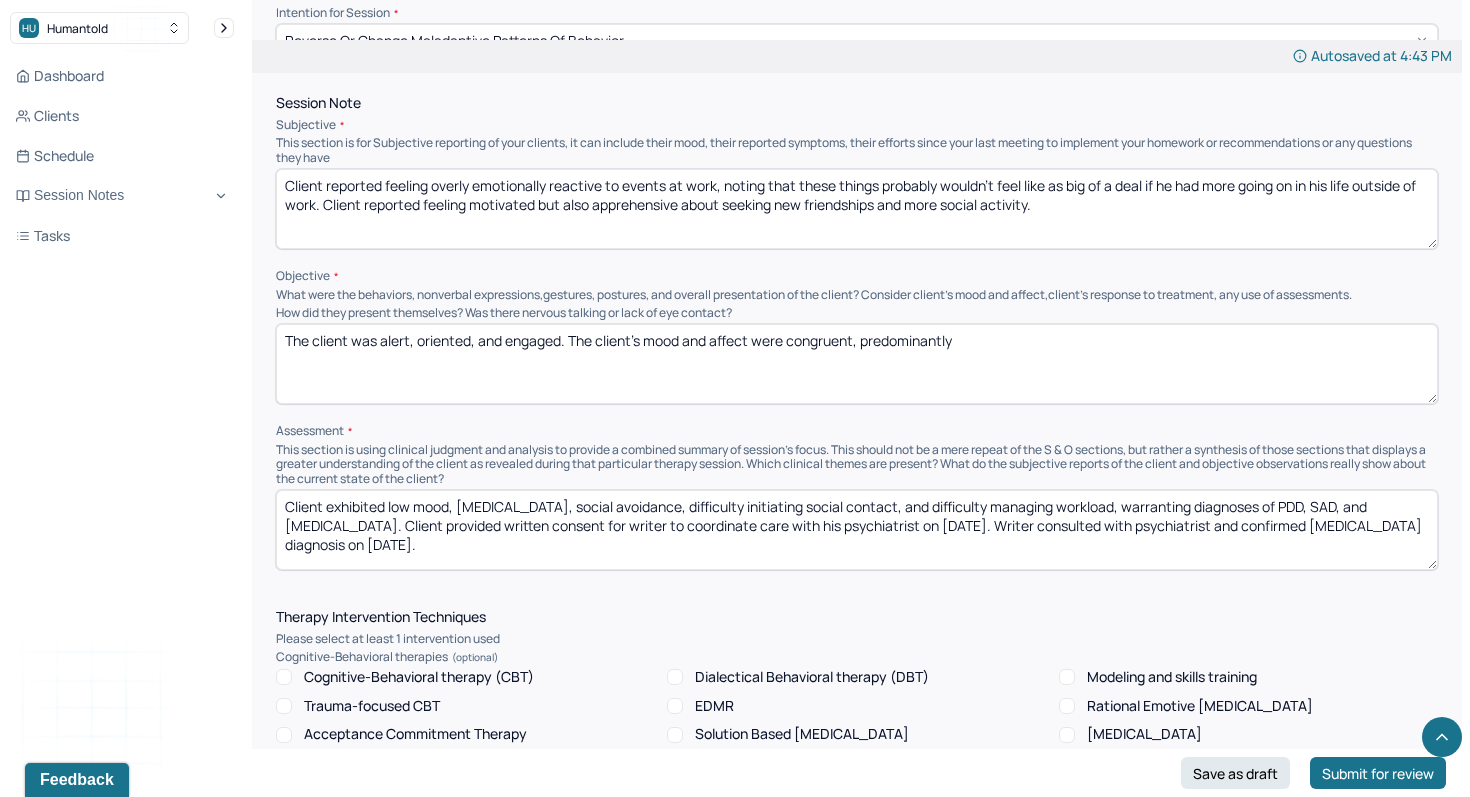 type on "Client exhibited low mood, [MEDICAL_DATA], social avoidance, difficulty initiating social contact, and difficulty managing workload, warranting diagnoses of PDD, SAD, and [MEDICAL_DATA]. Client provided written consent for writer to coordinate care with his psychiatrist on [DATE]. Writer consulted with psychiatrist and confirmed [MEDICAL_DATA] diagnosis on [DATE]." 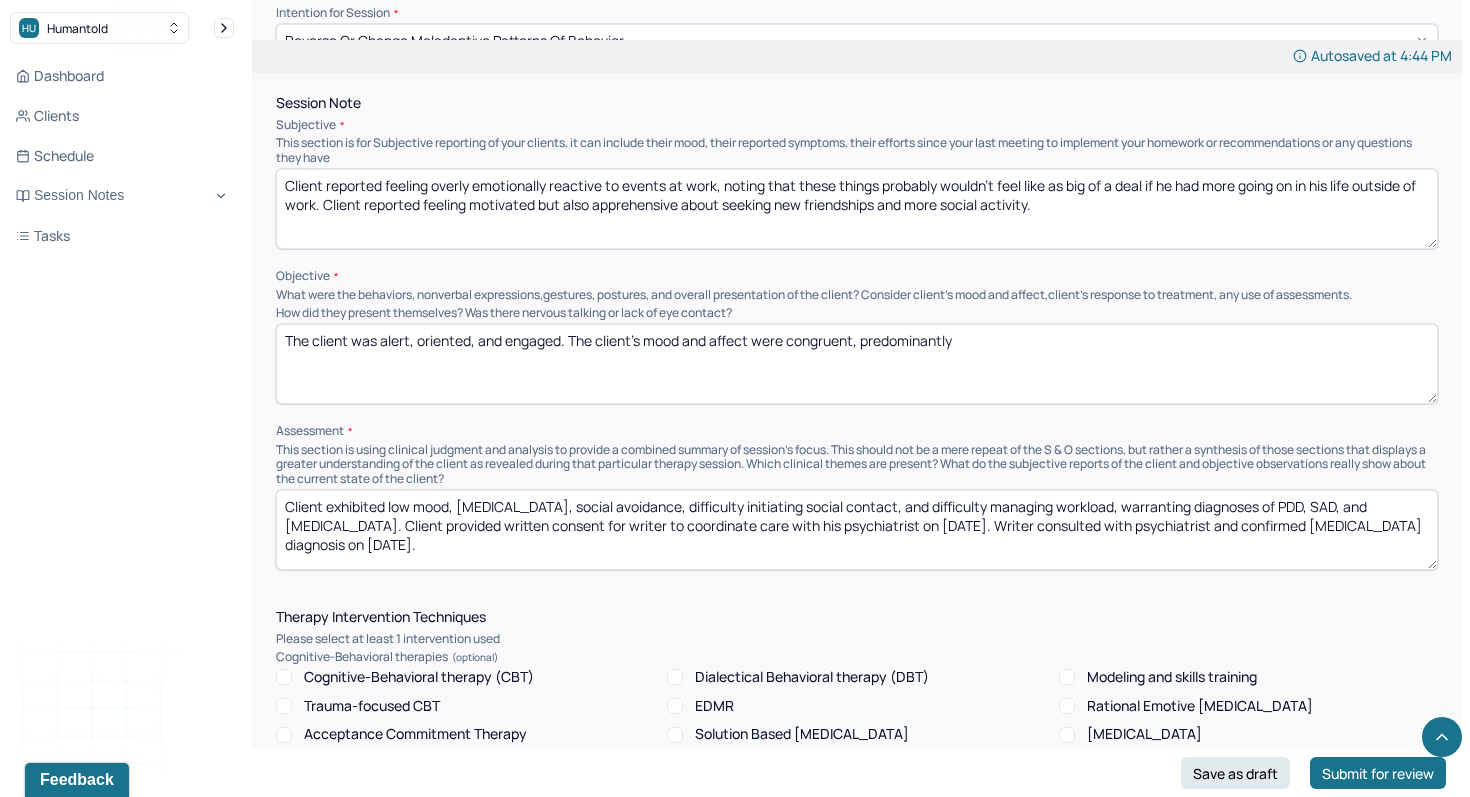 click on "Cognitive-Behavioral therapy (CBT)" at bounding box center [284, 677] 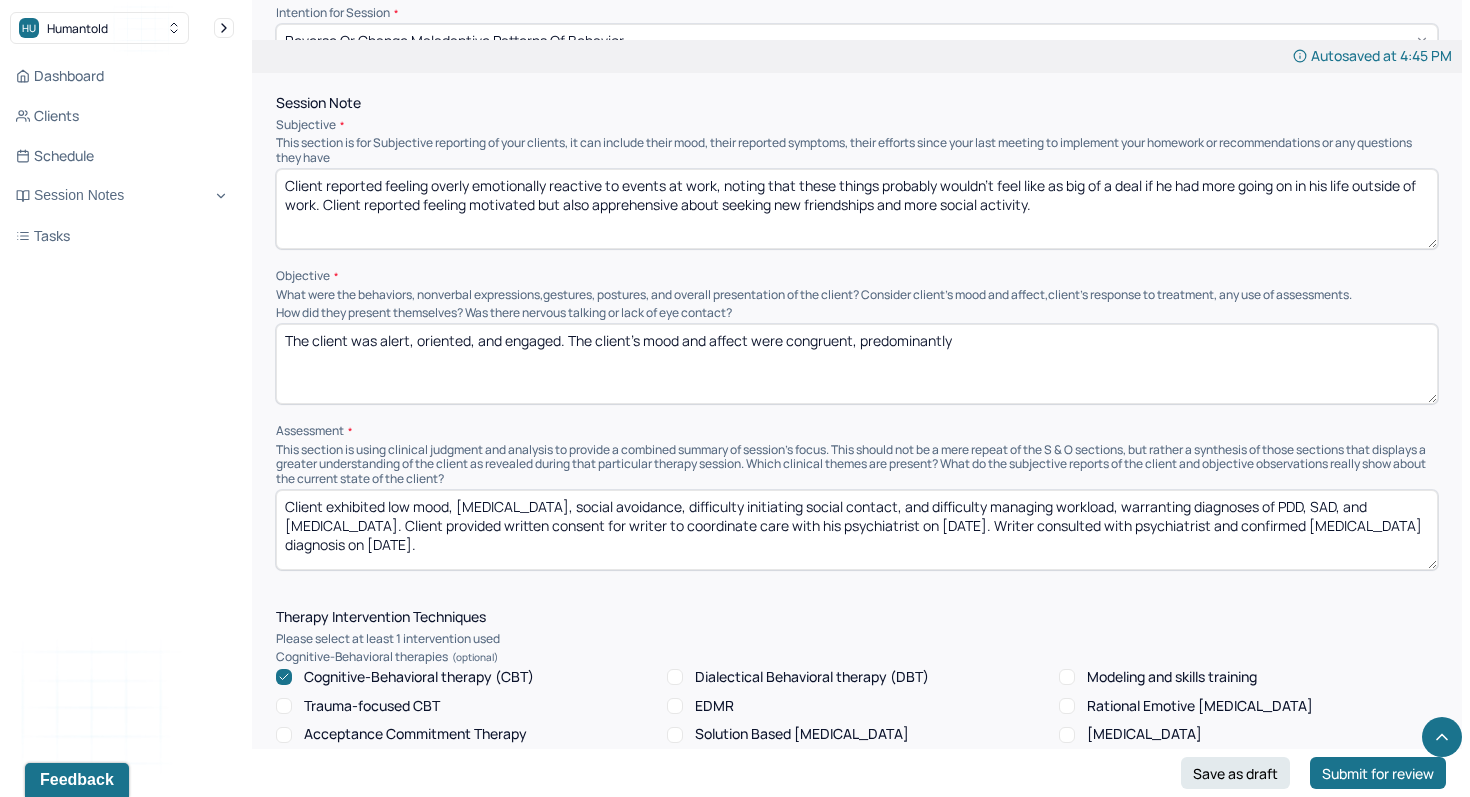click on "Client exhibited low mood, [MEDICAL_DATA], social avoidance, difficulty initiating social contact, and difficulty managing workload, warranting diagnoses of PDD, SAD, and [MEDICAL_DATA]. Client provided written consent for writer to coordinate care with his psychiatrist on [DATE]. Writer consulted with psychiatrist and confirmed [MEDICAL_DATA] diagnosis on [DATE]." at bounding box center [857, 530] 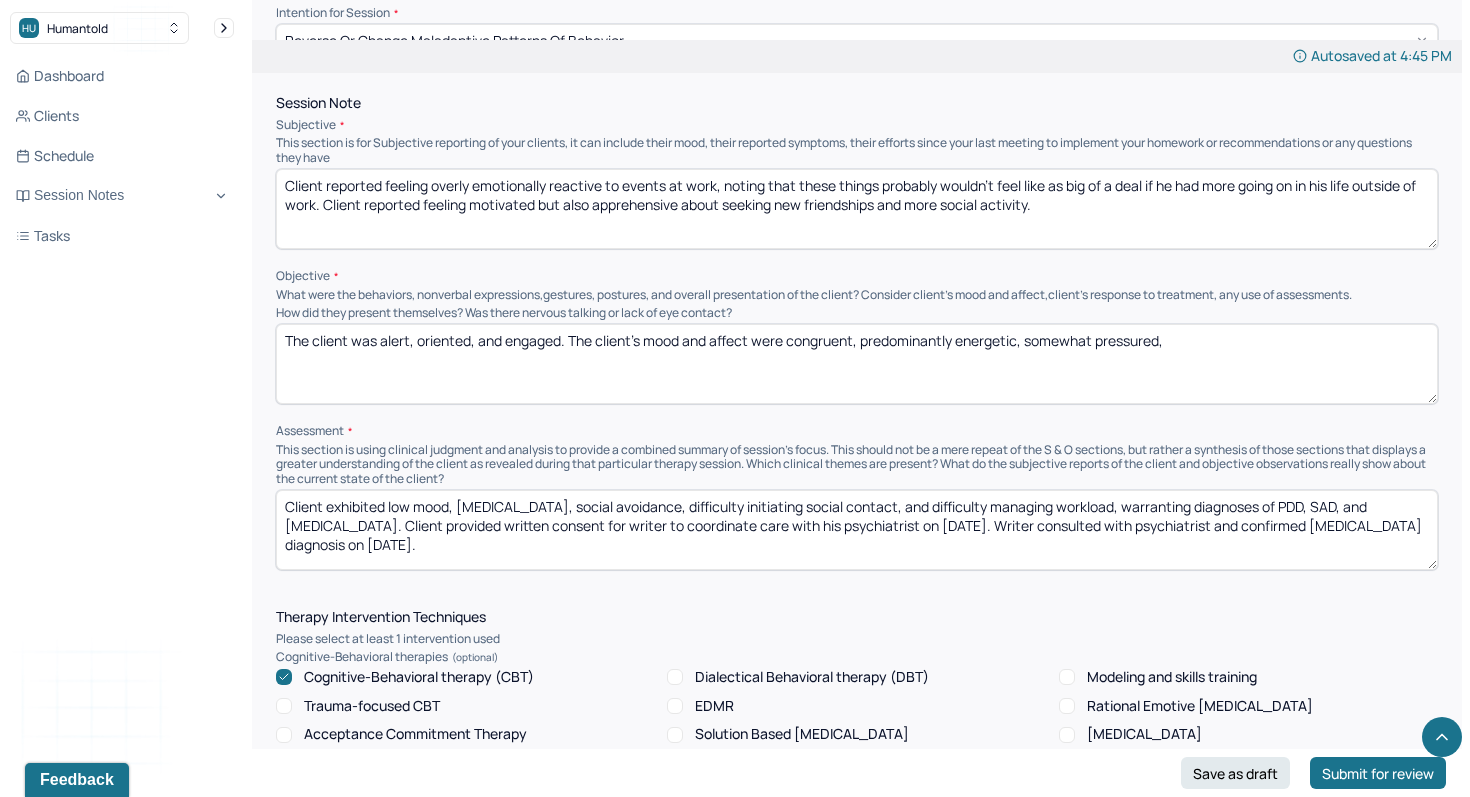 click on "The client was alert, oriented, and engaged. The client's mood and affect were congruent, predominantly energetic, somewhat pressured," at bounding box center (857, 364) 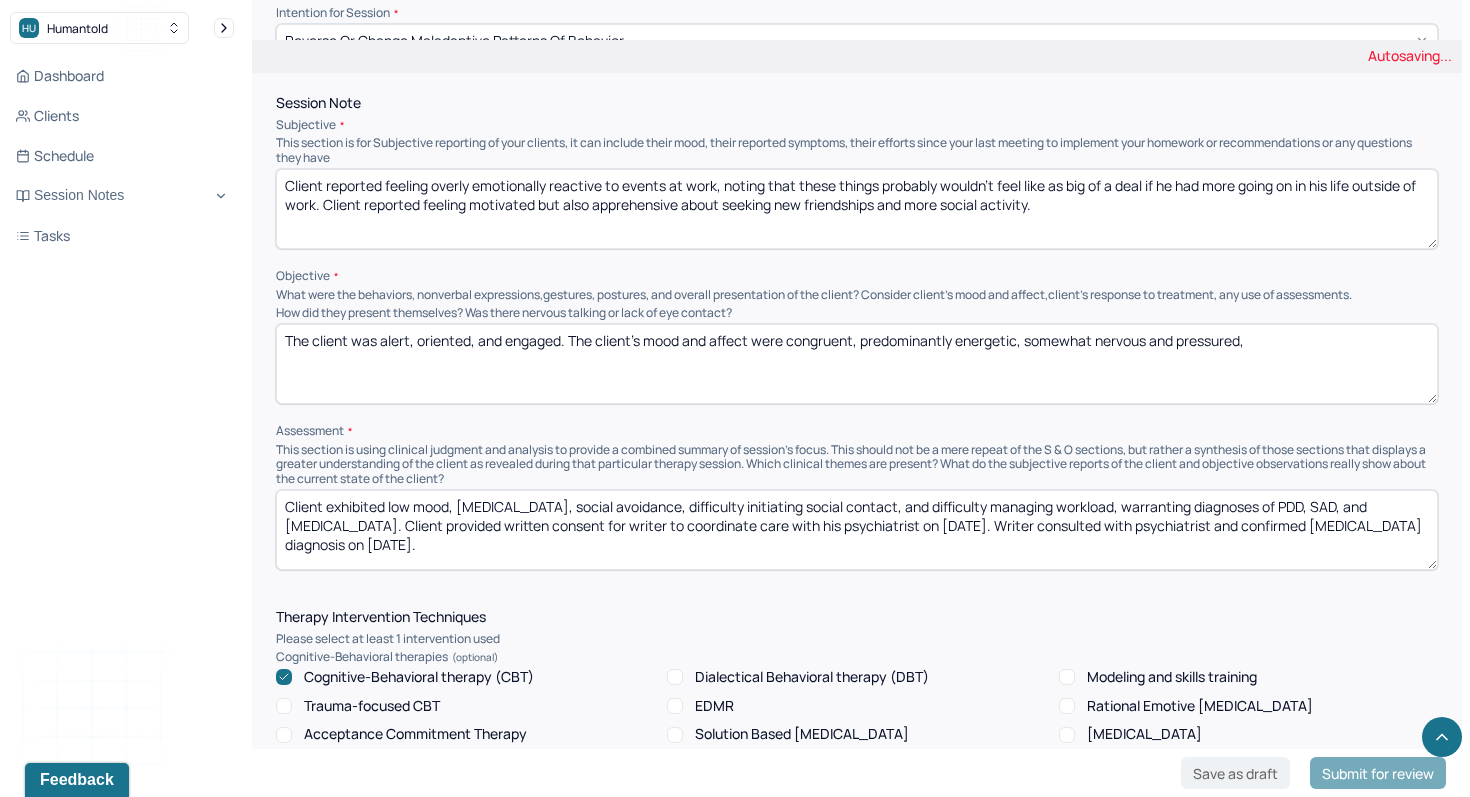 click on "The client was alert, oriented, and engaged. The client's mood and affect were congruent, predominantly energetic, somewhat pressured," at bounding box center (857, 364) 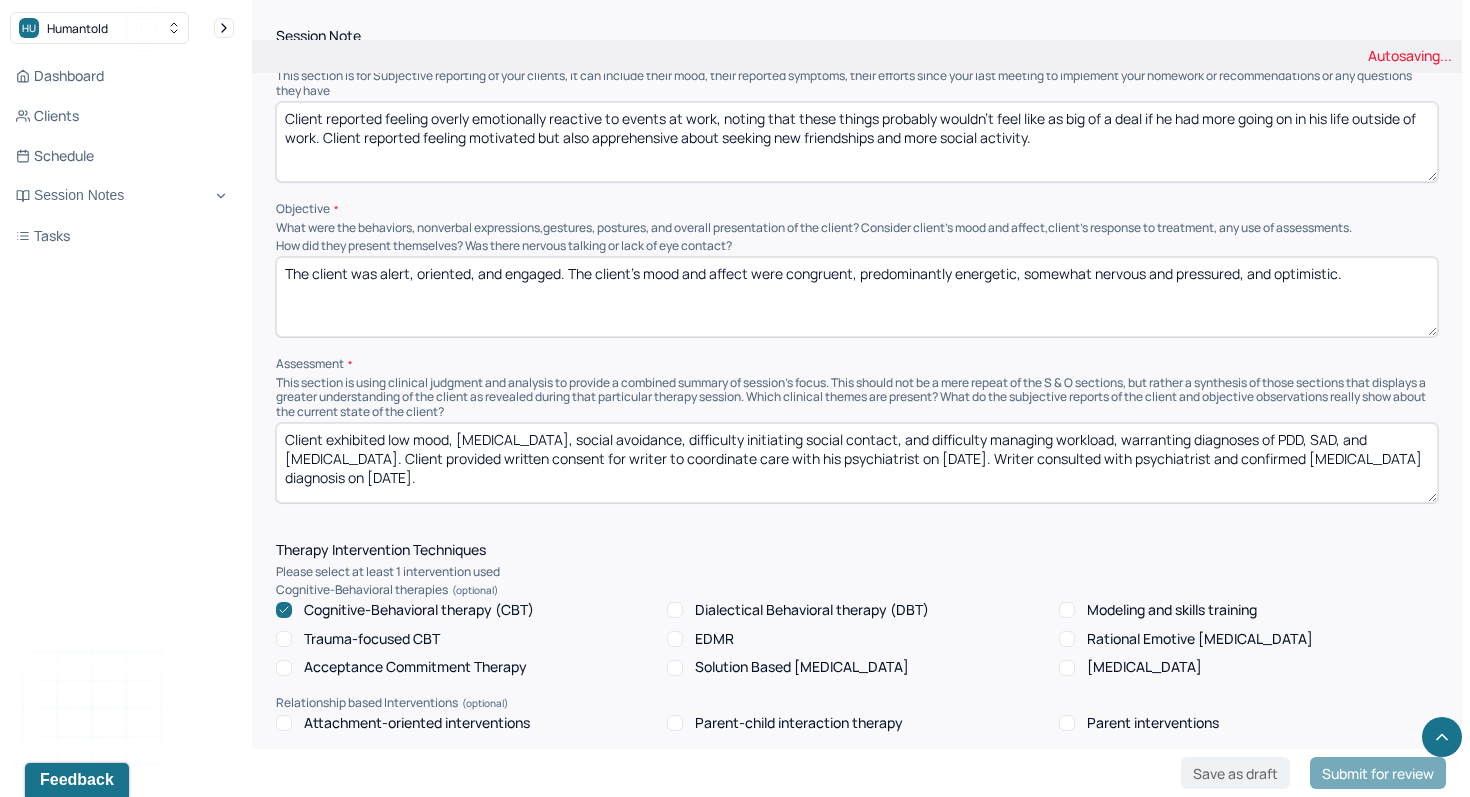 scroll, scrollTop: 943, scrollLeft: 0, axis: vertical 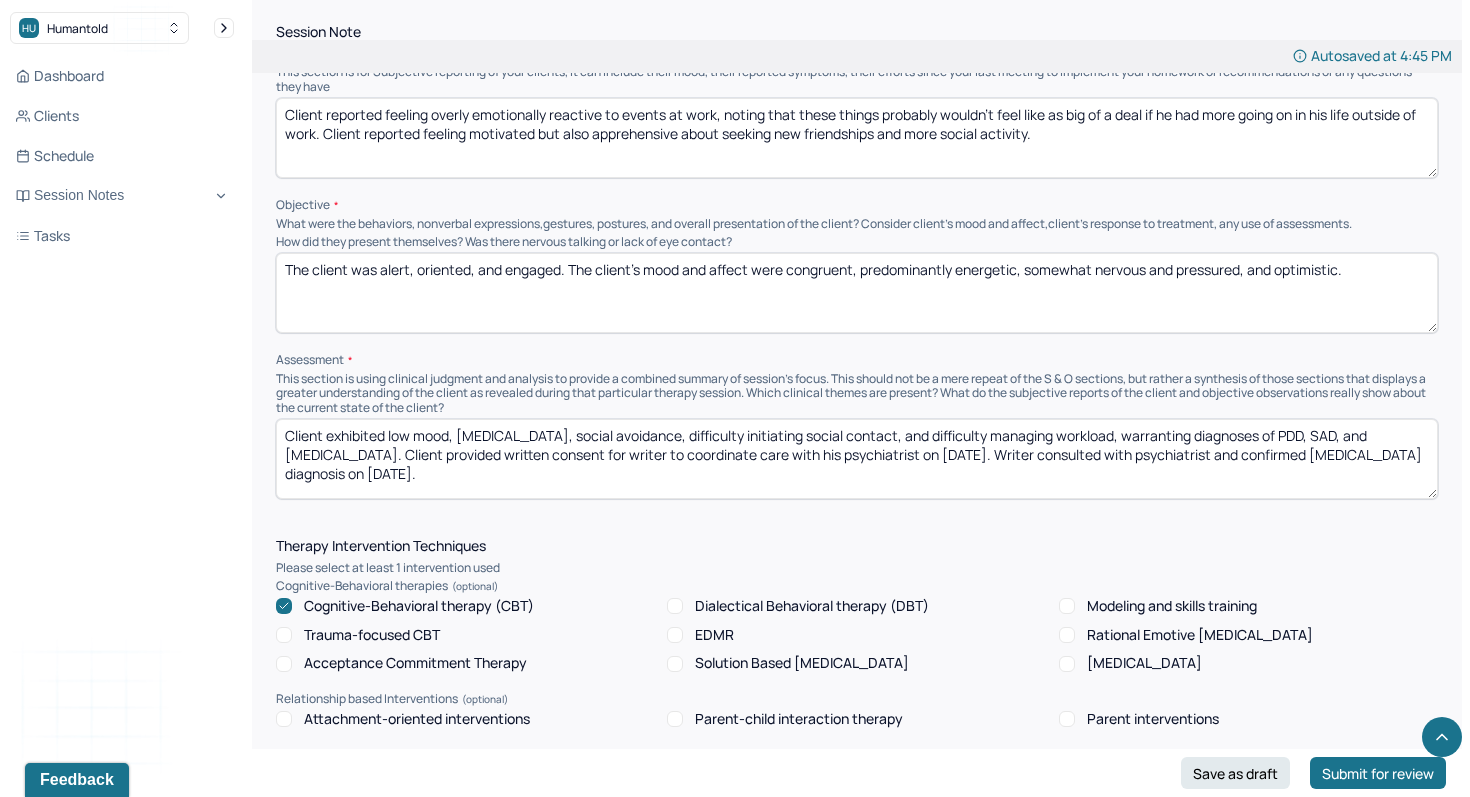 type on "The client was alert, oriented, and engaged. The client's mood and affect were congruent, predominantly energetic, somewhat nervous and pressured, and optimistic." 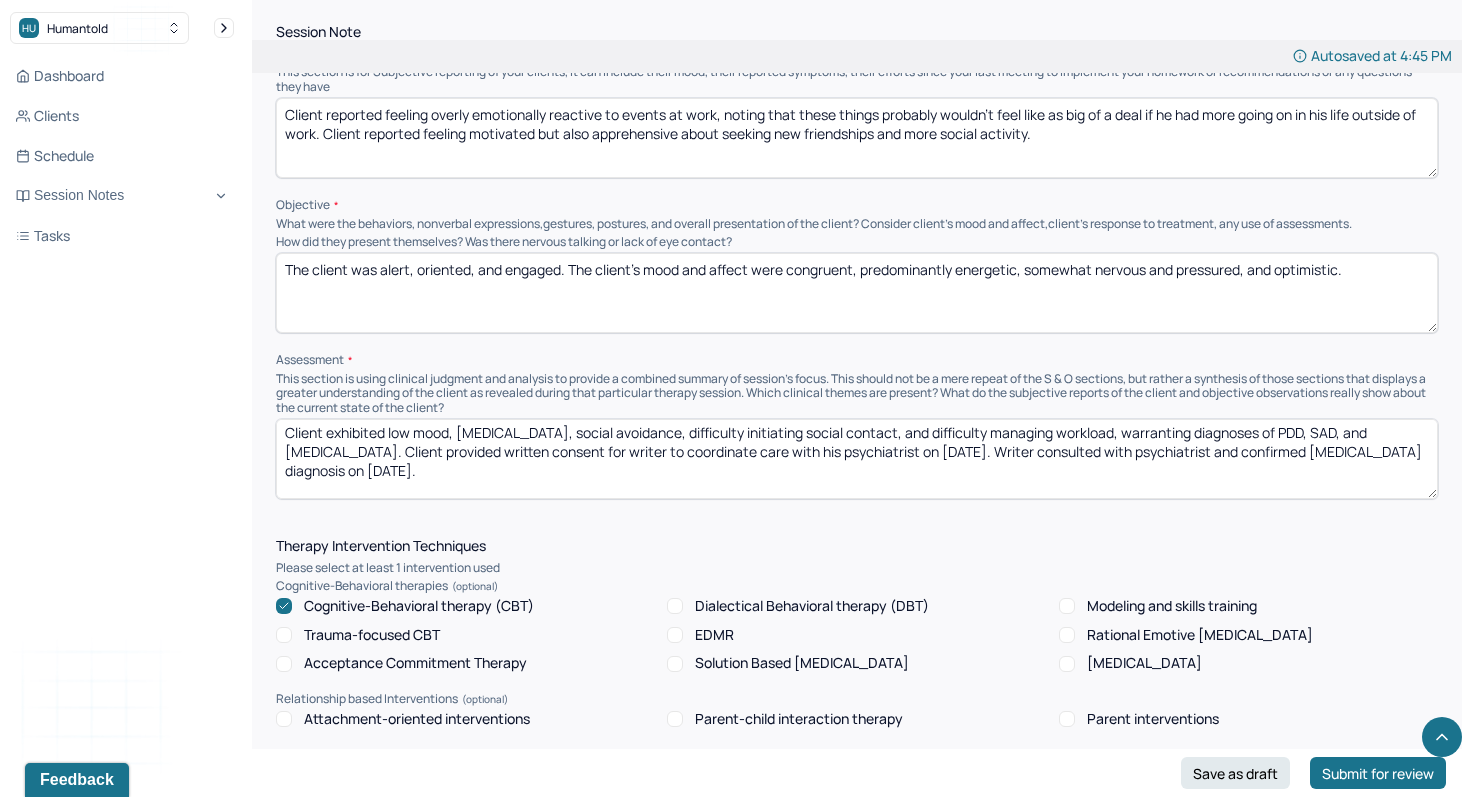 type on "Client exhibited low mood, [MEDICAL_DATA], social avoidance, difficulty initiating social contact, and difficulty managing workload, warranting diagnoses of PDD, SAD, and [MEDICAL_DATA]. Client provided written consent for writer to coordinate care with his psychiatrist on [DATE]. Writer consulted with psychiatrist and confirmed [MEDICAL_DATA] diagnosis on [DATE].
Client likely struggles to increase his social activity" 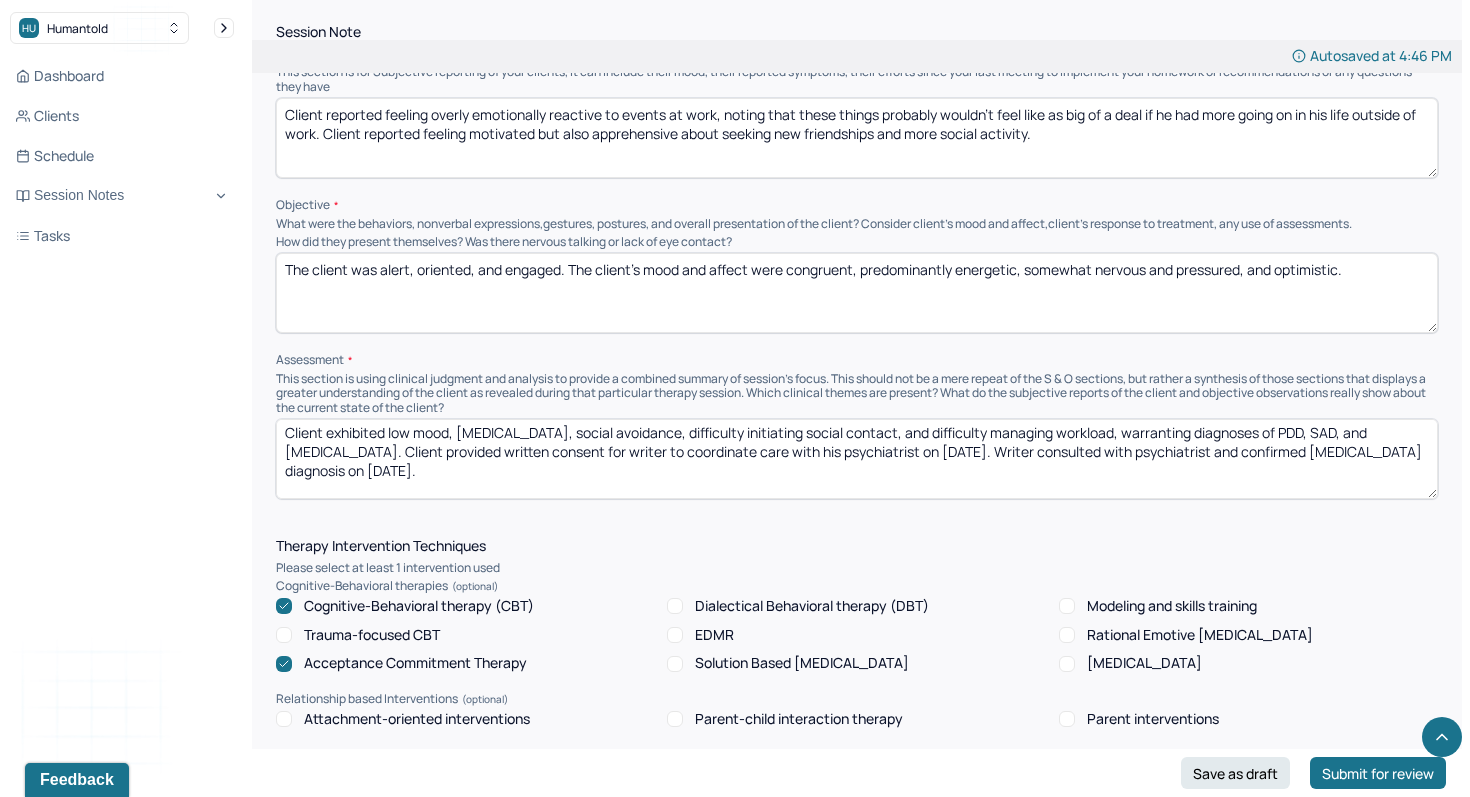 click on "Cognitive-Behavioral therapy (CBT)" at bounding box center [419, 606] 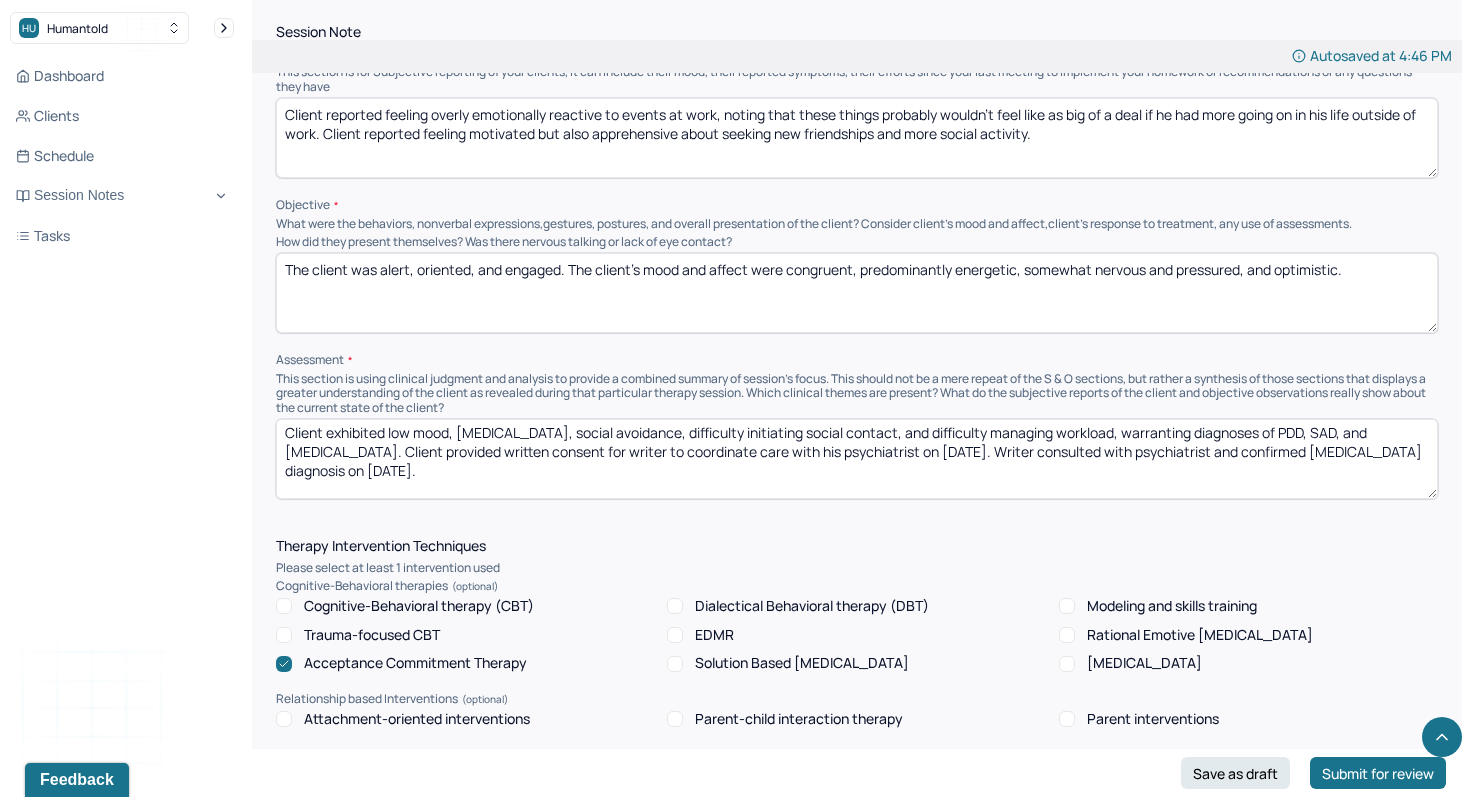 click on "Client exhibited low mood, [MEDICAL_DATA], social avoidance, difficulty initiating social contact, and difficulty managing workload, warranting diagnoses of PDD, SAD, and [MEDICAL_DATA]. Client provided written consent for writer to coordinate care with his psychiatrist on [DATE]. Writer consulted with psychiatrist and confirmed [MEDICAL_DATA] diagnosis on [DATE].
Client likely struggles to increase his social activity" at bounding box center (857, 459) 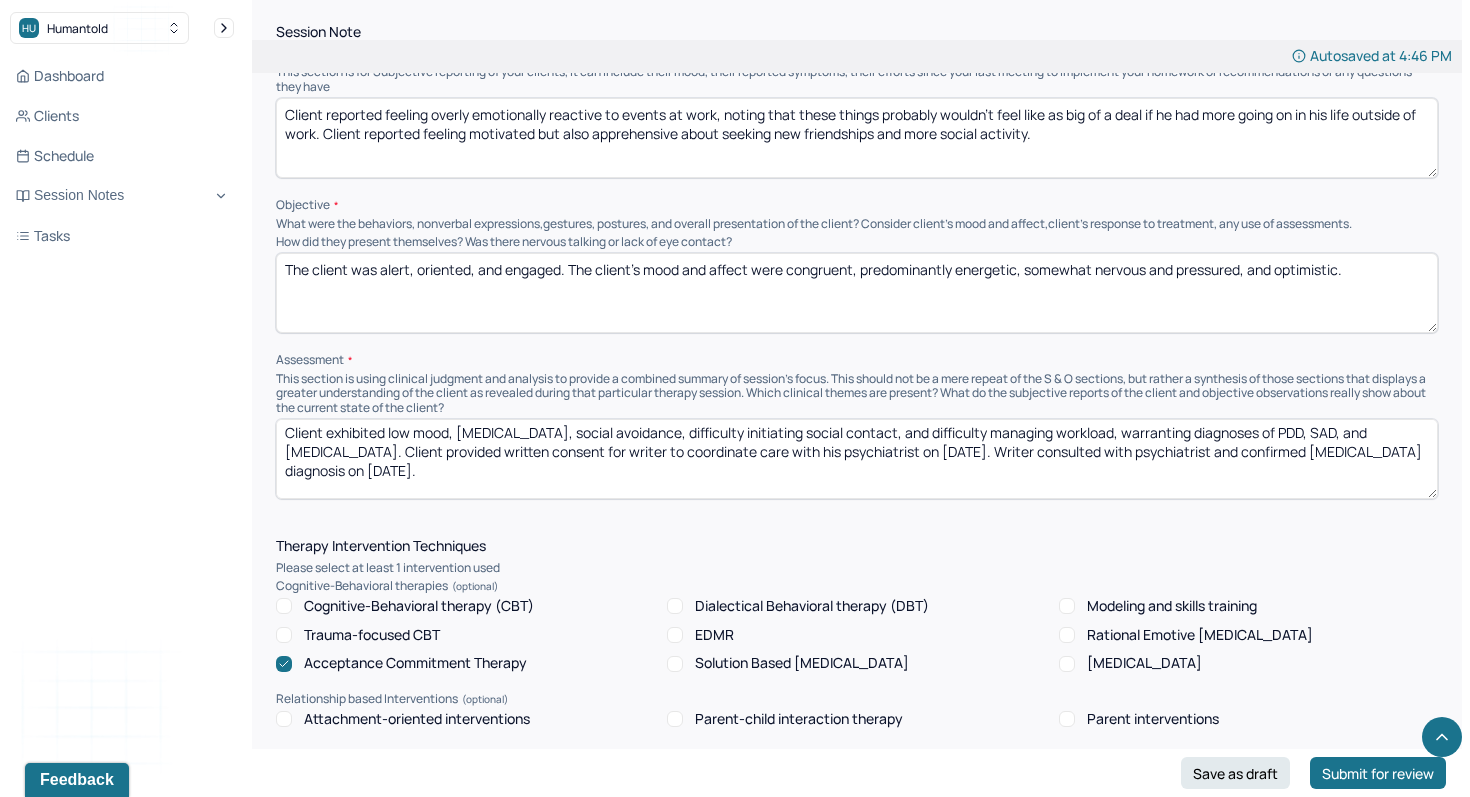 scroll, scrollTop: 22, scrollLeft: 0, axis: vertical 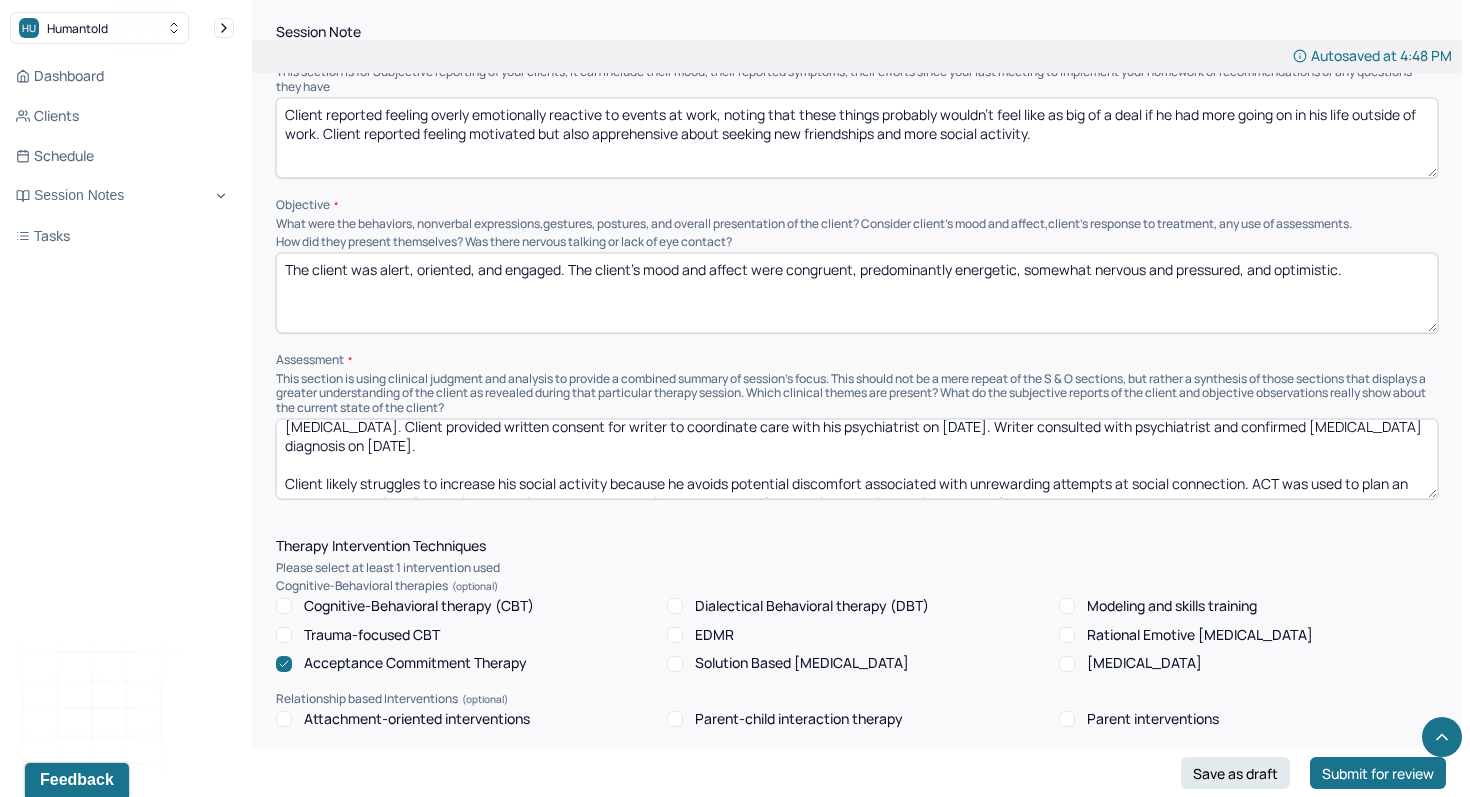 drag, startPoint x: 1113, startPoint y: 483, endPoint x: 773, endPoint y: 483, distance: 340 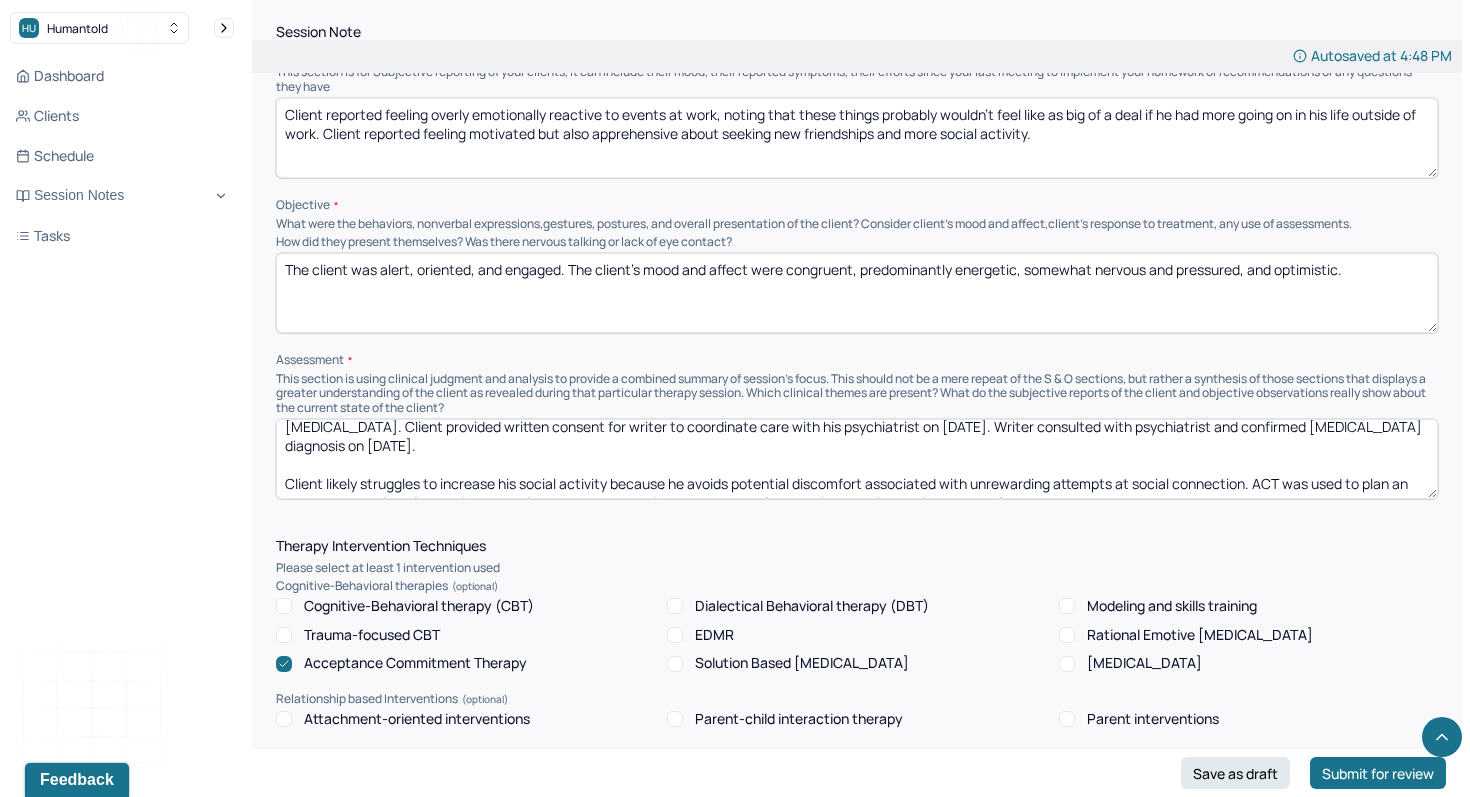 click on "Client exhibited low mood, [MEDICAL_DATA], social avoidance, difficulty initiating social contact, and difficulty managing workload, warranting diagnoses of PDD, SAD, and [MEDICAL_DATA]. Client provided written consent for writer to coordinate care with his psychiatrist on [DATE]. Writer consulted with psychiatrist and confirmed [MEDICAL_DATA] diagnosis on [DATE].
Client likely struggles to increase his social activity because he avoids potential discomfort associated with unrewarding attempts at social connection. ACT was used to plan an exposure exercise of attending several meet-up groups, with acceptance of the pacing and hit-or-miss nature of the endeavor." at bounding box center (857, 459) 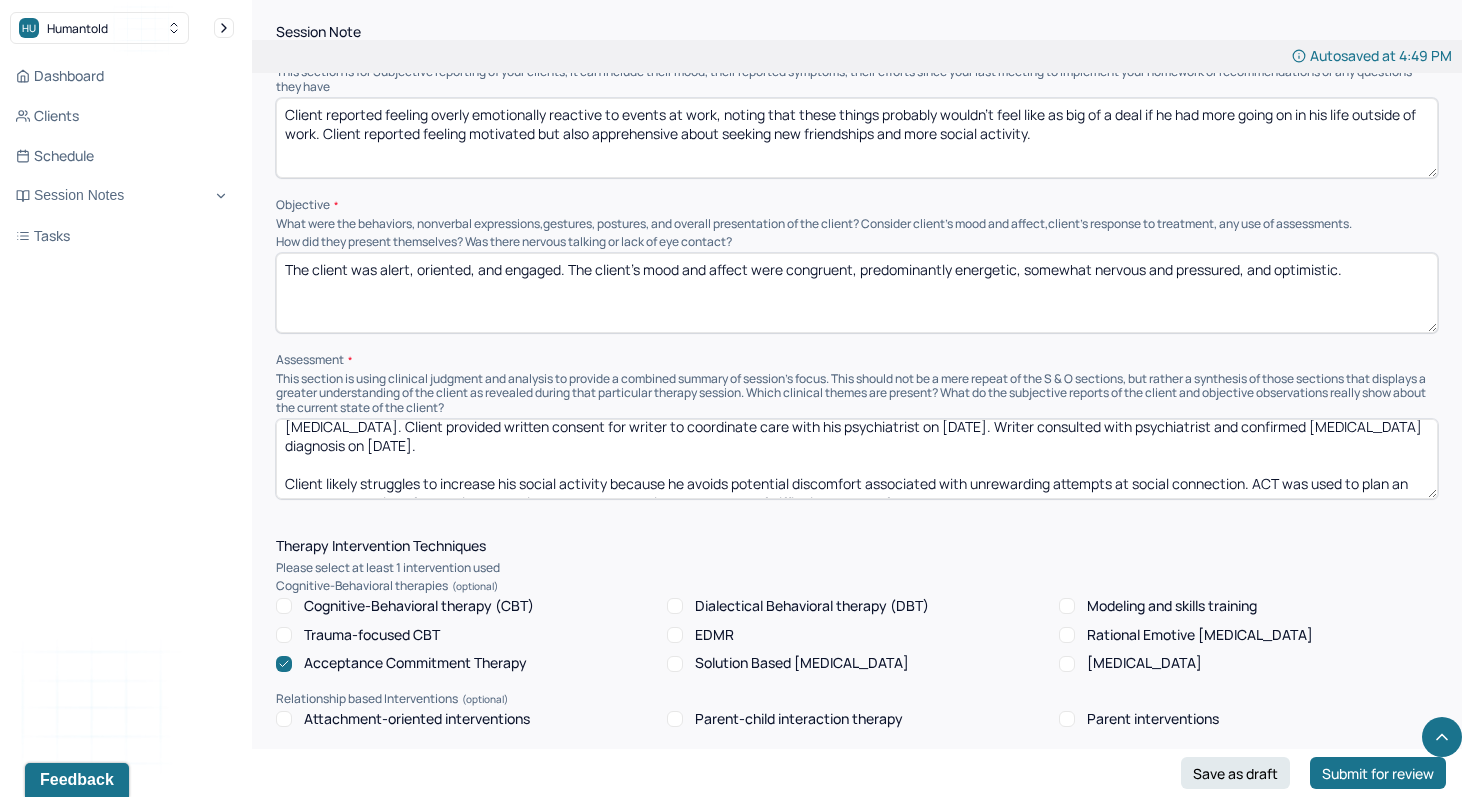 click on "Client exhibited low mood, [MEDICAL_DATA], social avoidance, difficulty initiating social contact, and difficulty managing workload, warranting diagnoses of PDD, SAD, and [MEDICAL_DATA]. Client provided written consent for writer to coordinate care with his psychiatrist on [DATE]. Writer consulted with psychiatrist and confirmed [MEDICAL_DATA] diagnosis on [DATE].
Client likely struggles to increase his social activity because he avoids potential discomfort associated with unrewarding attempts at social connection. ACT was used to plan an exposure exercise of attending several meet-up groups, with acceptance of difficult aspects of the endeavor and" at bounding box center [857, 459] 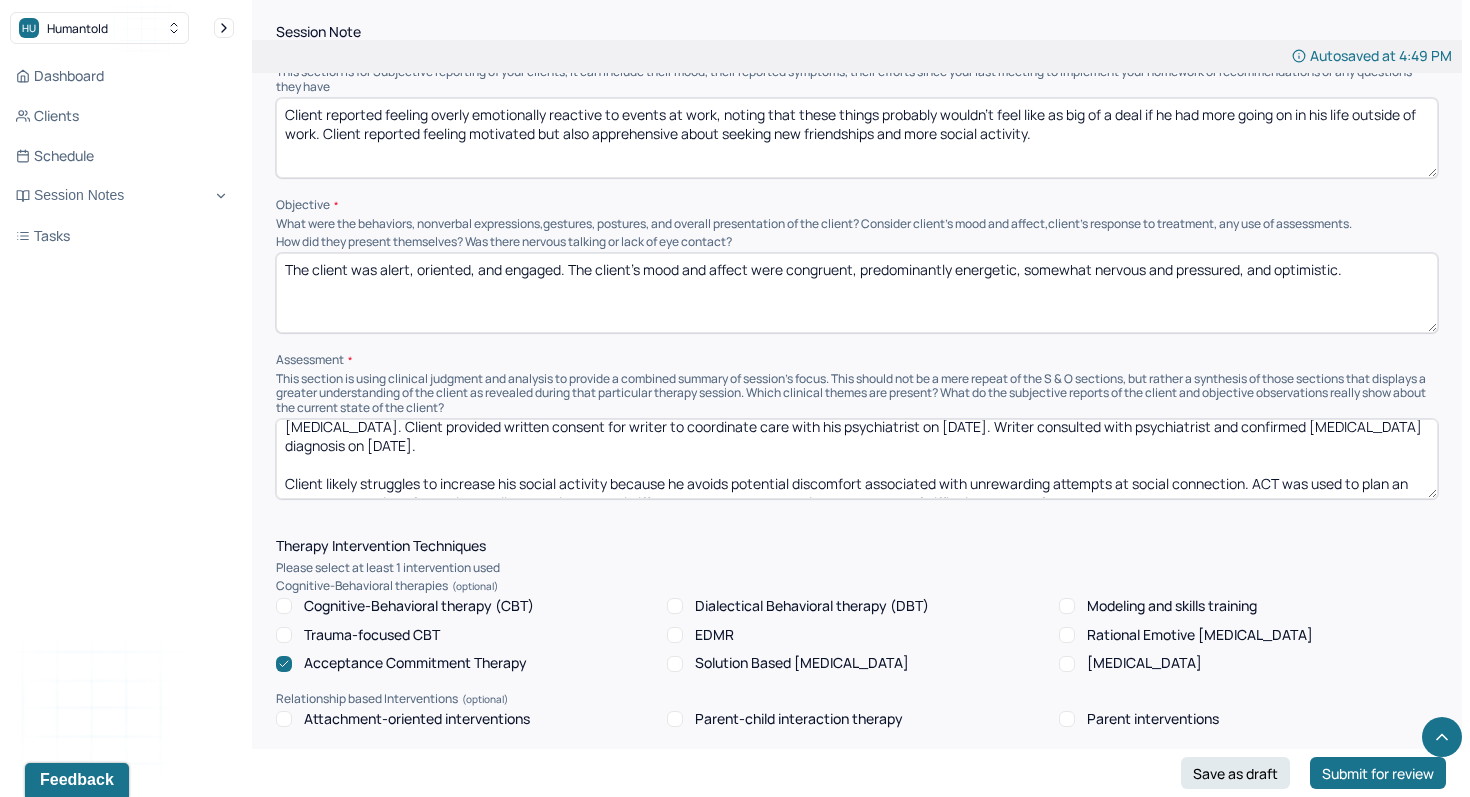 drag, startPoint x: 1169, startPoint y: 481, endPoint x: 1136, endPoint y: 484, distance: 33.13608 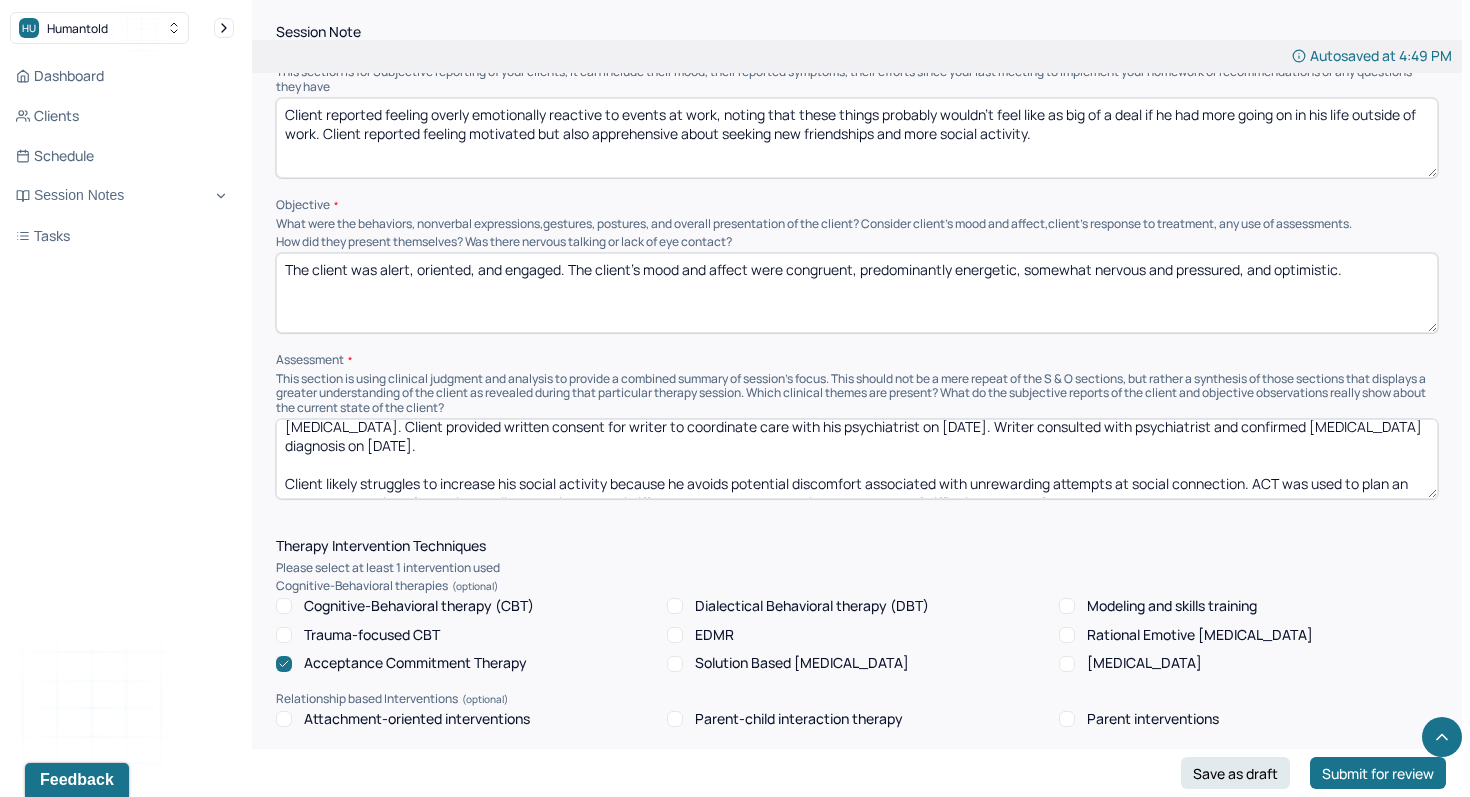 click on "Client exhibited low mood, [MEDICAL_DATA], social avoidance, difficulty initiating social contact, and difficulty managing workload, warranting diagnoses of PDD, SAD, and [MEDICAL_DATA]. Client provided written consent for writer to coordinate care with his psychiatrist on [DATE]. Writer consulted with psychiatrist and confirmed [MEDICAL_DATA] diagnosis on [DATE].
Client likely struggles to increase his social activity because he avoids potential discomfort associated with unrewarding attempts at social connection. ACT was used to plan an exposure exercise of experimentally attending several different meet-up groups, with acceptance of difficult aspects of the endeavor and" at bounding box center (857, 459) 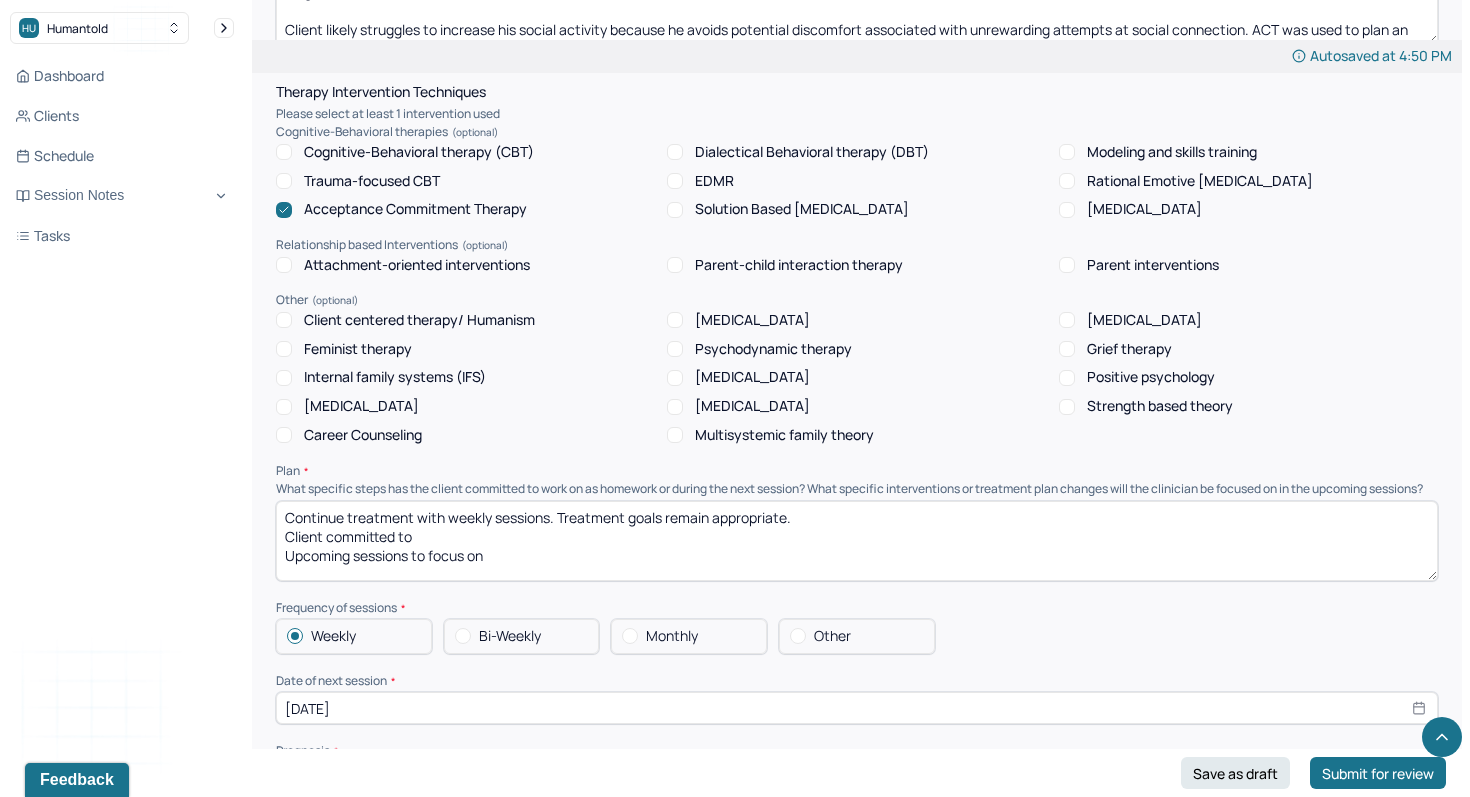 scroll, scrollTop: 1499, scrollLeft: 0, axis: vertical 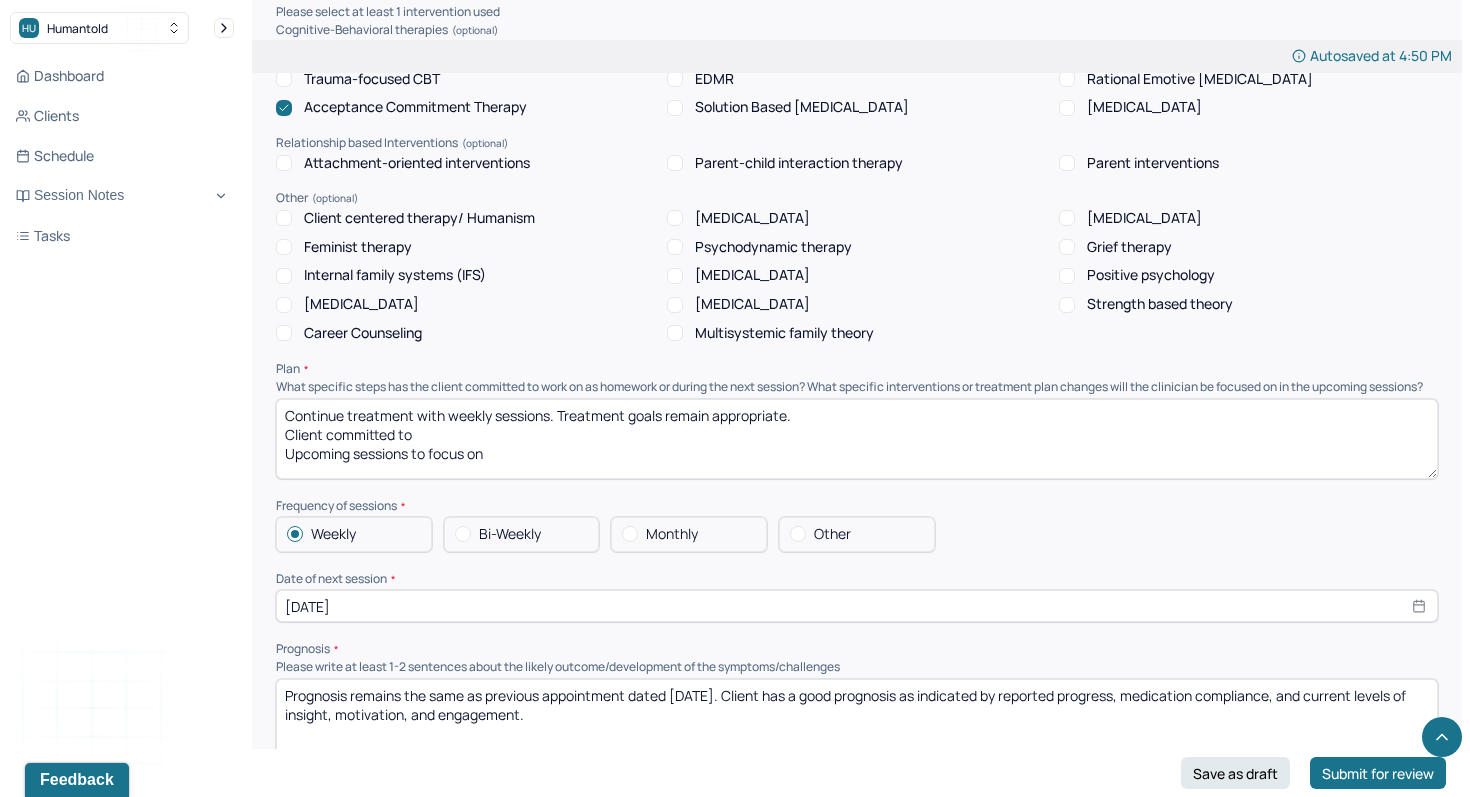 type on "Client exhibited low mood, [MEDICAL_DATA], social avoidance, difficulty initiating social contact, and difficulty managing workload, warranting diagnoses of PDD, SAD, and [MEDICAL_DATA]. Client provided written consent for writer to coordinate care with his psychiatrist on [DATE]. Writer consulted with psychiatrist and confirmed [MEDICAL_DATA] diagnosis on [DATE].
Client likely struggles to increase his social activity because he avoids potential discomfort associated with unrewarding attempts at social connection. ACT was used to plan an exposure exercise of experimentally attending several different meet-up groups, with acceptance of difficult aspects of the endeavor and framing in terms of relevant values." 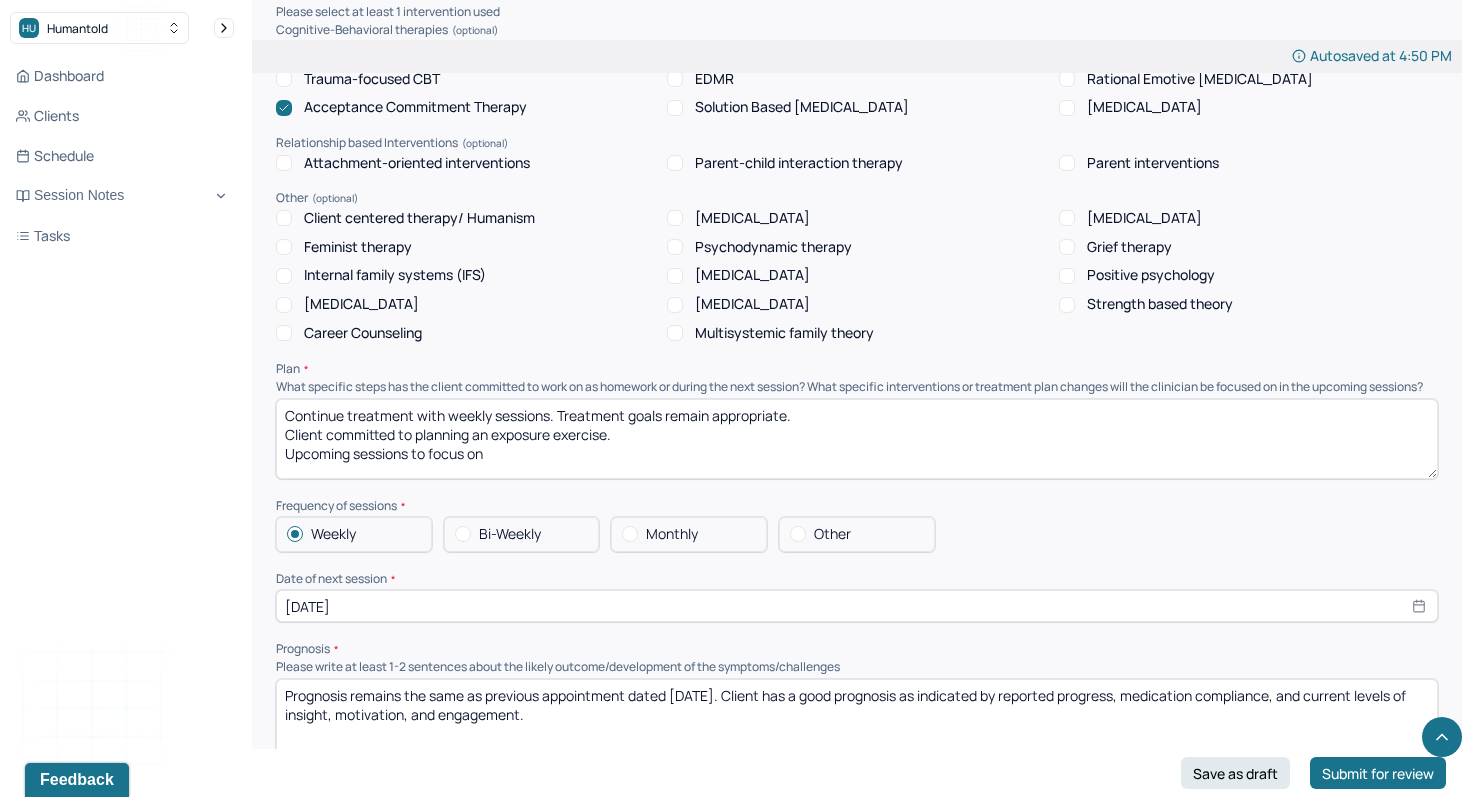 click on "Continue treatment with weekly sessions. Treatment goals remain appropriate.
Client committed to planning an exposure exercise.
Upcoming sessions to focus on" at bounding box center (857, 439) 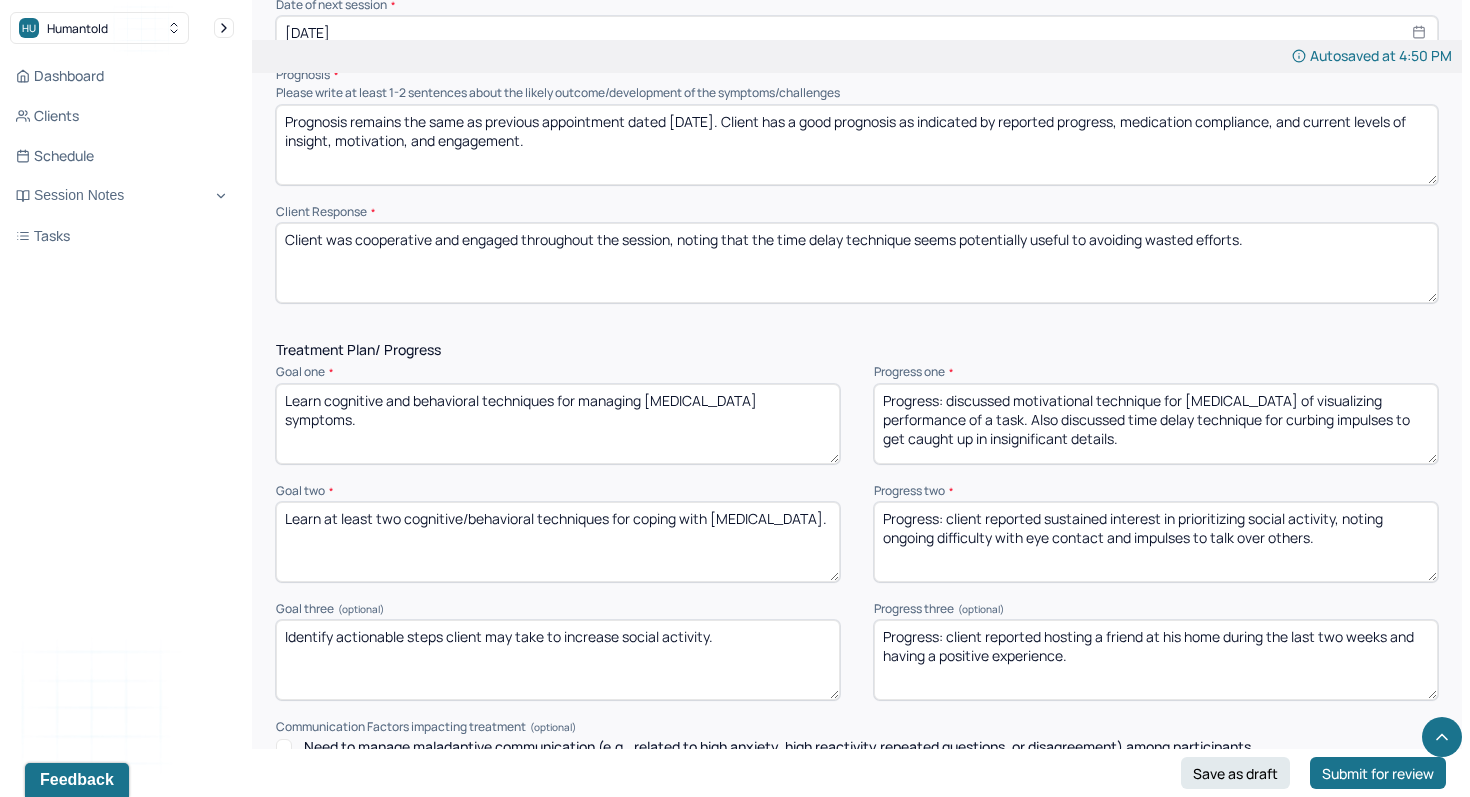 scroll, scrollTop: 2075, scrollLeft: 0, axis: vertical 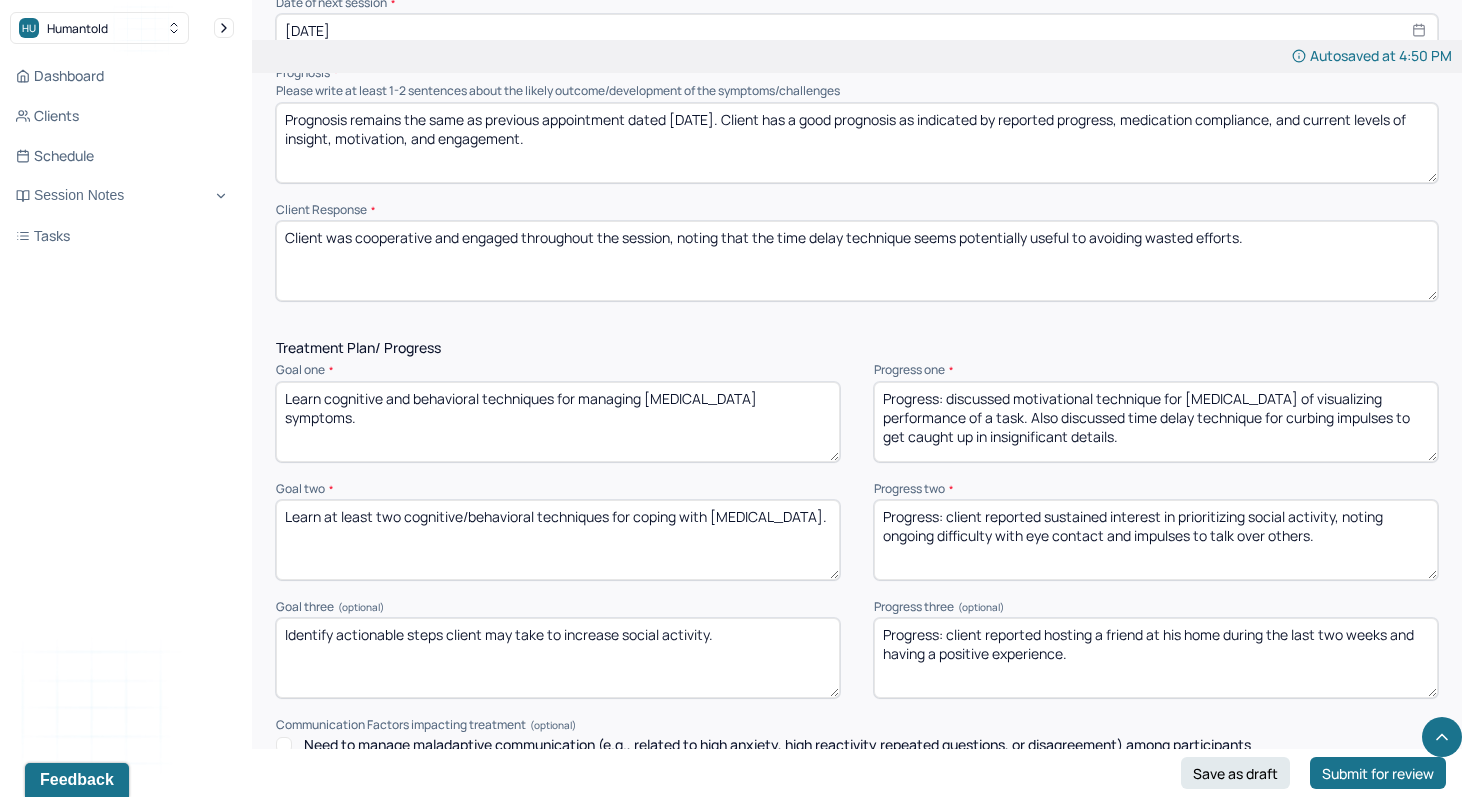 type on "Continue treatment with weekly sessions. Treatment goals remain appropriate.
Client committed to planning a [MEDICAL_DATA] exposure exercise.
Upcoming sessions to focus on cognitive and behavioral interventions addressing [MEDICAL_DATA]." 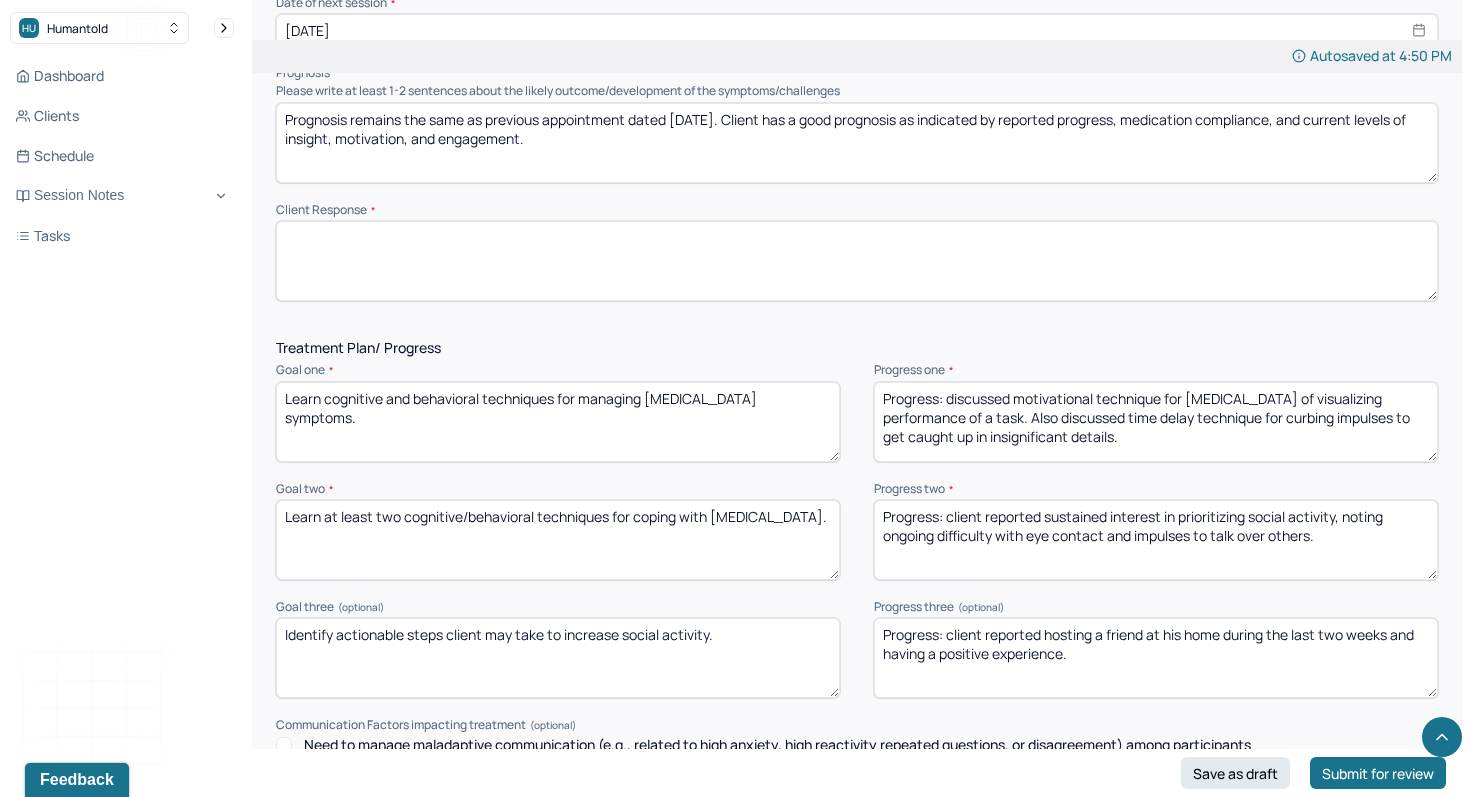 type 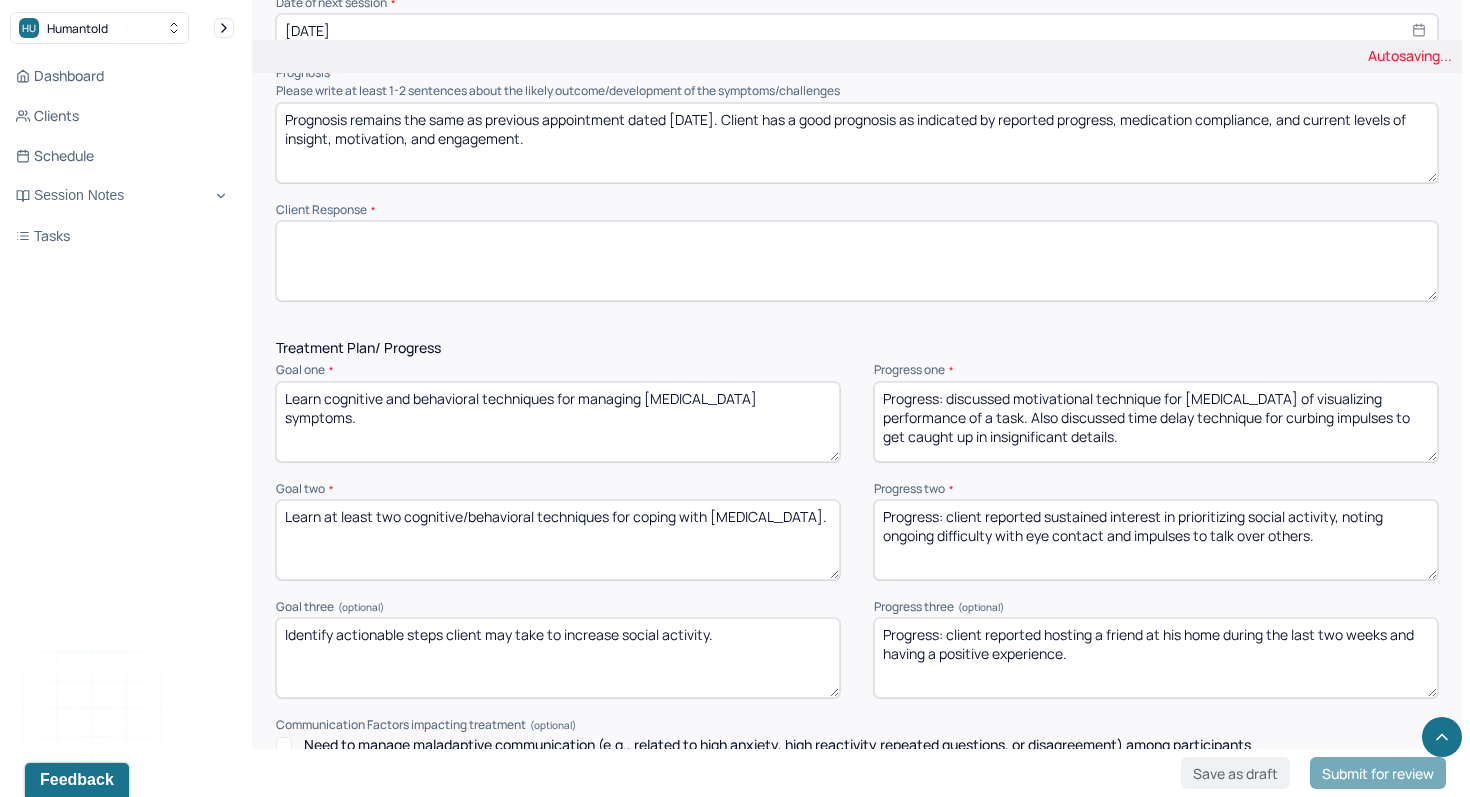 click on "Progress: discussed motivational technique for [MEDICAL_DATA] of visualizing performance of a task. Also discussed time delay technique for curbing impulses to get caught up in insignificant details." at bounding box center [1156, 422] 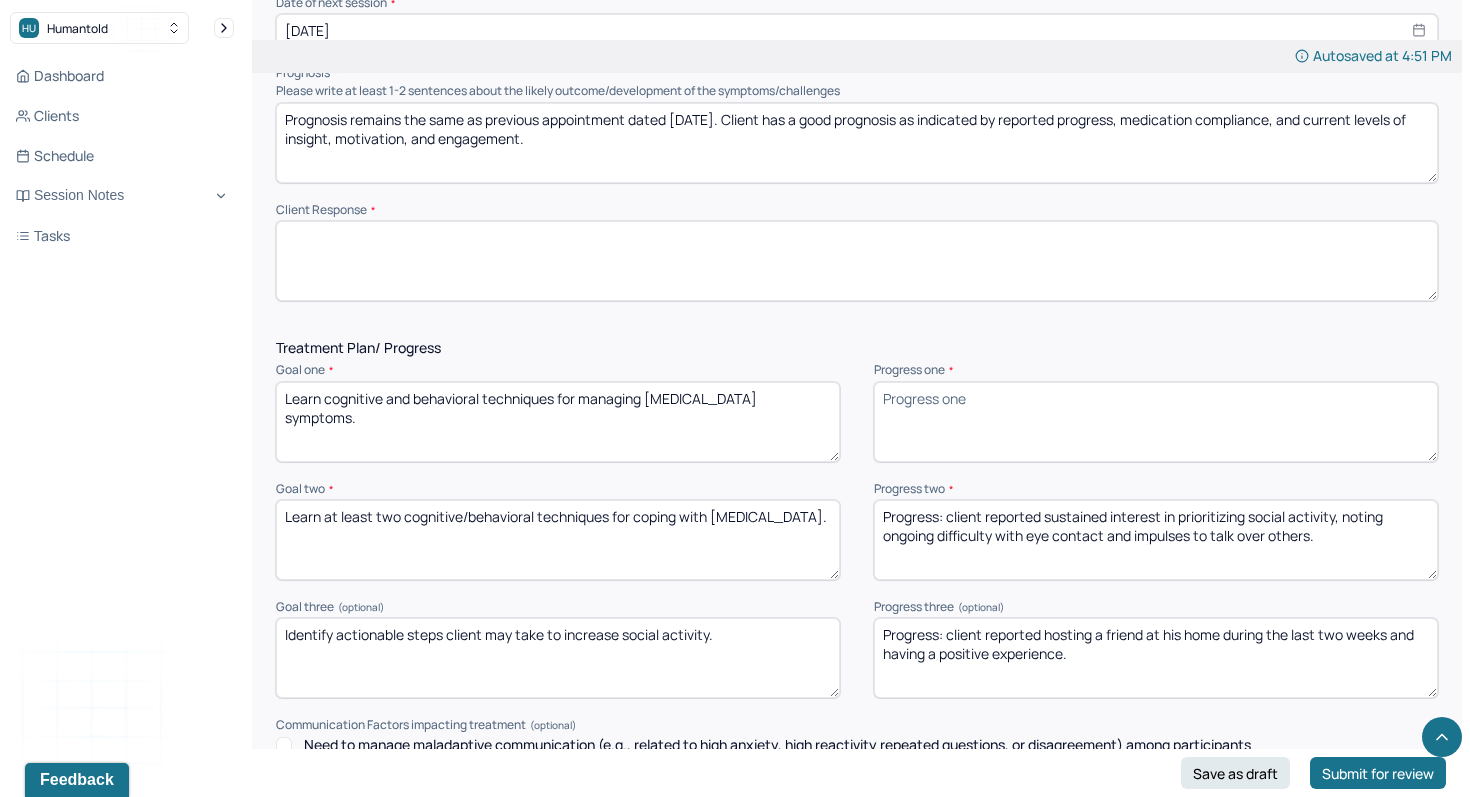 type 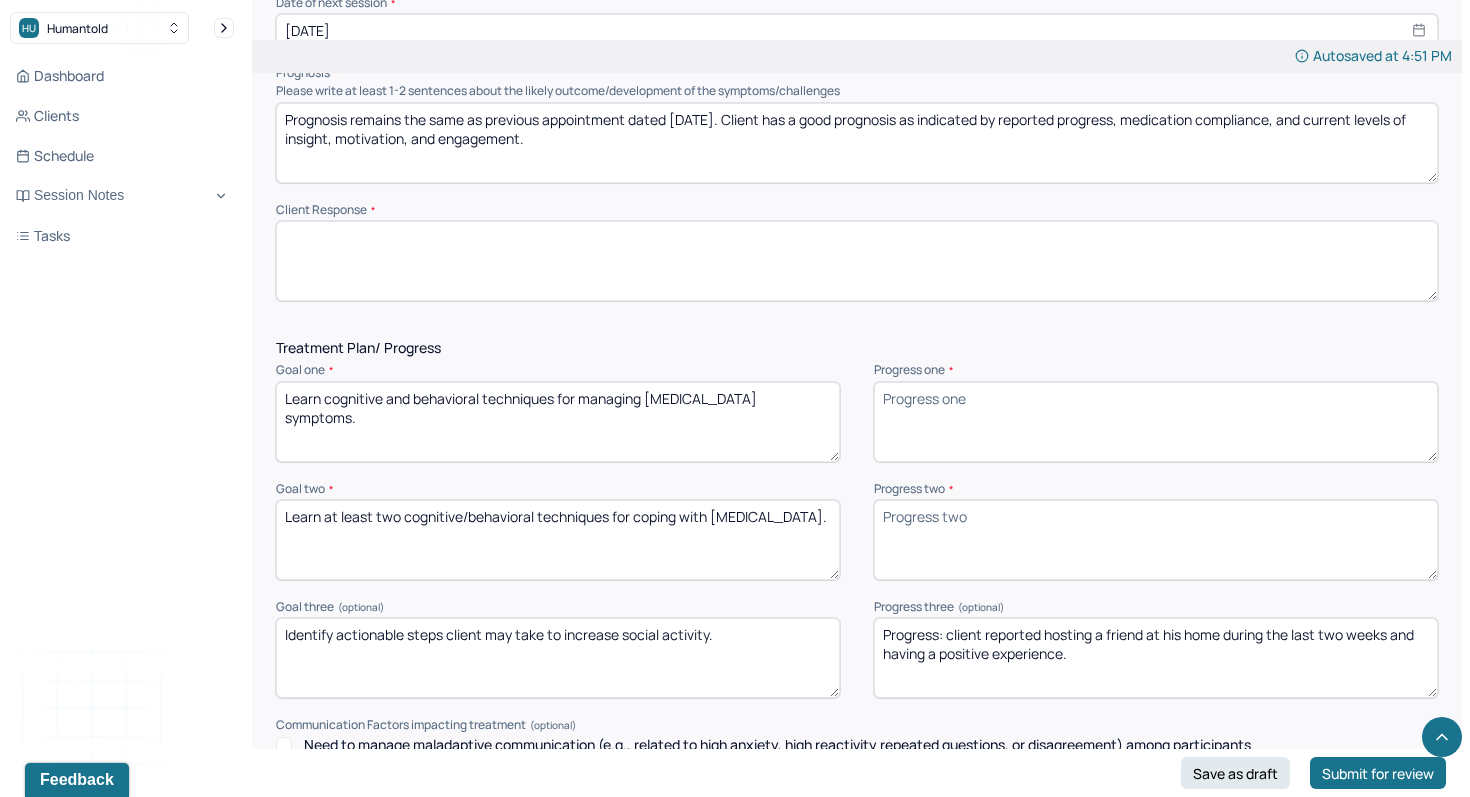 type 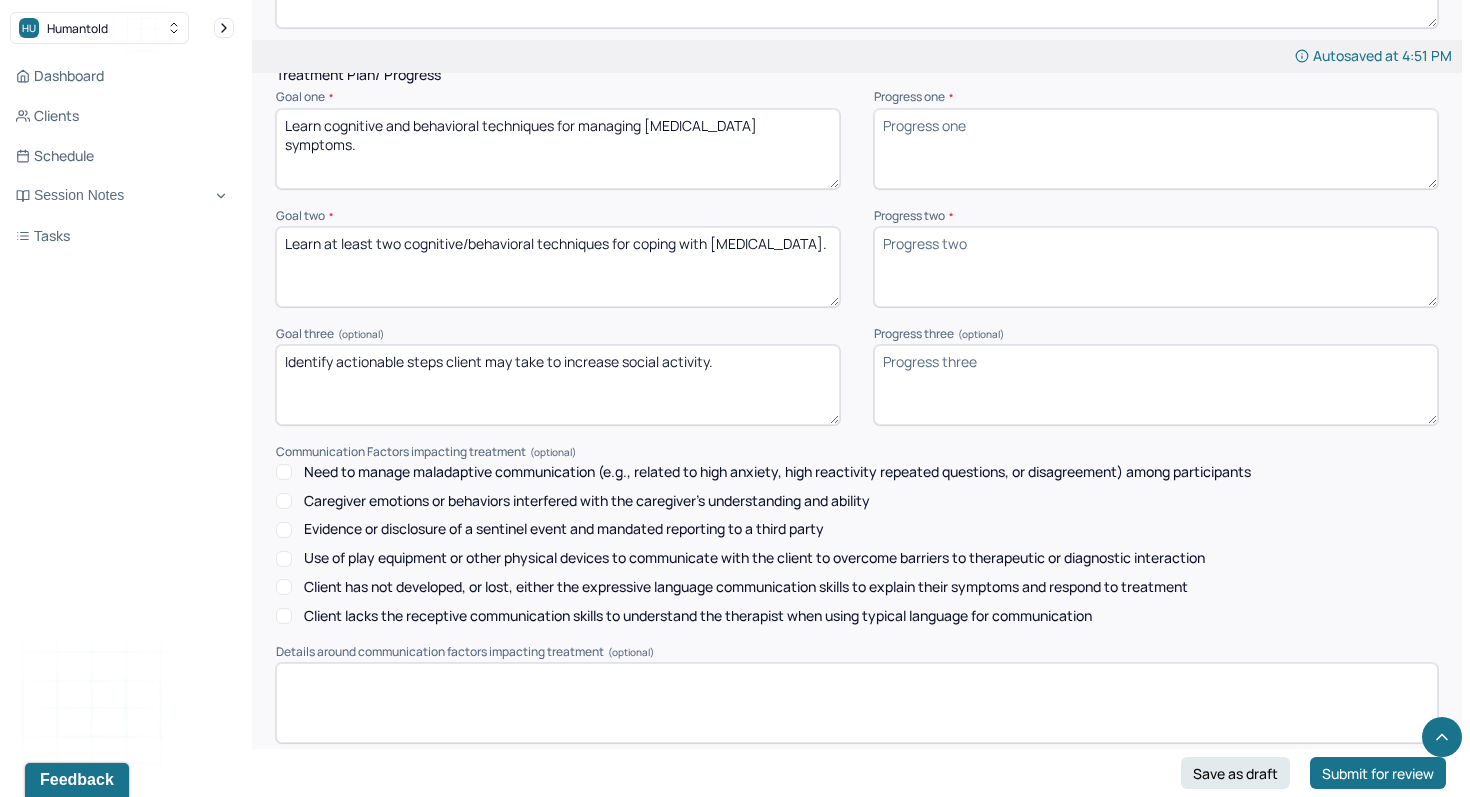 scroll, scrollTop: 2519, scrollLeft: 0, axis: vertical 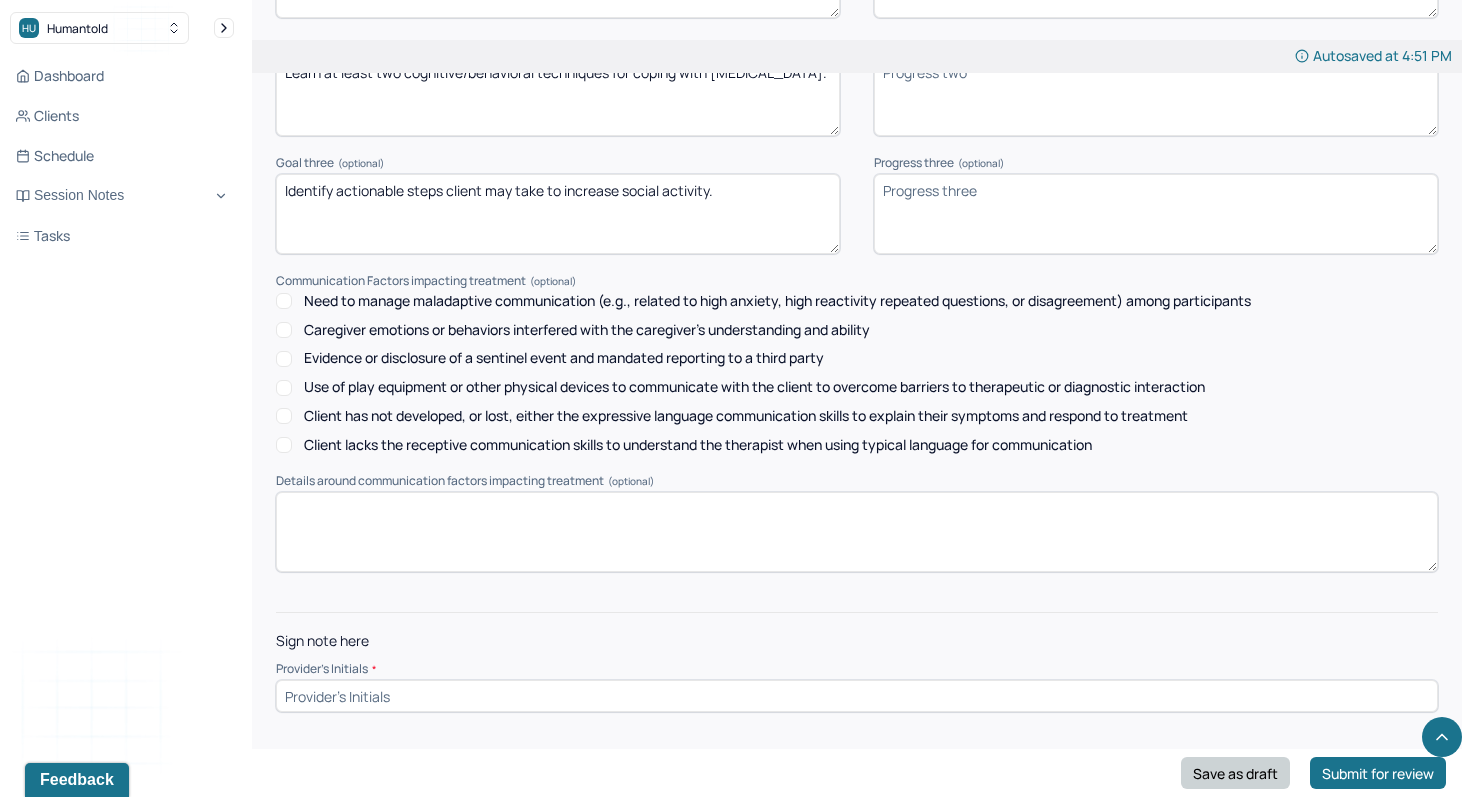 type 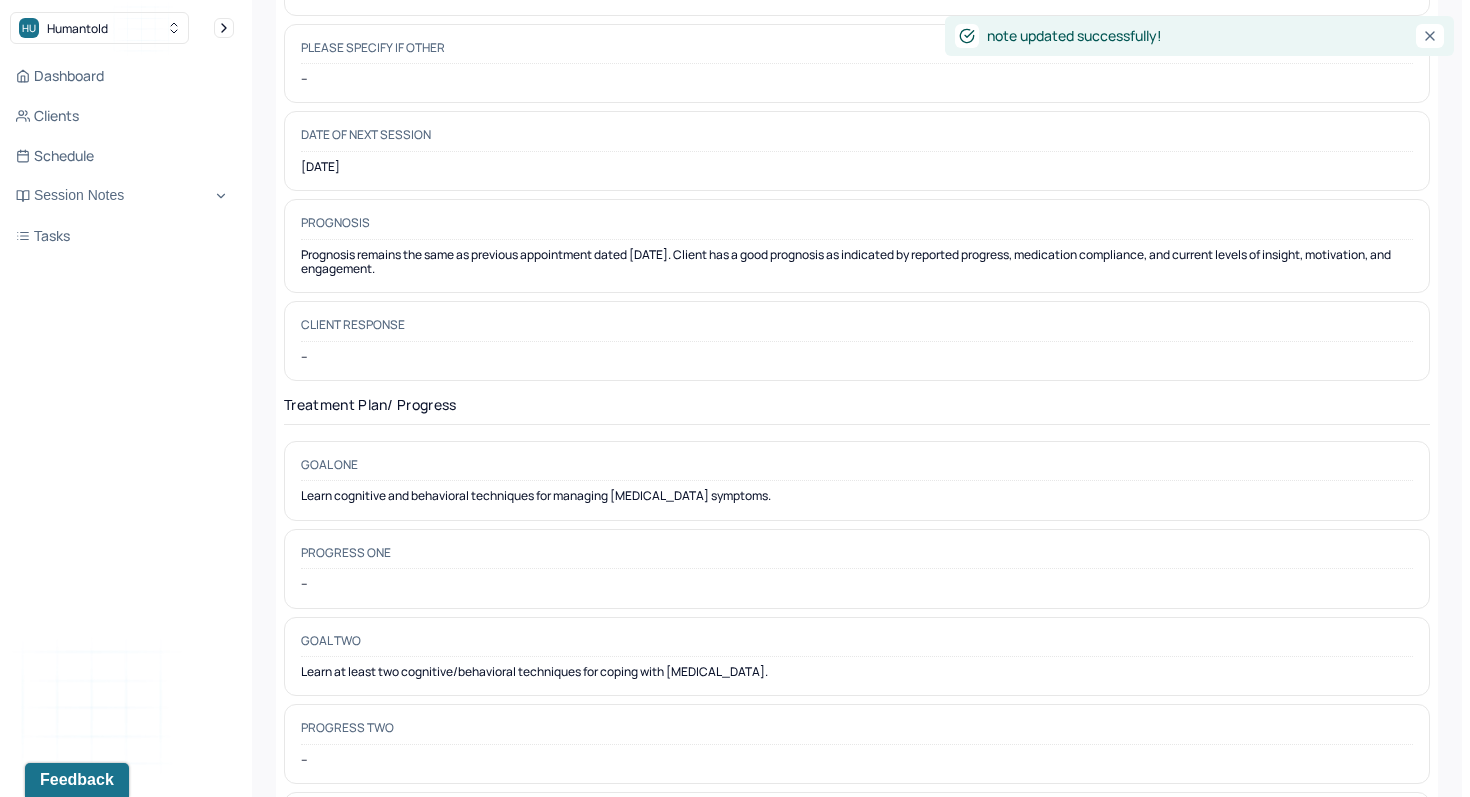scroll, scrollTop: 0, scrollLeft: 0, axis: both 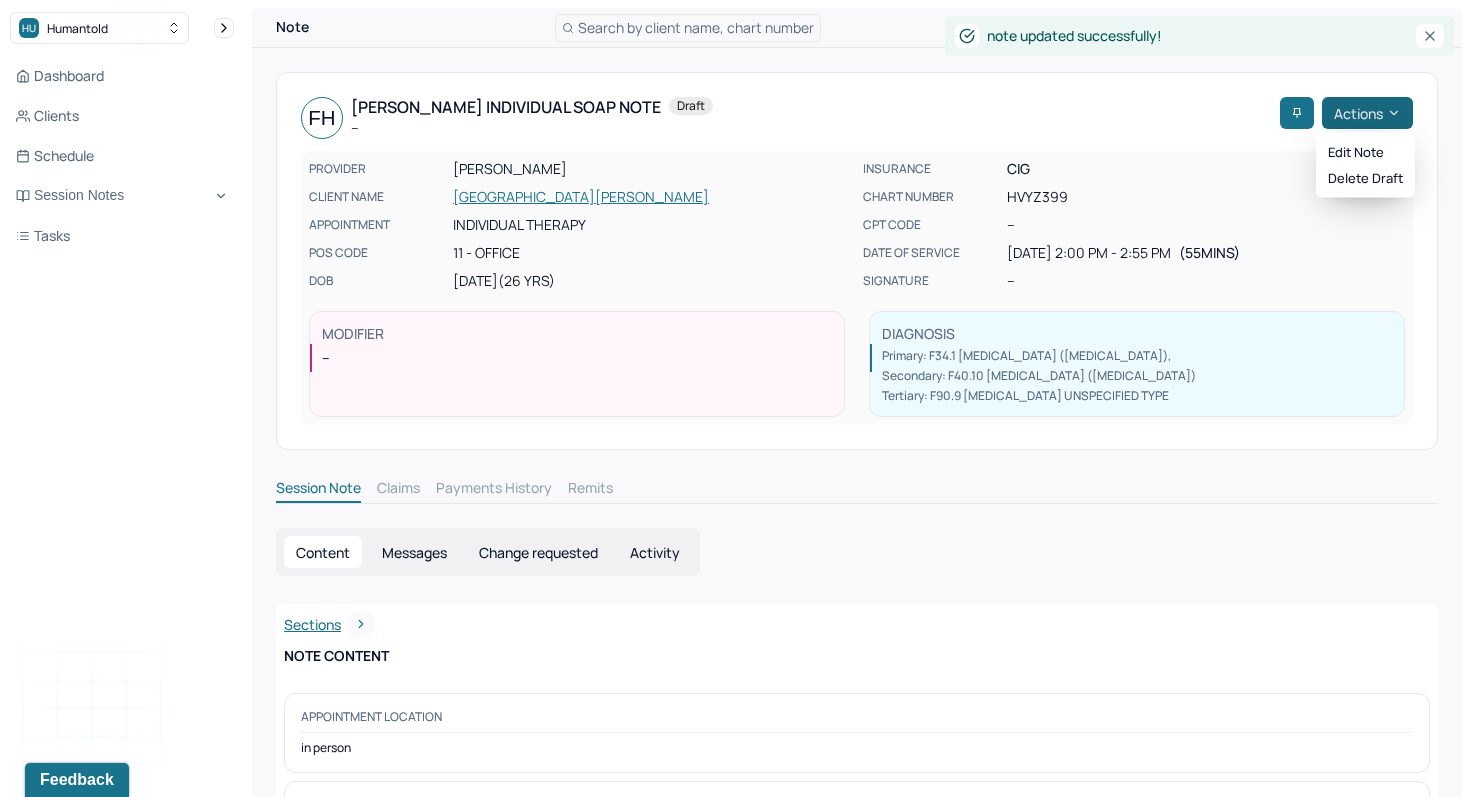 click on "Actions" at bounding box center [1367, 113] 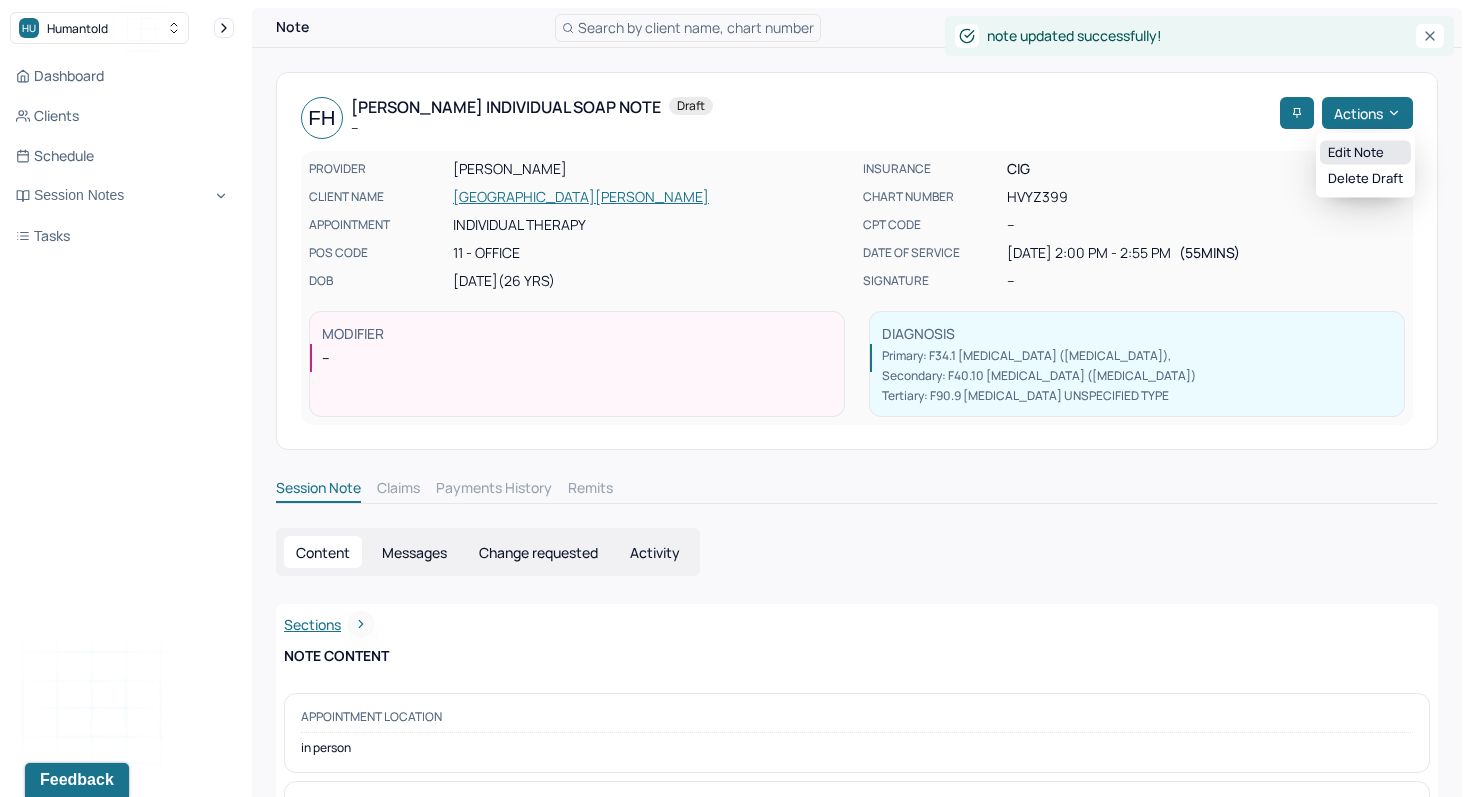 click on "Edit note" at bounding box center (1365, 153) 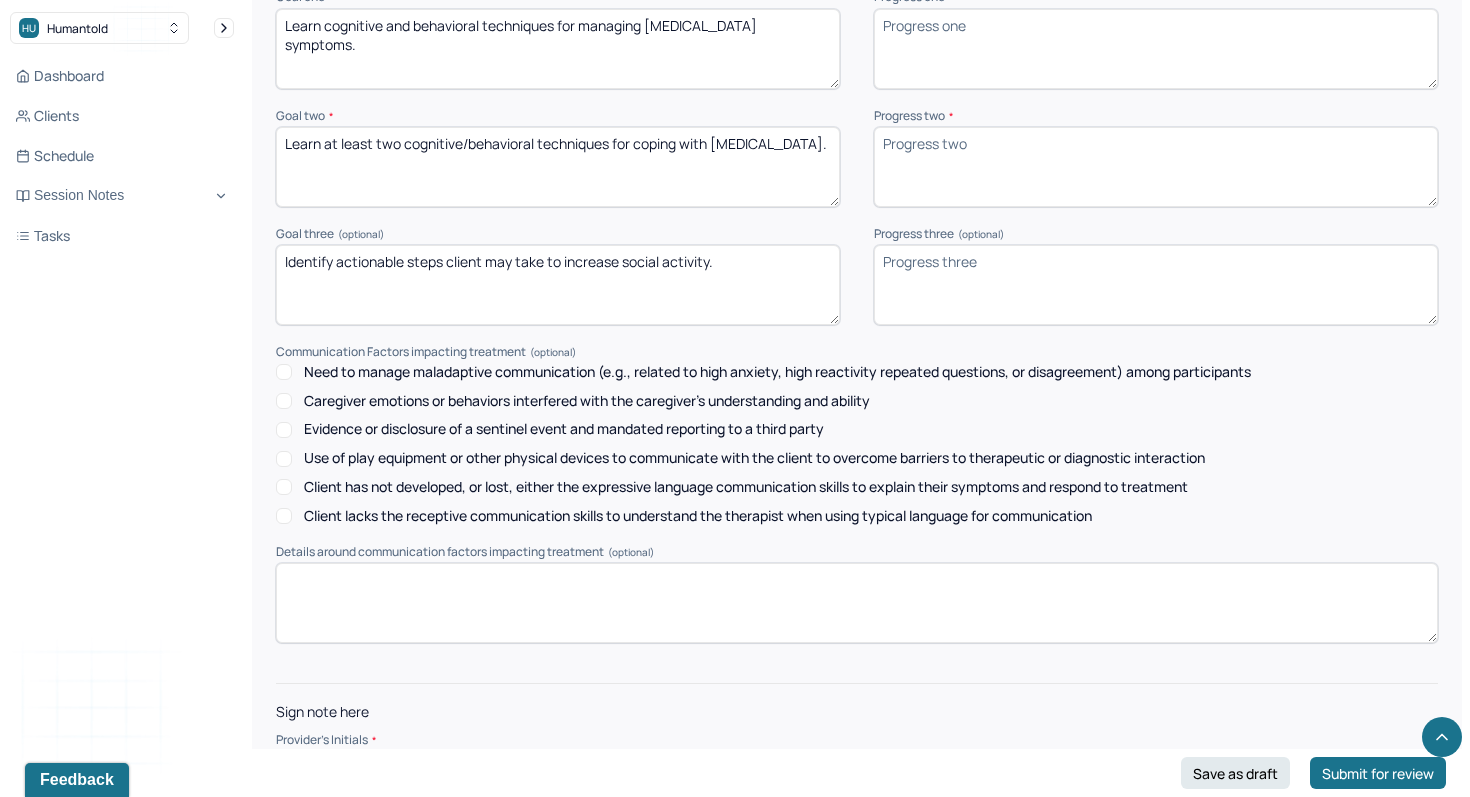scroll, scrollTop: 2449, scrollLeft: 0, axis: vertical 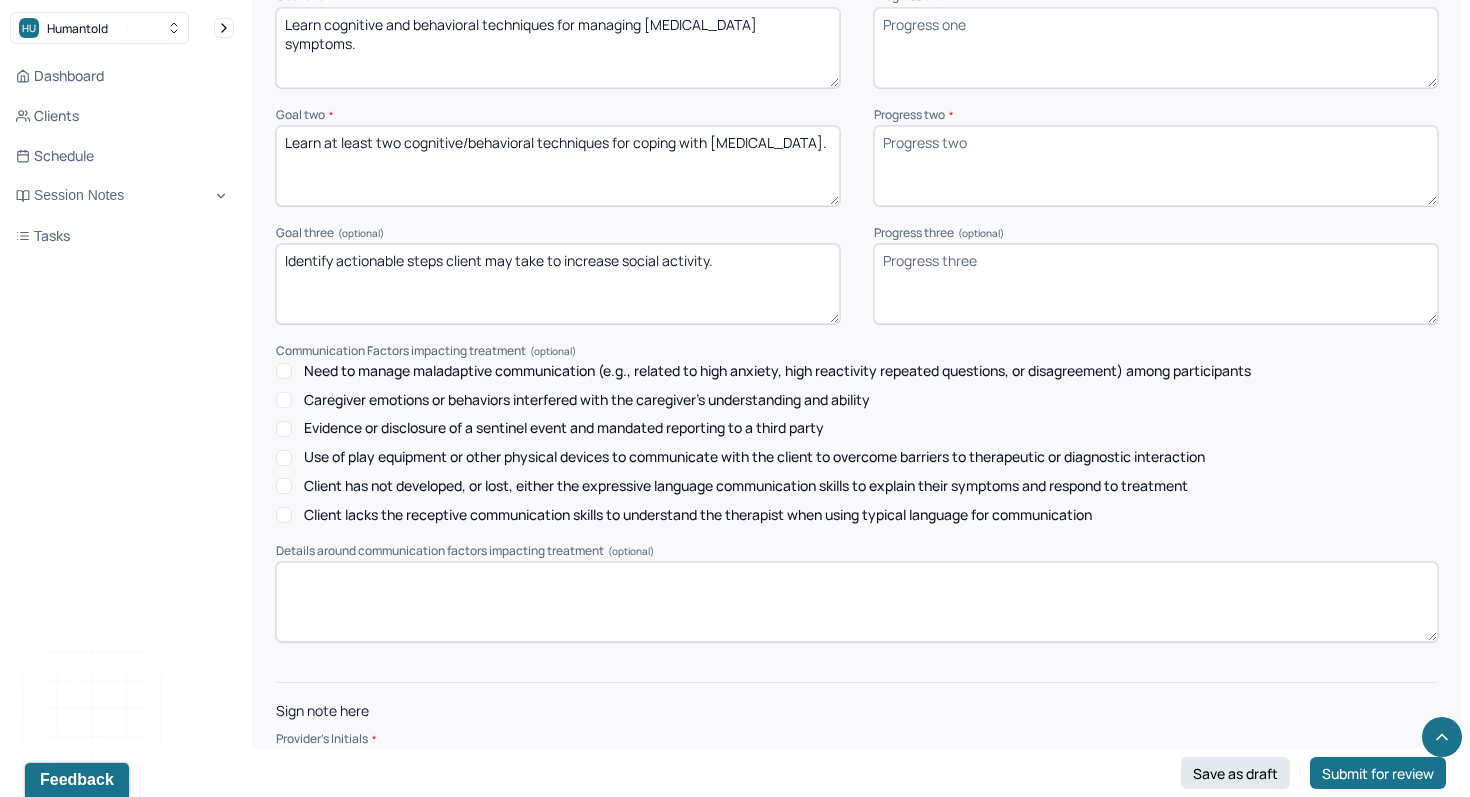 click on "Progress three (optional)" at bounding box center (1156, 284) 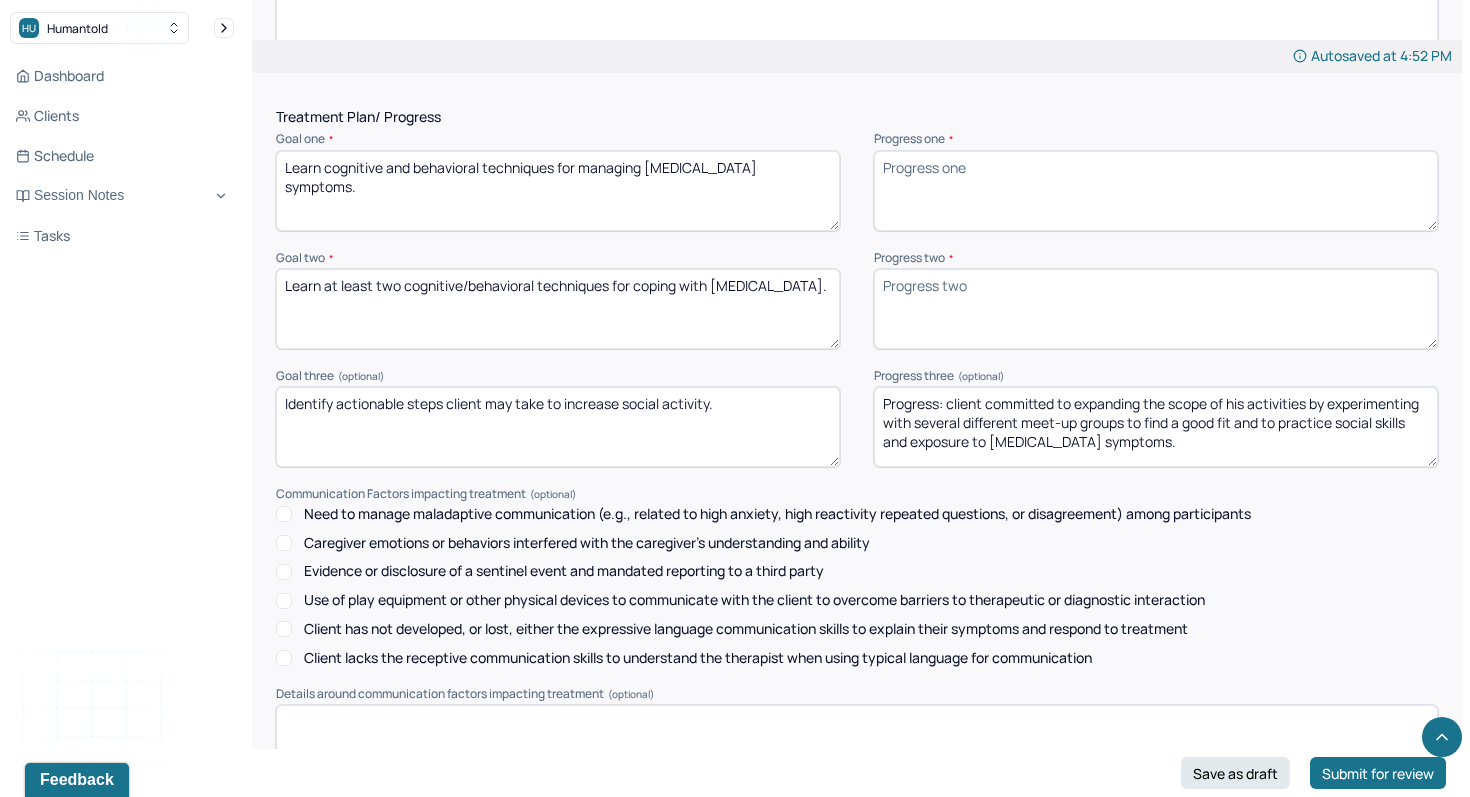 scroll, scrollTop: 2305, scrollLeft: 0, axis: vertical 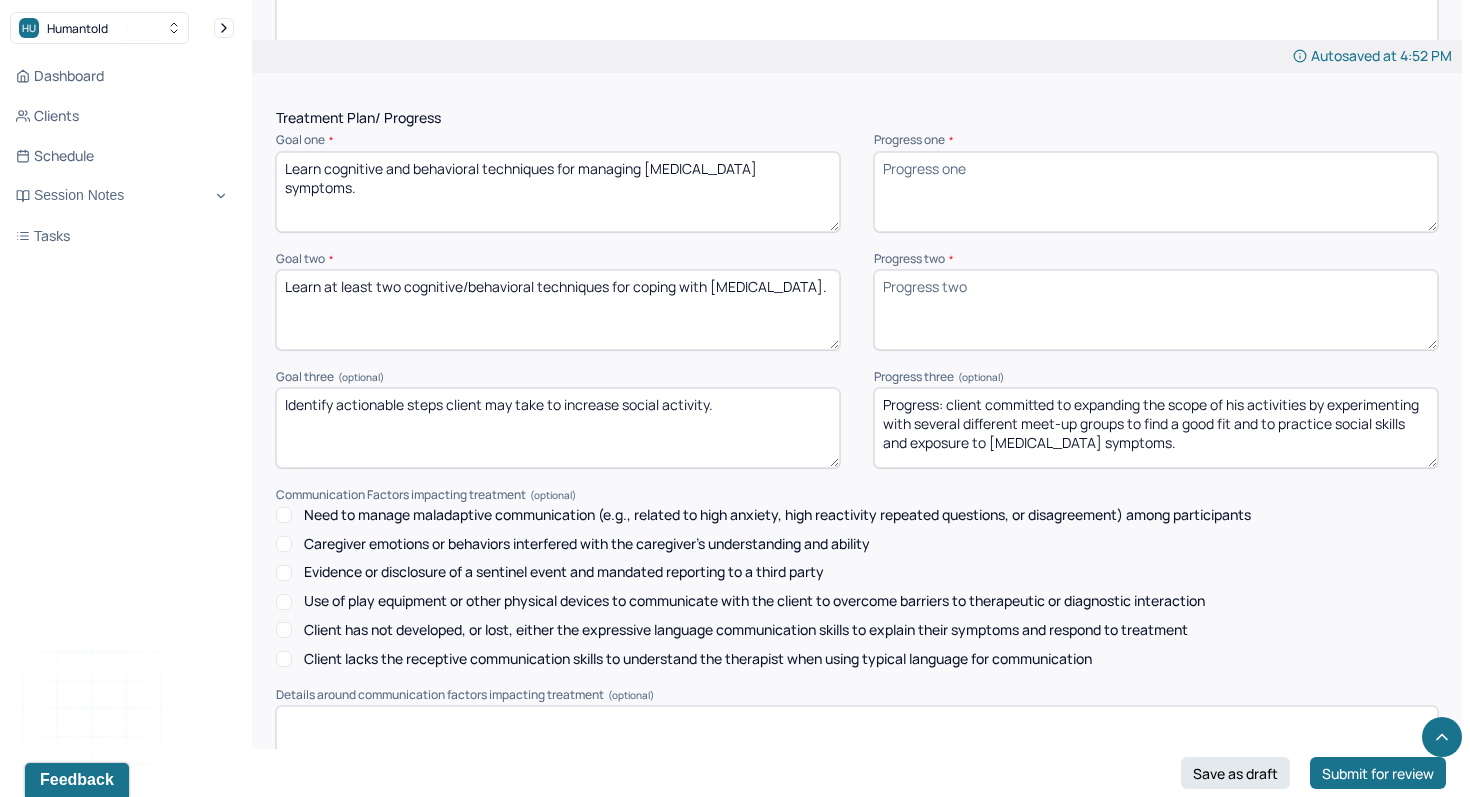 type on "Progress: client committed to expanding the scope of his activities by experimenting with several different meet-up groups to find a good fit and to practice social skills and exposure to [MEDICAL_DATA] symptoms." 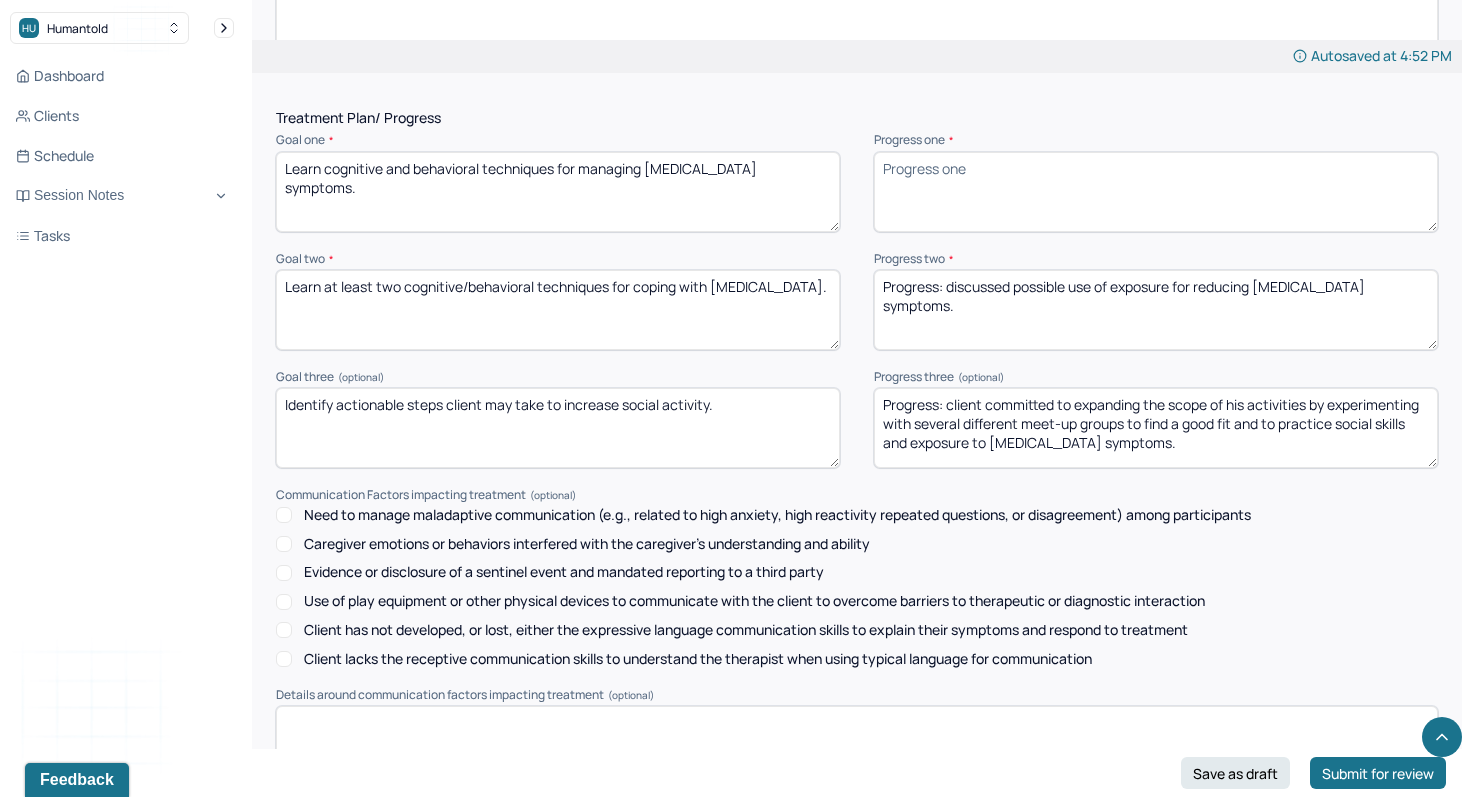 click on "Progress one *" at bounding box center [1156, 192] 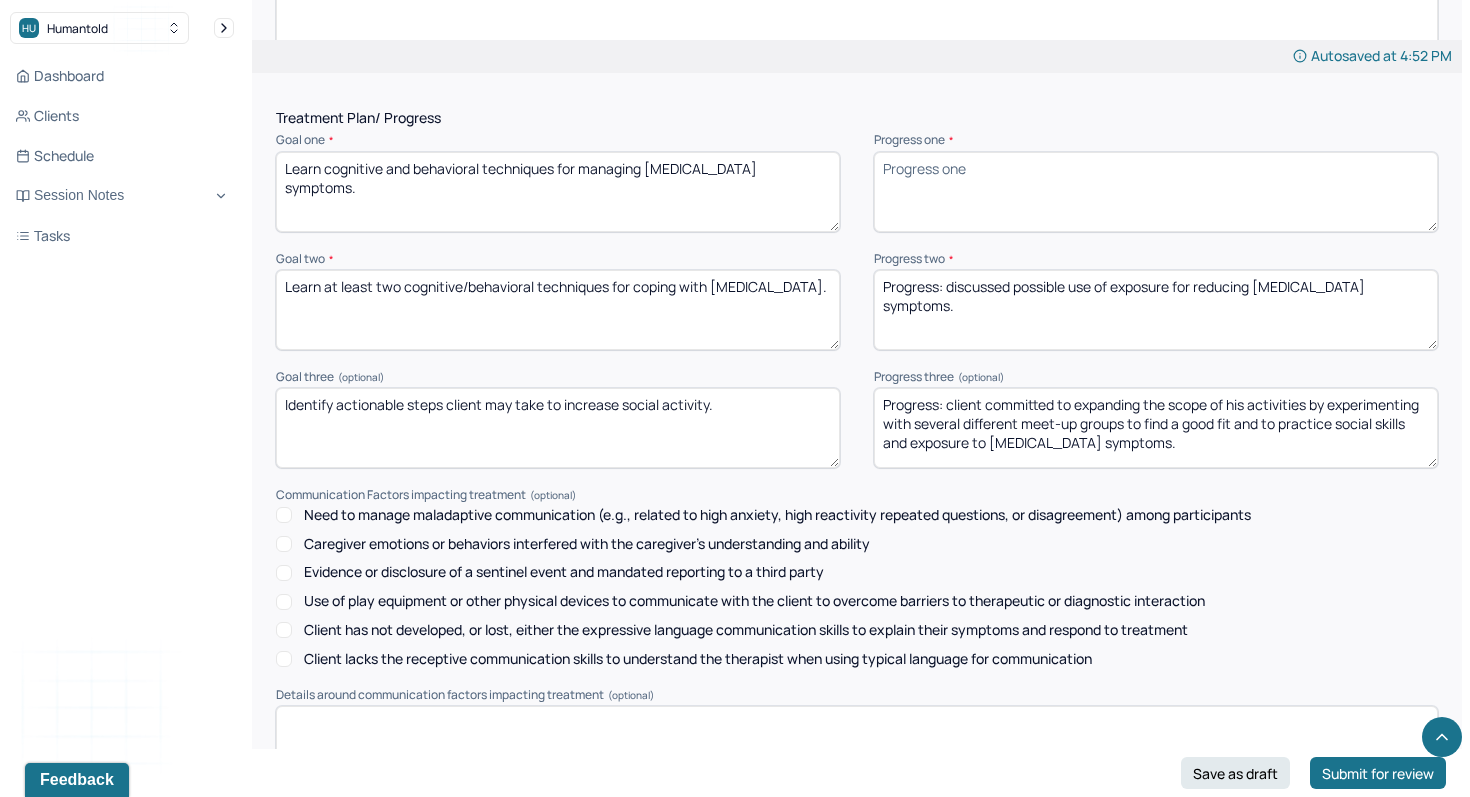 drag, startPoint x: 1020, startPoint y: 295, endPoint x: 1120, endPoint y: 293, distance: 100.02 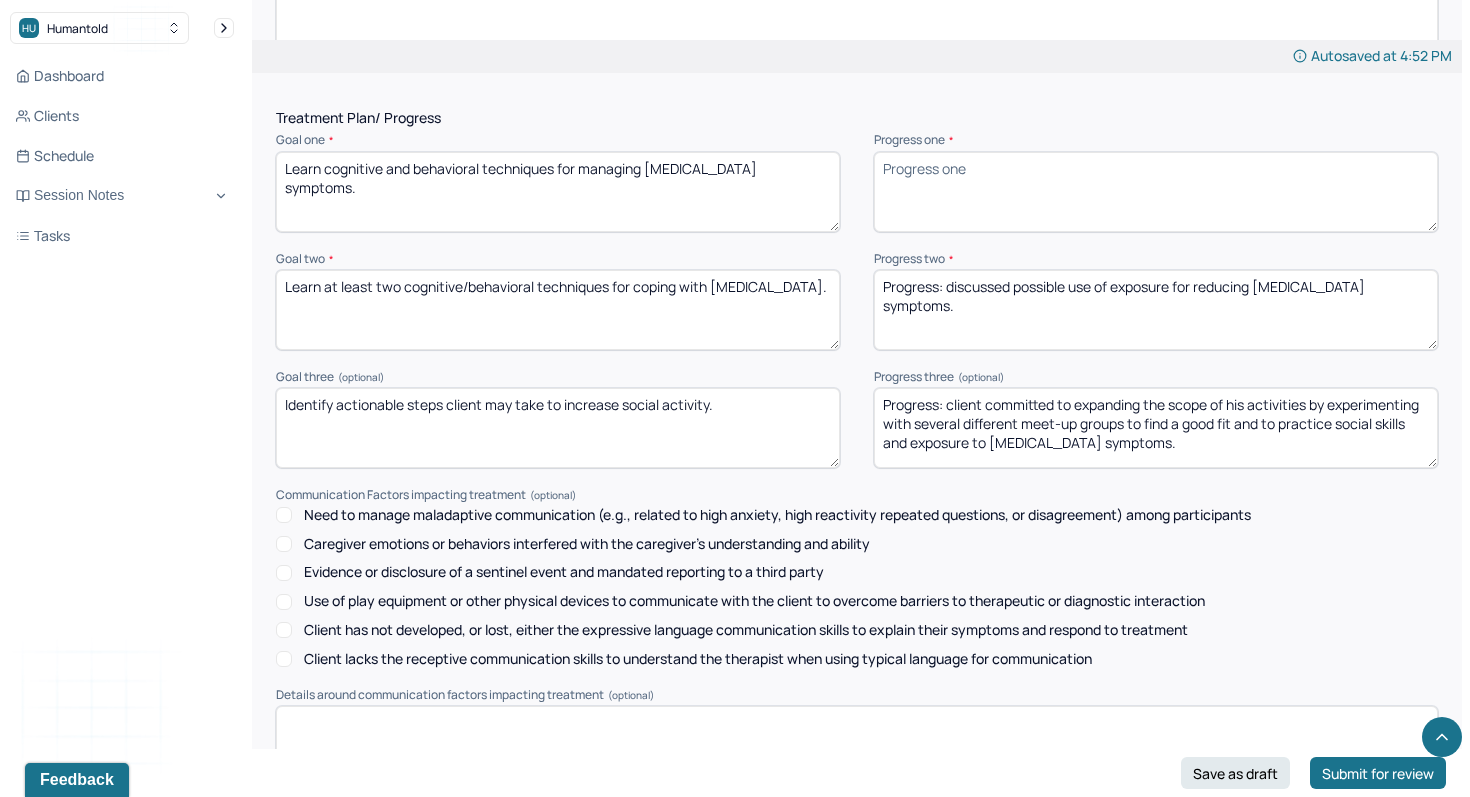 click on "Progress: discussed possible use of exposure for reducing [MEDICAL_DATA] symptoms." at bounding box center (1156, 310) 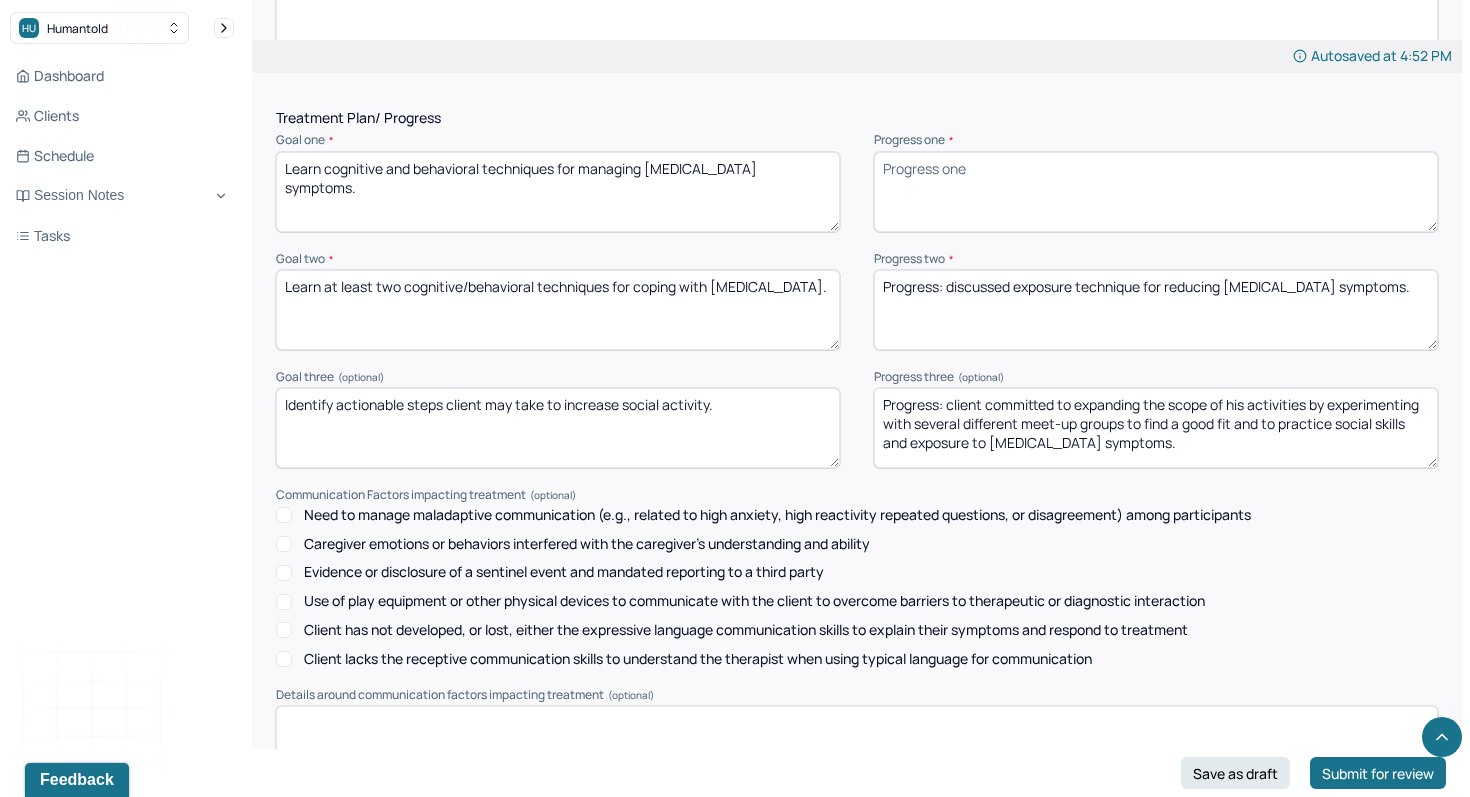 type on "Progress: discussed exposure technique for reducing [MEDICAL_DATA] symptoms." 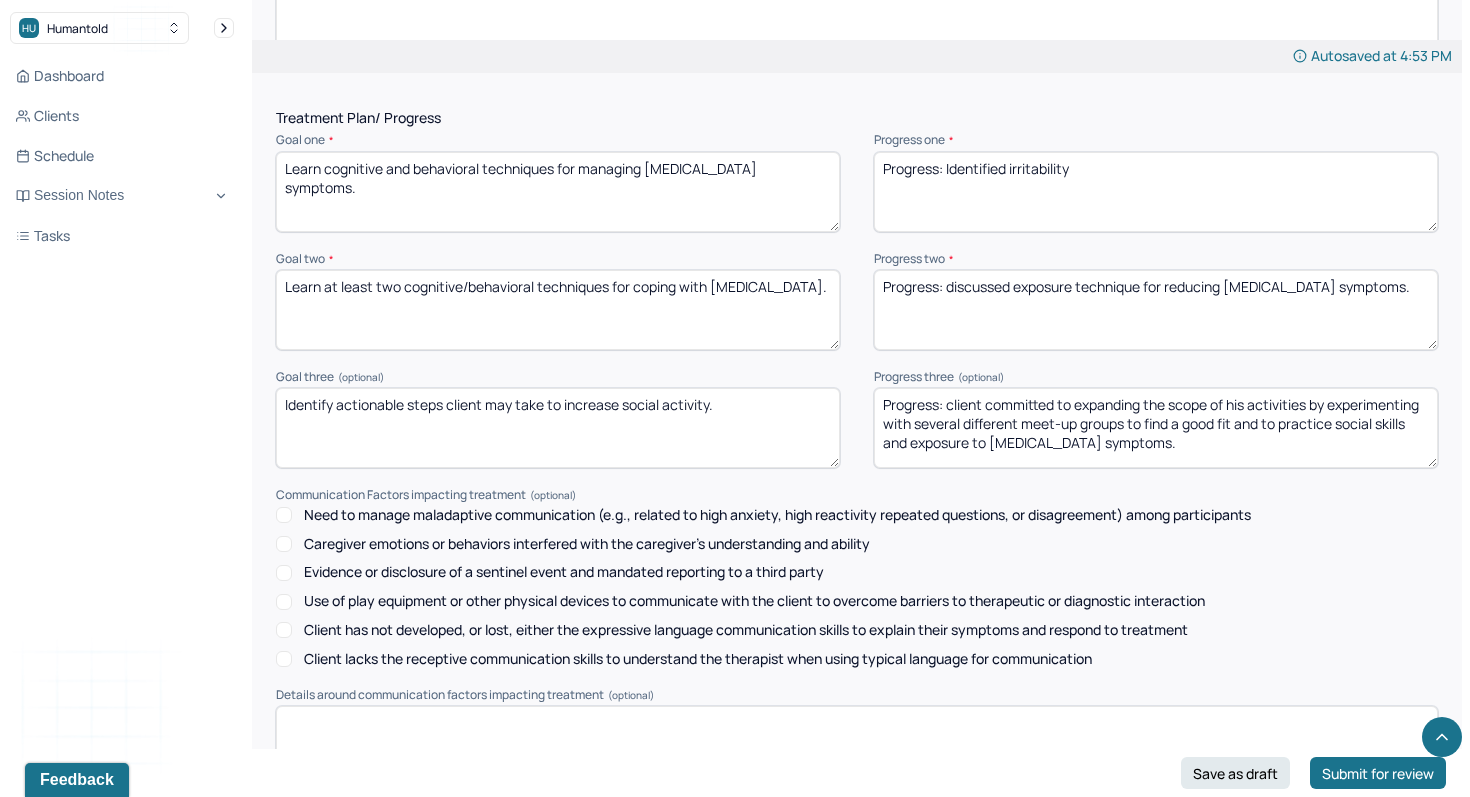 click on "Progress: Identified irritibility" at bounding box center (1156, 192) 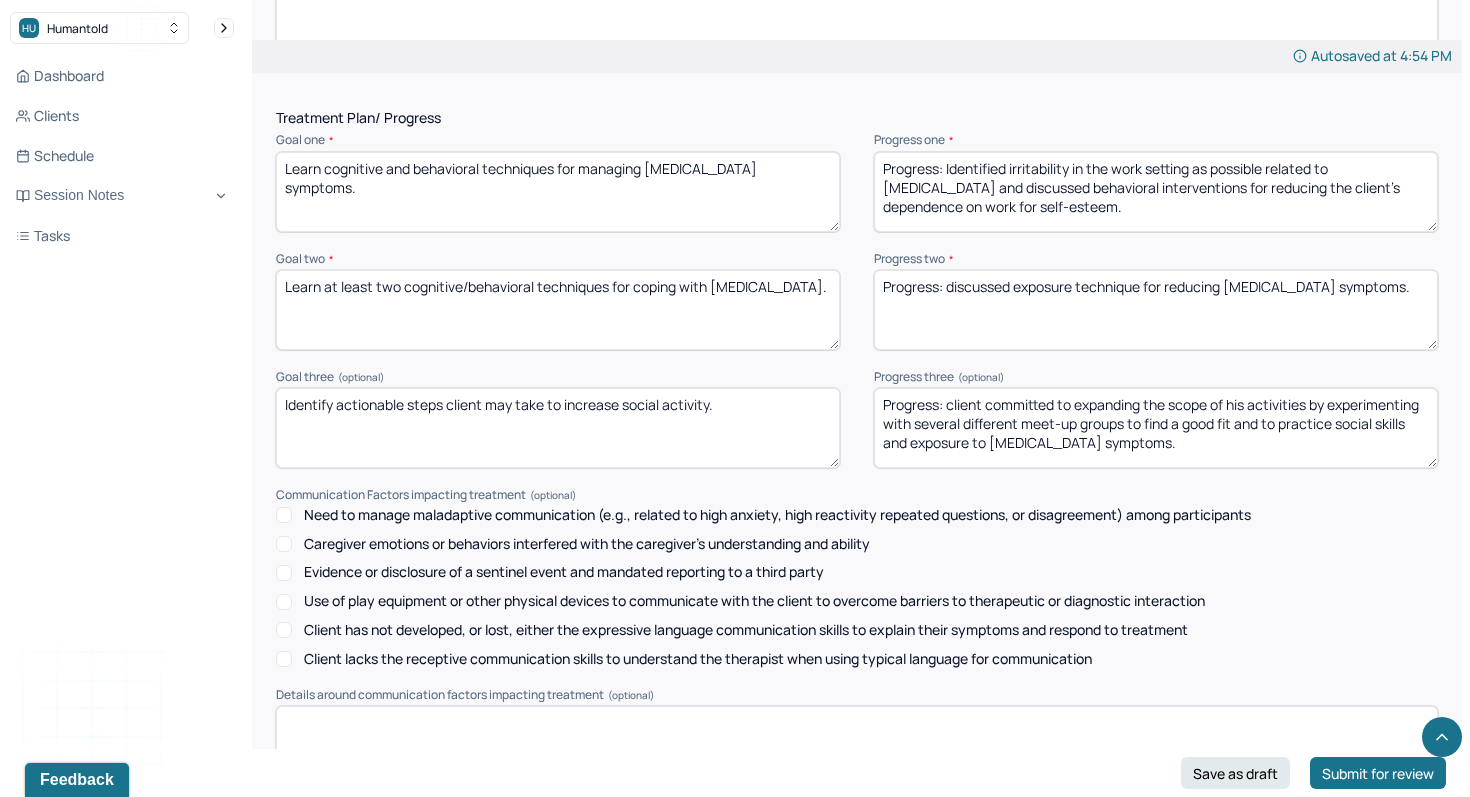 click on "Progress: Identified irritability in the work setting as possible related to [MEDICAL_DATA] and discussed behavioral interventions for reducing the client's dependence on work for self-esteem." at bounding box center (1156, 192) 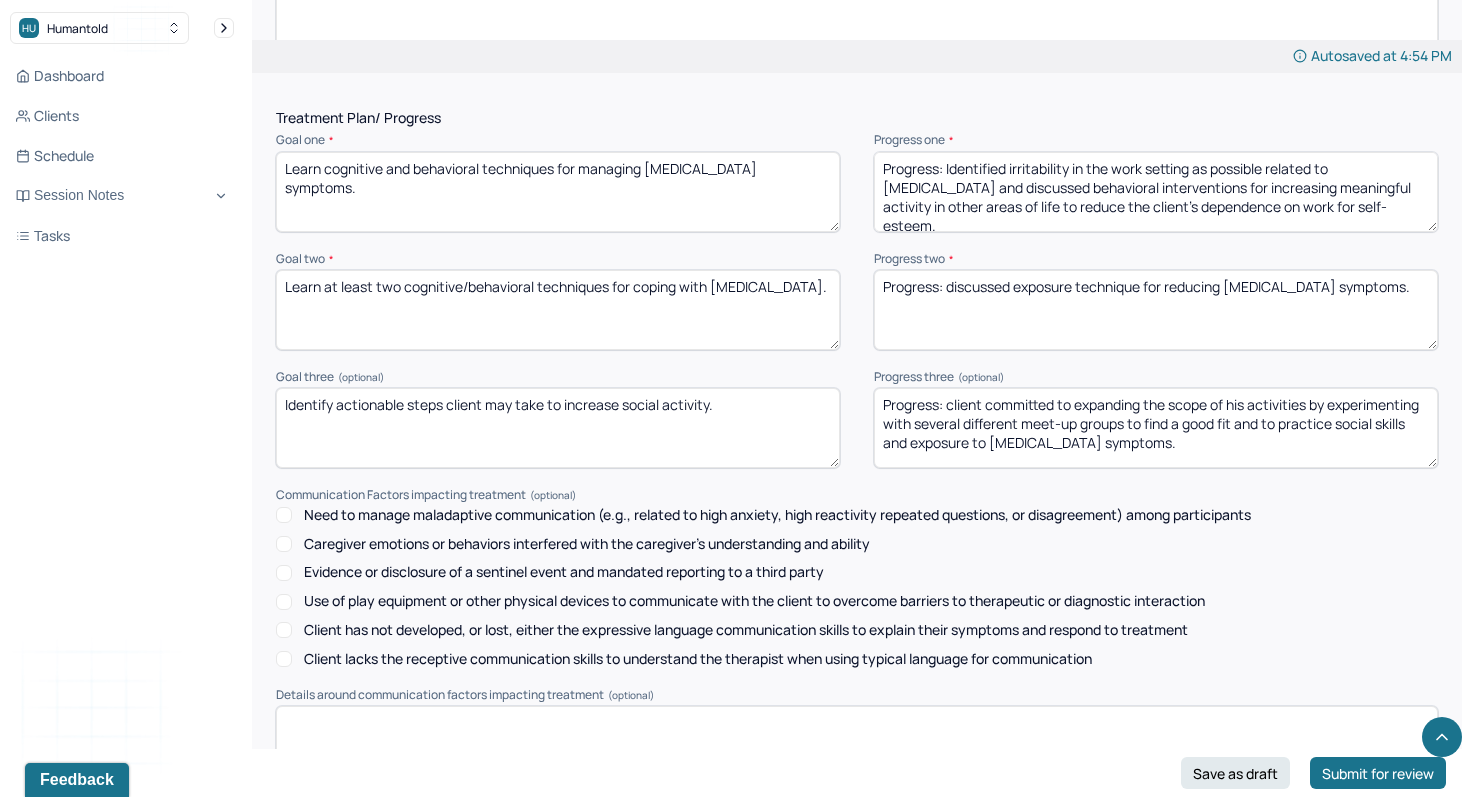 click on "Progress: Identified irritability in the work setting as possible related to [MEDICAL_DATA] and discussed behavioral interventions for increasing meaningful activity in other areas of life to reduce the client's dependence on work for self-esteem." at bounding box center (1156, 192) 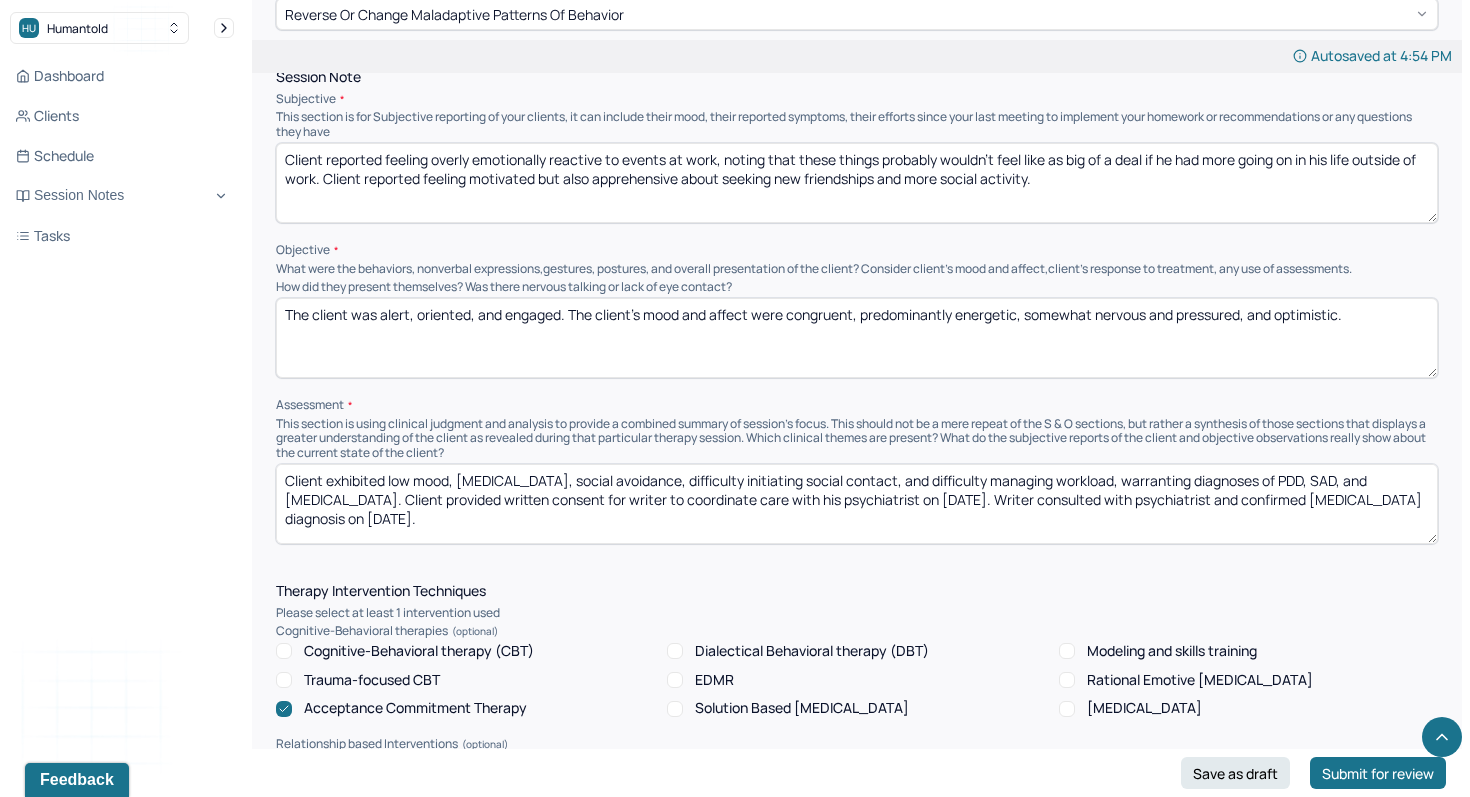 scroll, scrollTop: 905, scrollLeft: 0, axis: vertical 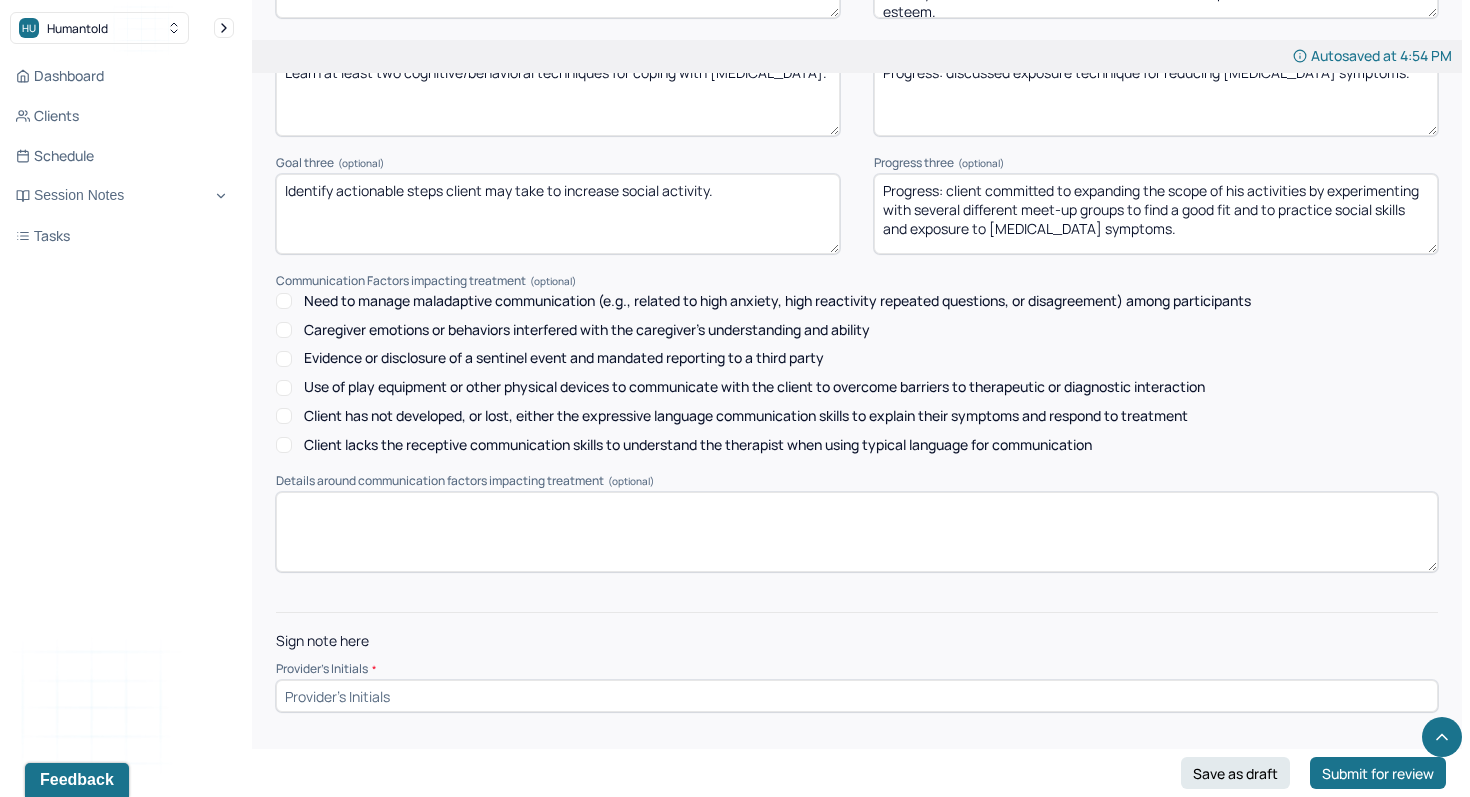 type on "Progress: Identified irritability in the work setting as possibly related to [MEDICAL_DATA] and discussed behavioral interventions for increasing meaningful activity in other areas of life to reduce the client's dependence on work for self-esteem." 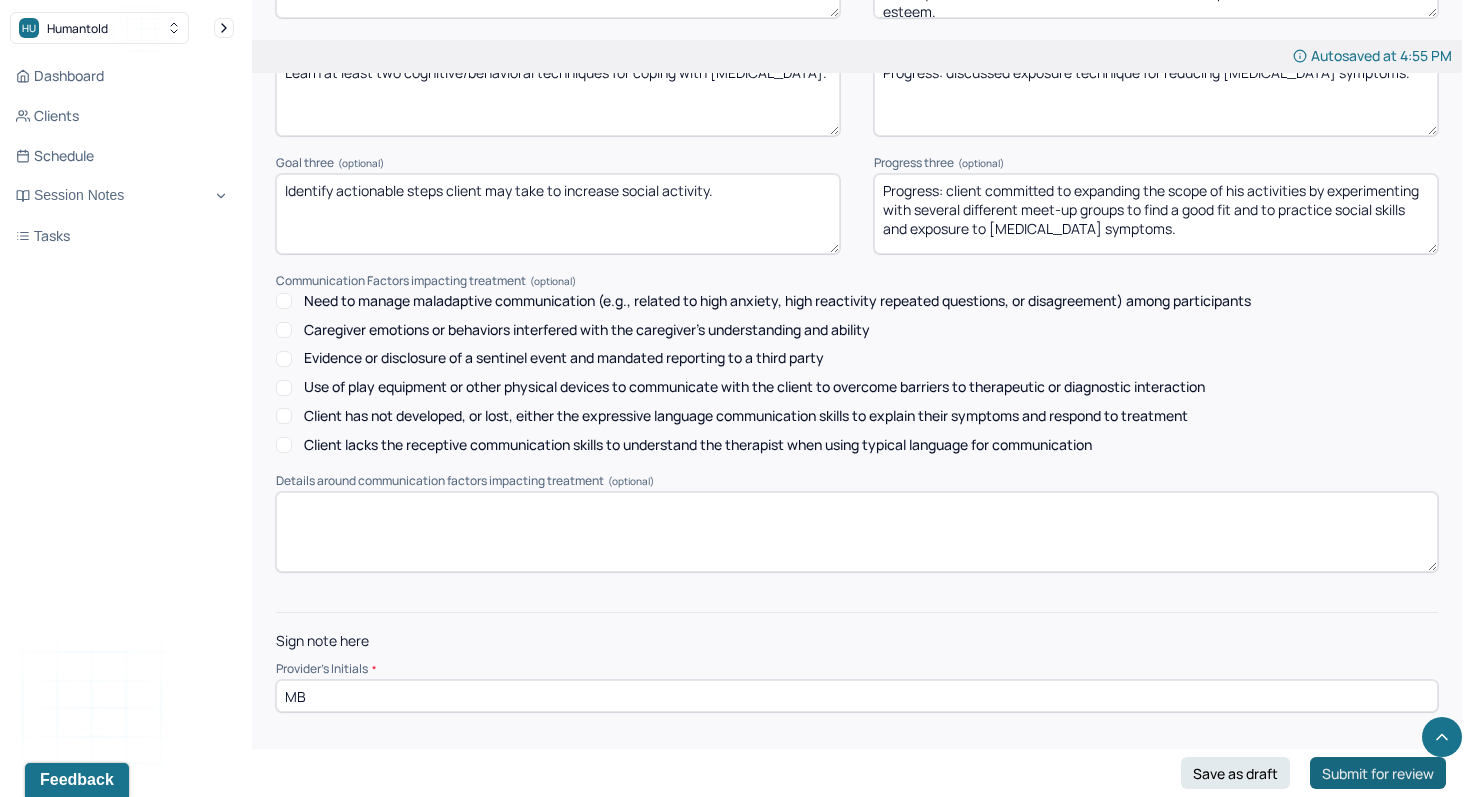 type on "MB" 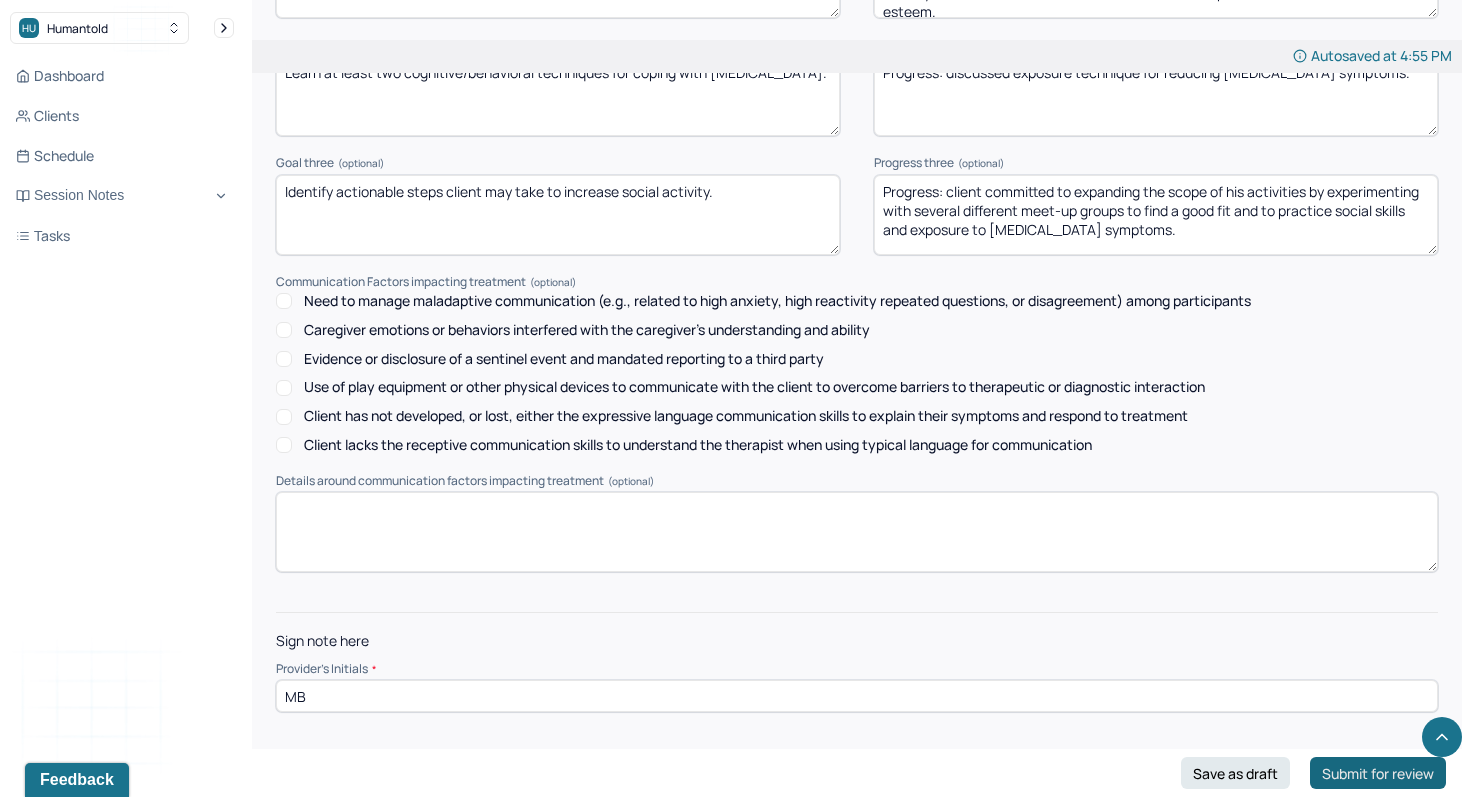 click on "Submit for review" at bounding box center [1378, 773] 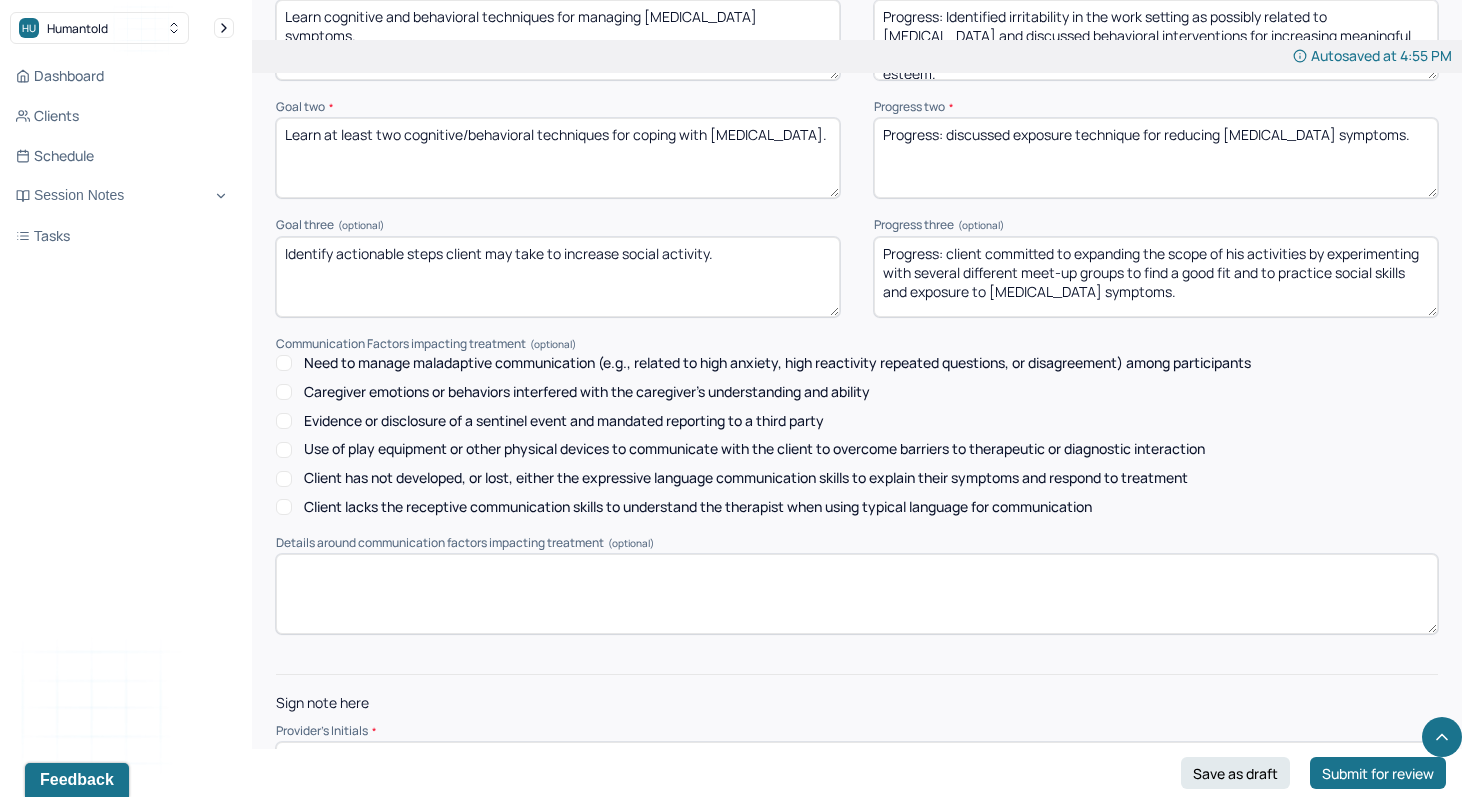 scroll, scrollTop: 2536, scrollLeft: 0, axis: vertical 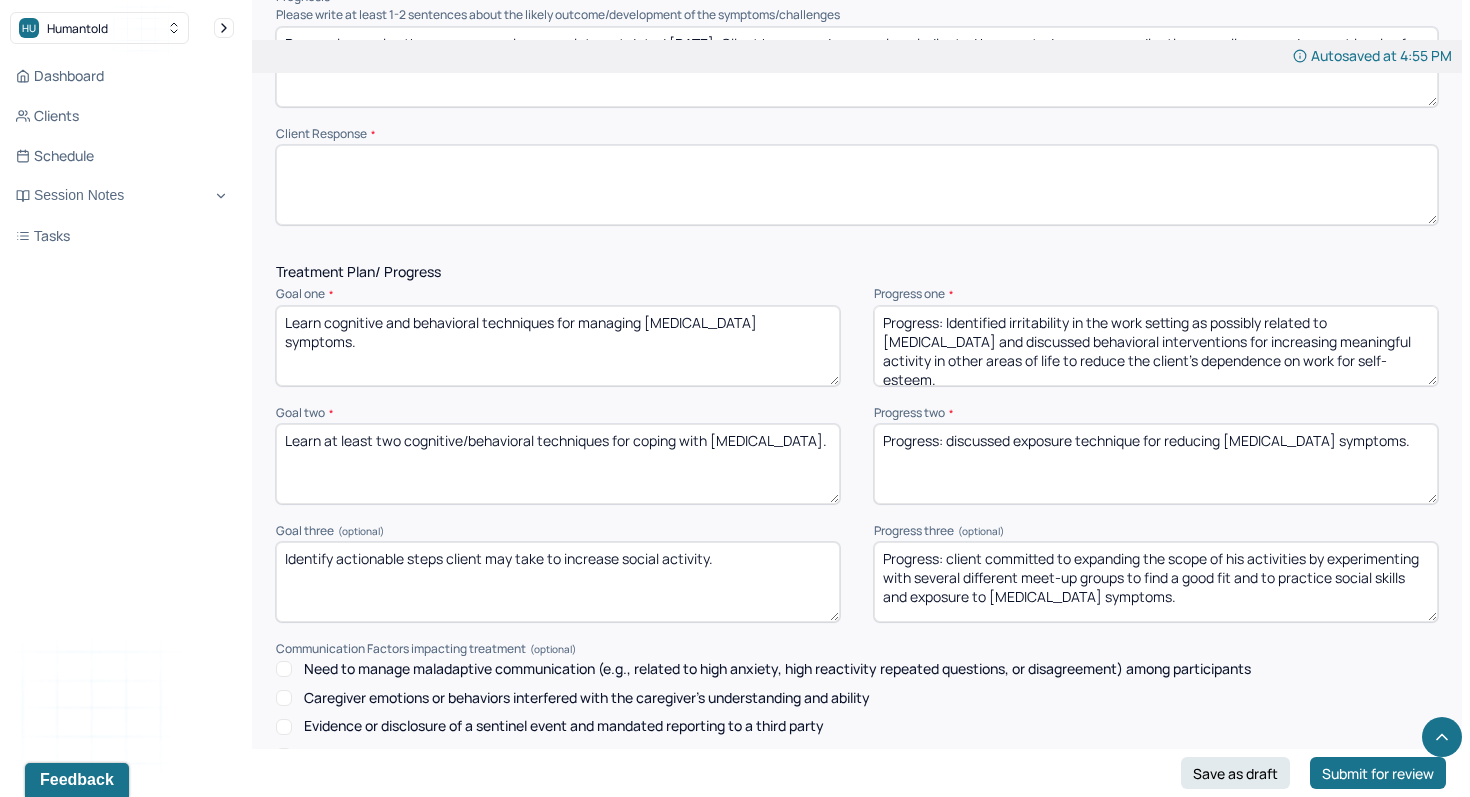 click at bounding box center [857, 185] 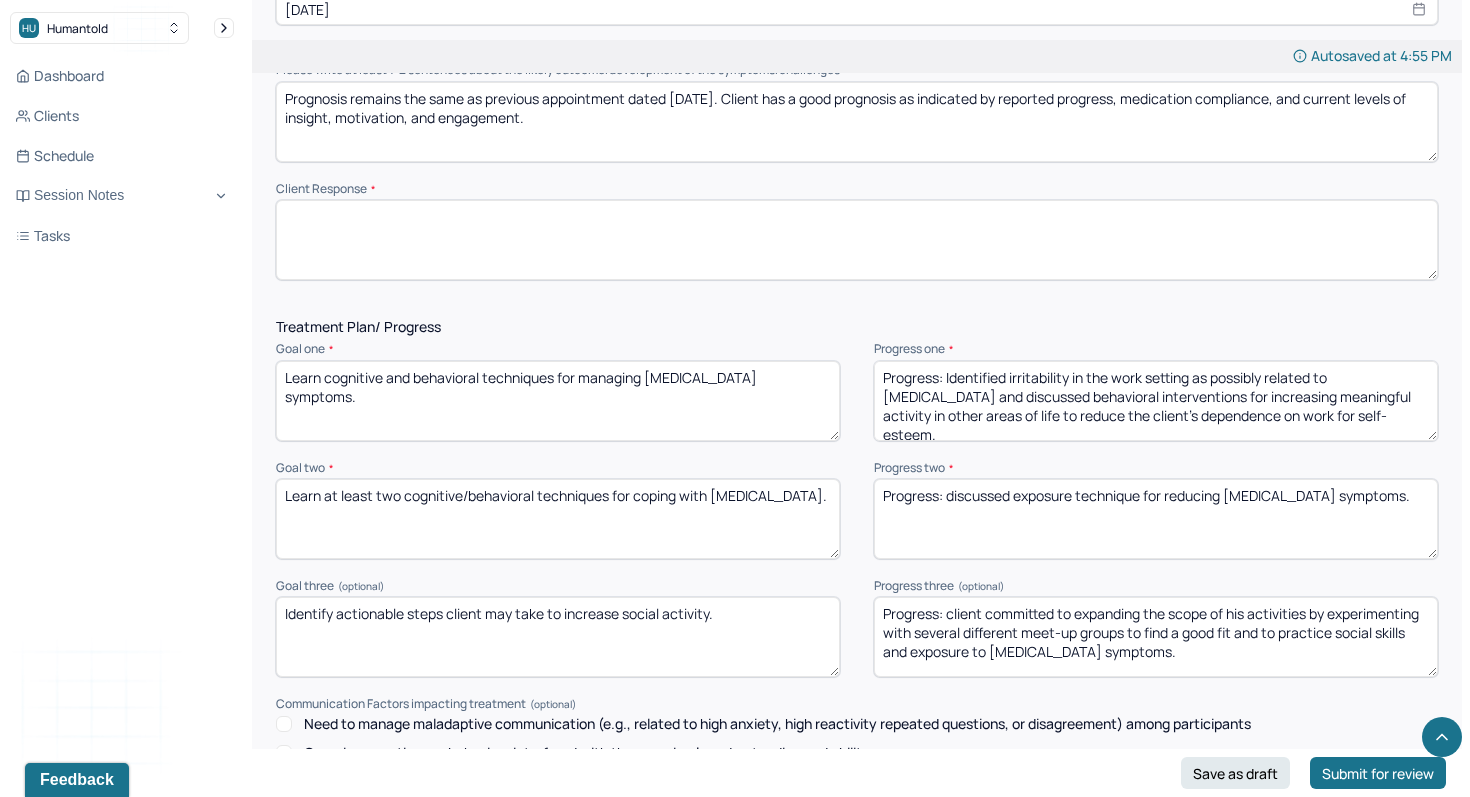 scroll, scrollTop: 2048, scrollLeft: 0, axis: vertical 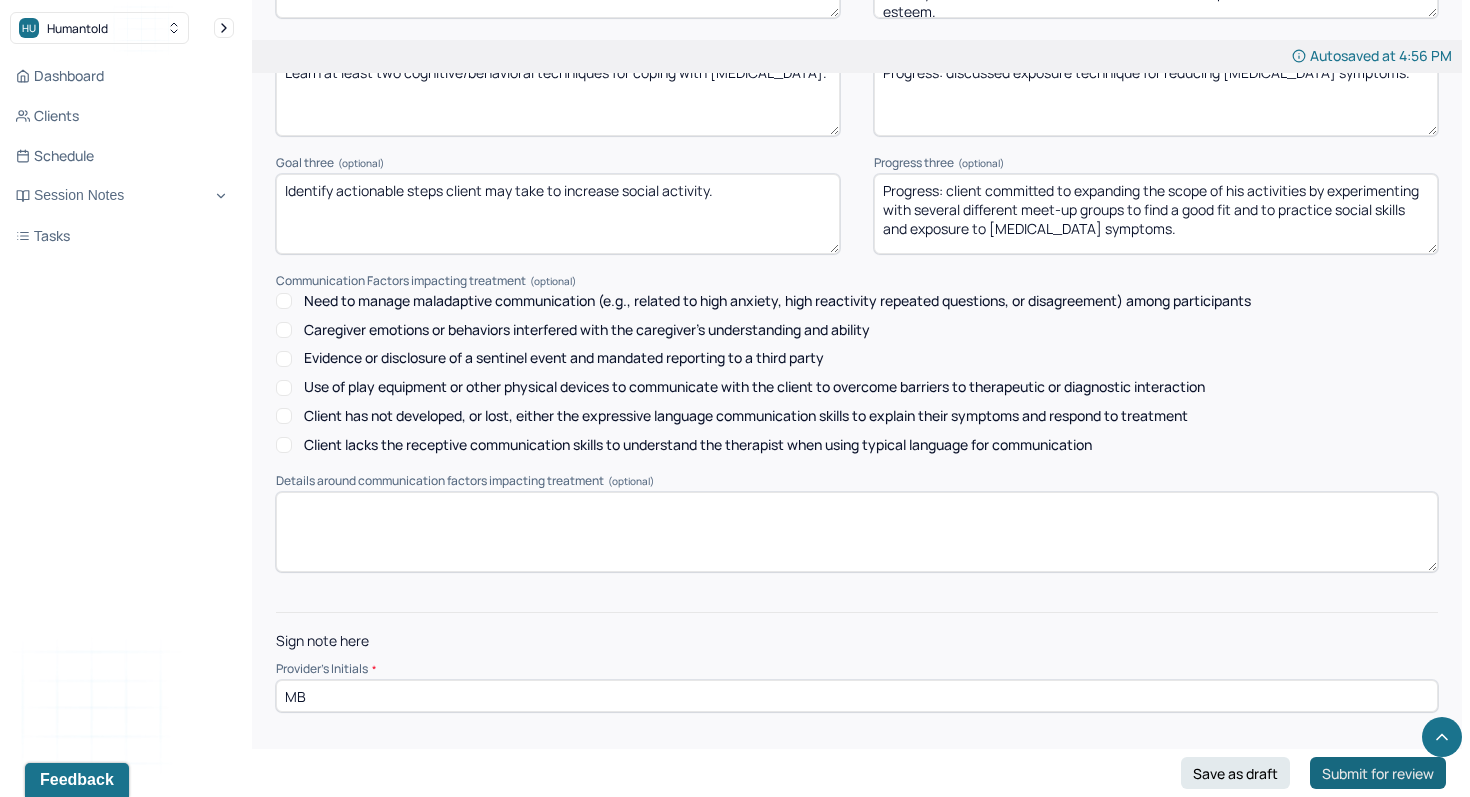 type on "Client was cooperative and engaged throughout the session, expressing interest in trying a wider variety of social activities to work through anxiety and build social skills." 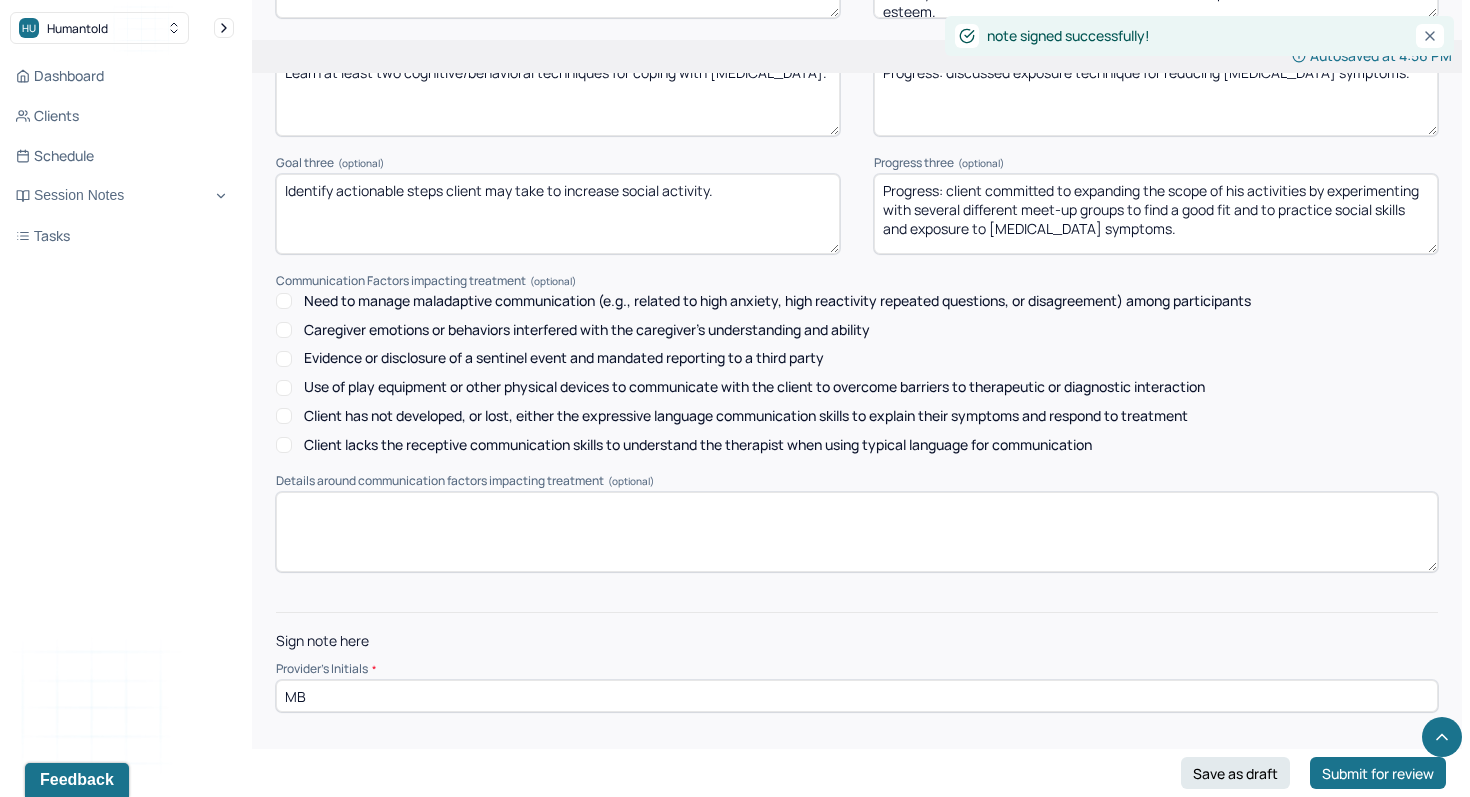 scroll, scrollTop: 0, scrollLeft: 0, axis: both 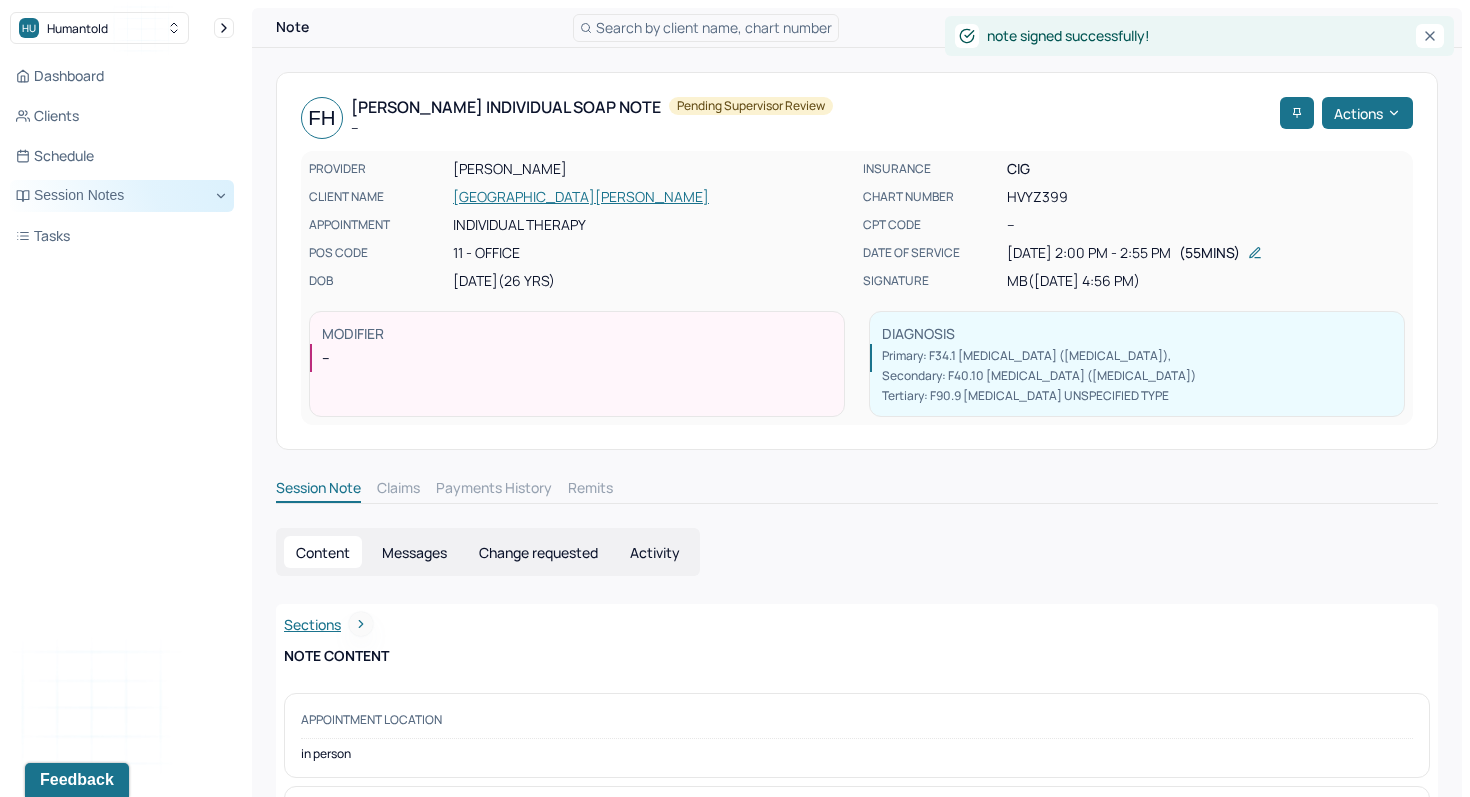 click on "Session Notes" at bounding box center (122, 196) 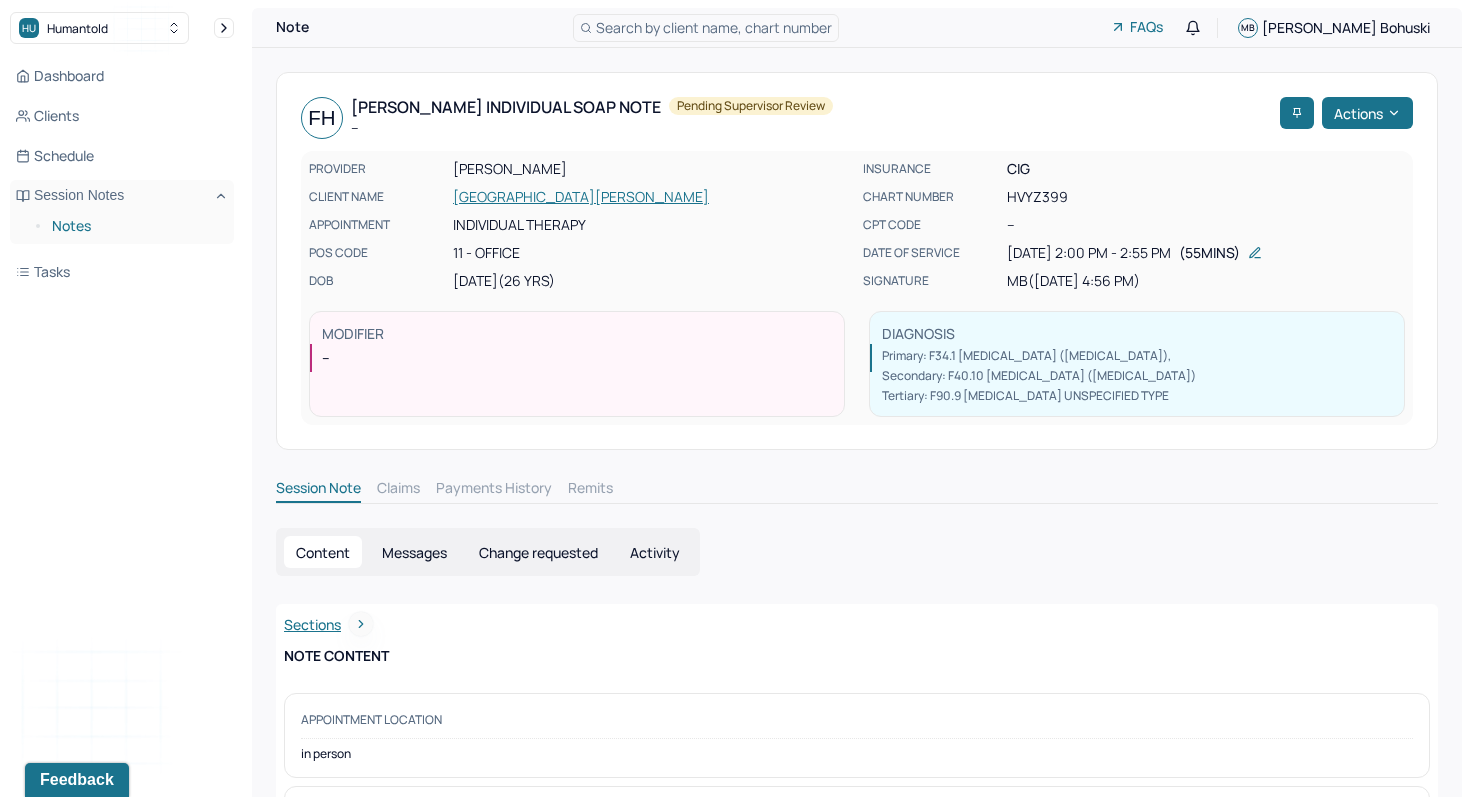 click on "Notes" at bounding box center (135, 226) 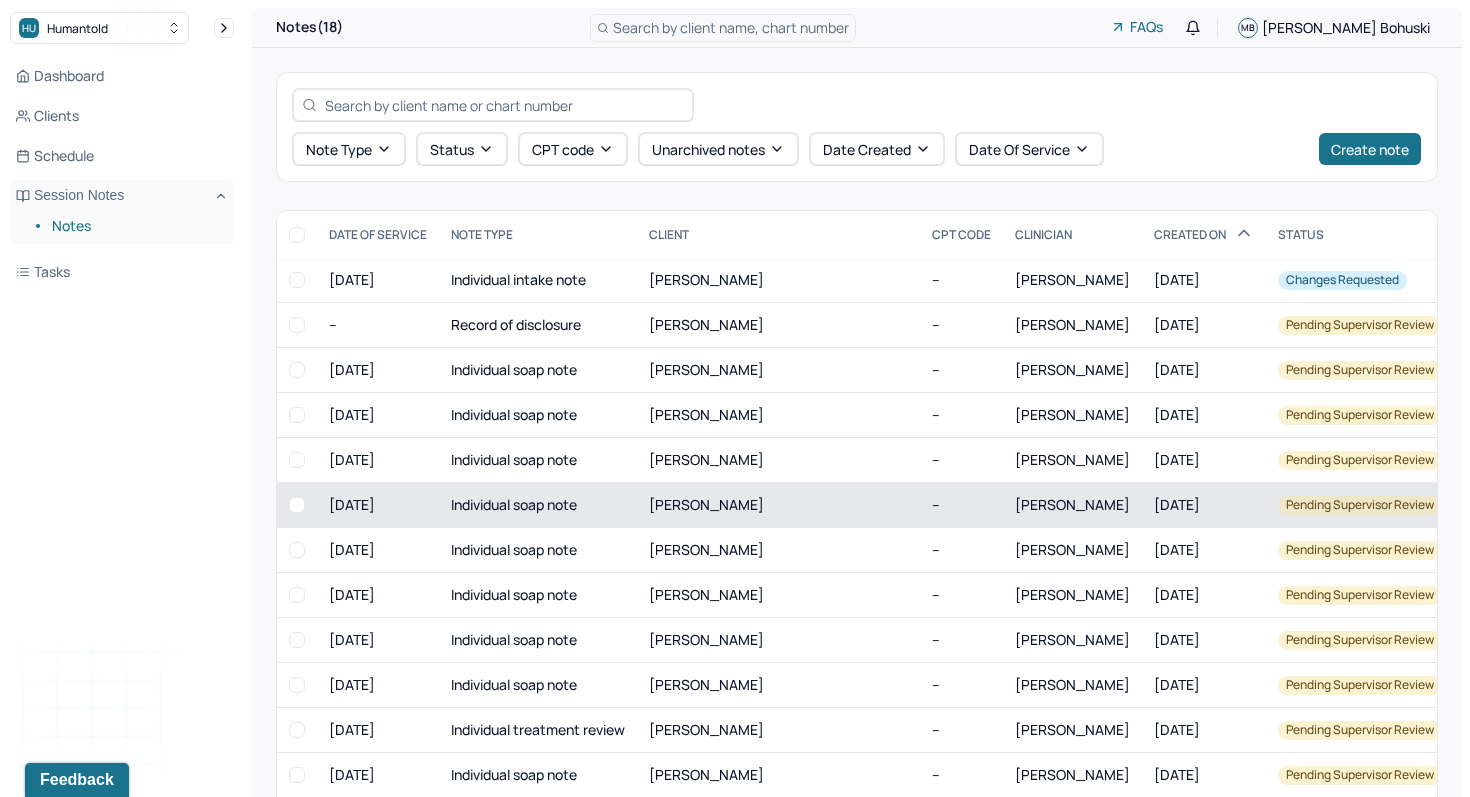 scroll, scrollTop: 220, scrollLeft: 0, axis: vertical 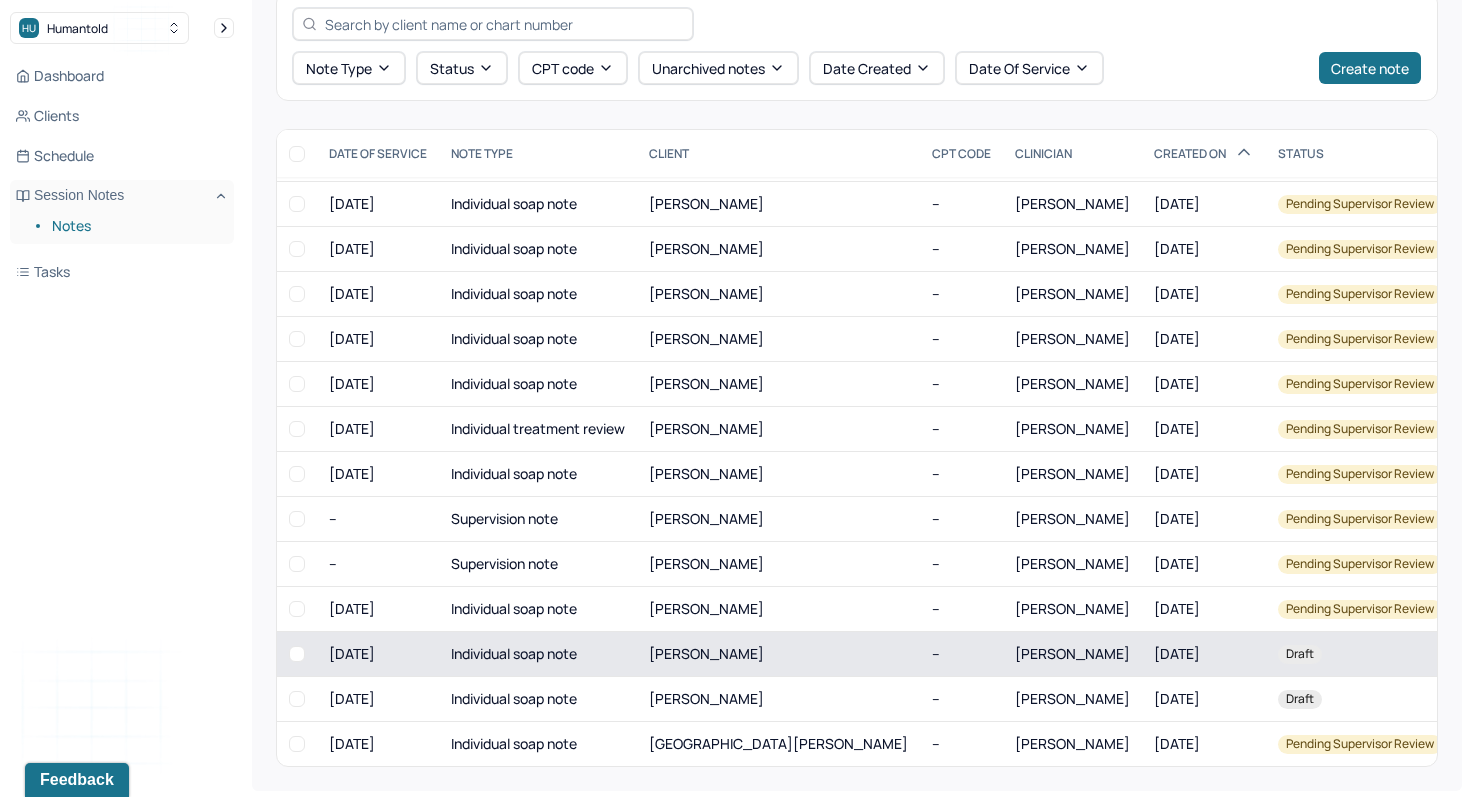 click on "[PERSON_NAME]" at bounding box center [778, 654] 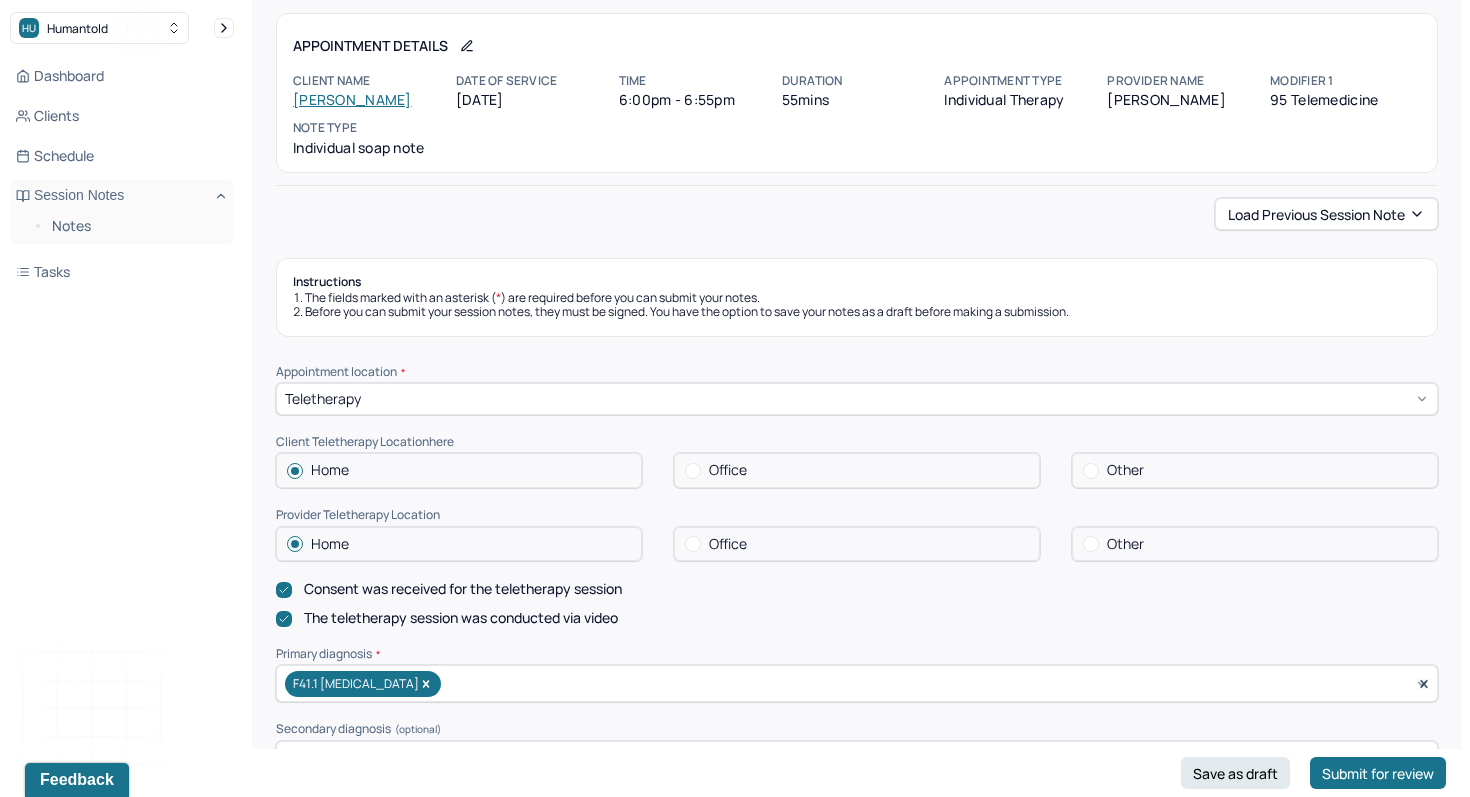 scroll, scrollTop: 76, scrollLeft: 0, axis: vertical 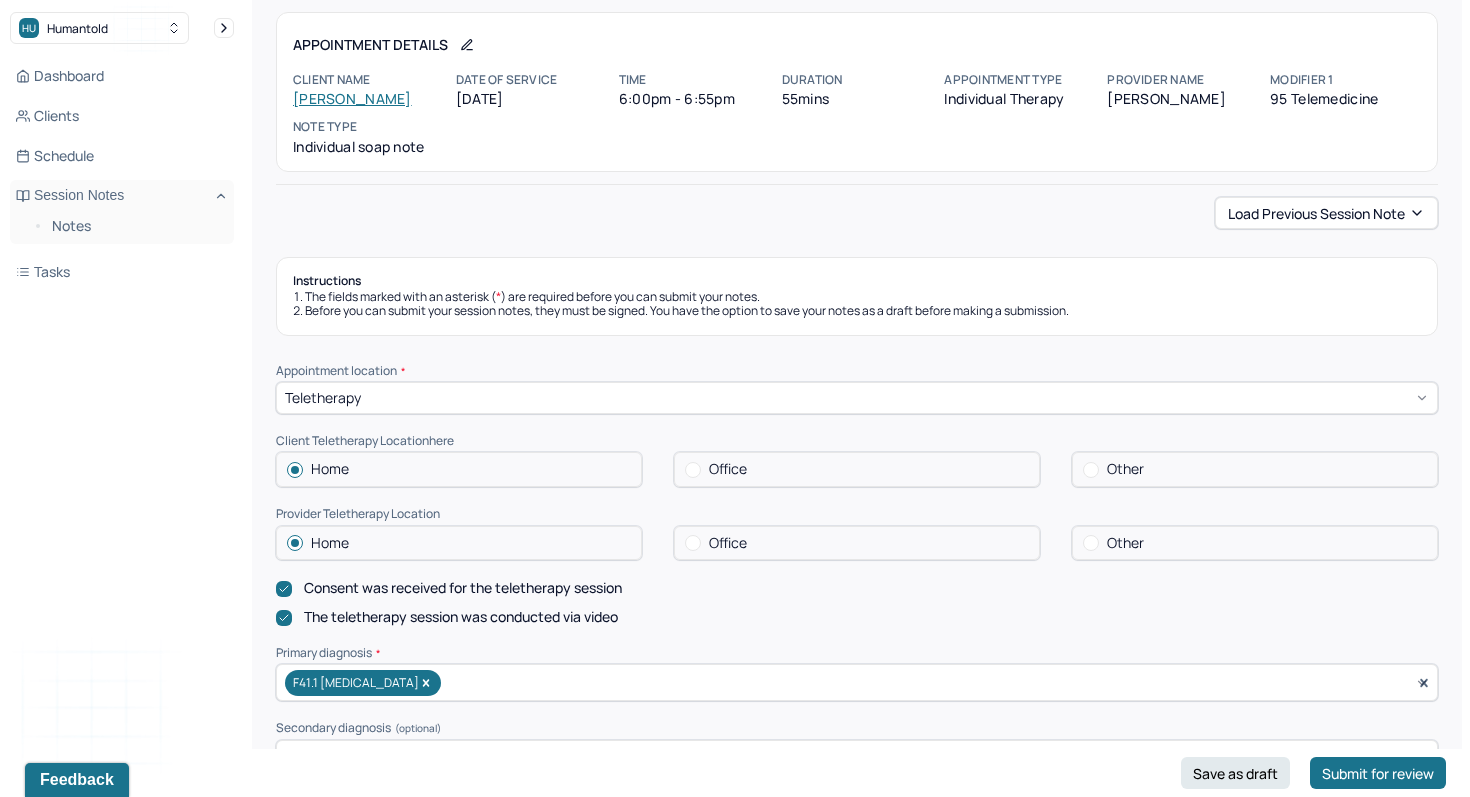 click on "Instructions The fields marked with an asterisk ( * ) are required before you can submit your notes. Before you can submit your session notes, they must be signed. You have the option to save your notes as a draft before making a submission." at bounding box center [857, 296] 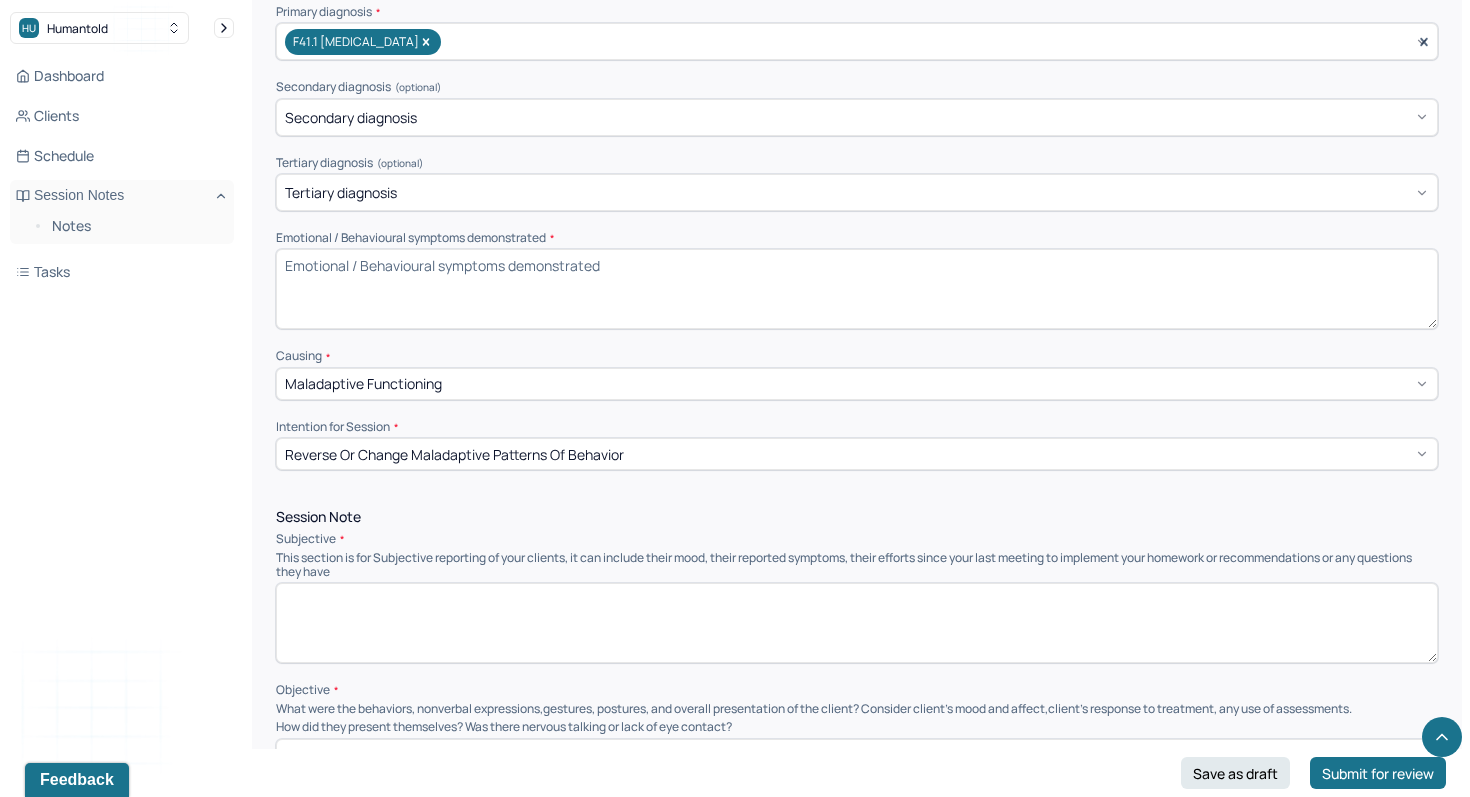 scroll, scrollTop: 744, scrollLeft: 0, axis: vertical 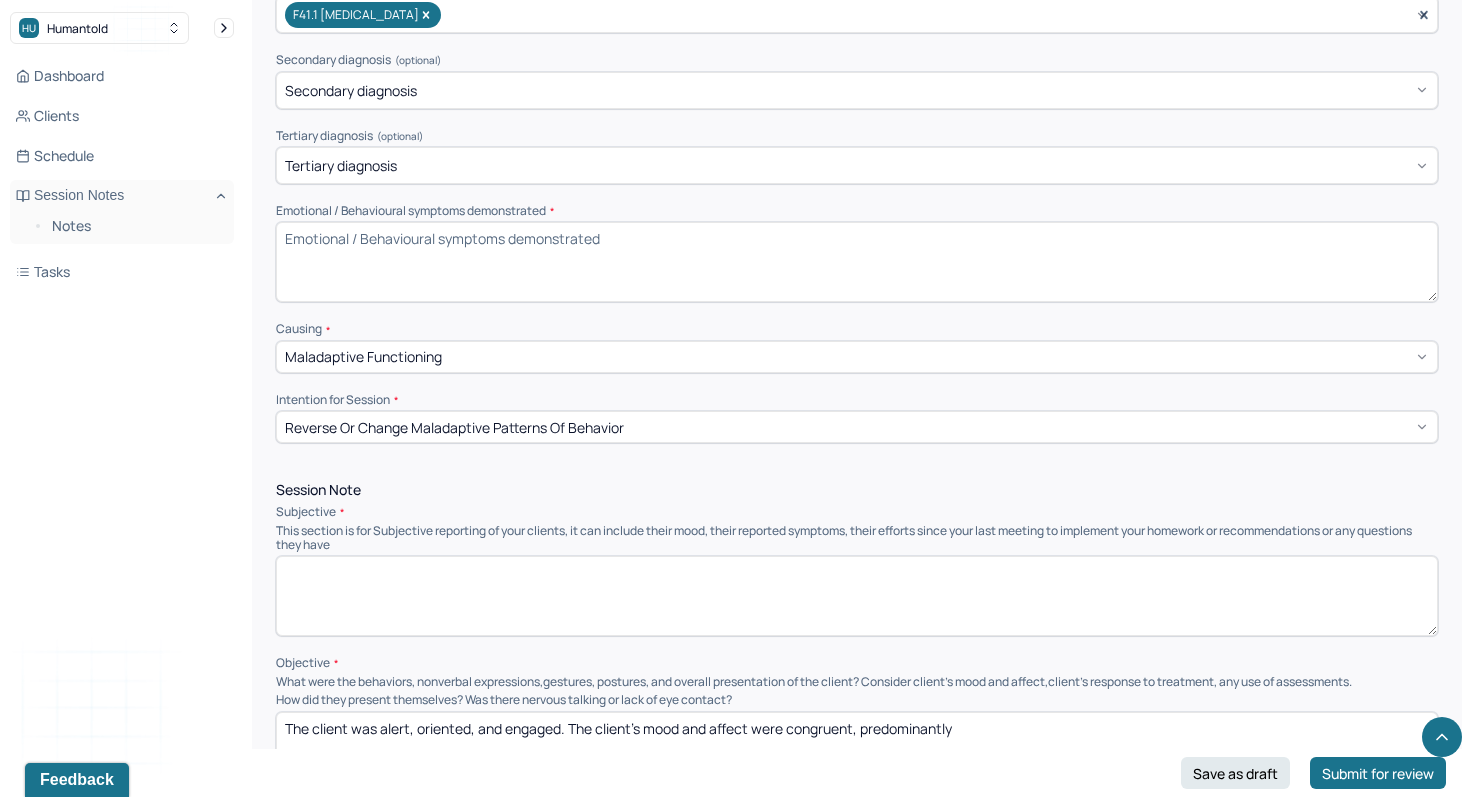 click at bounding box center [857, 596] 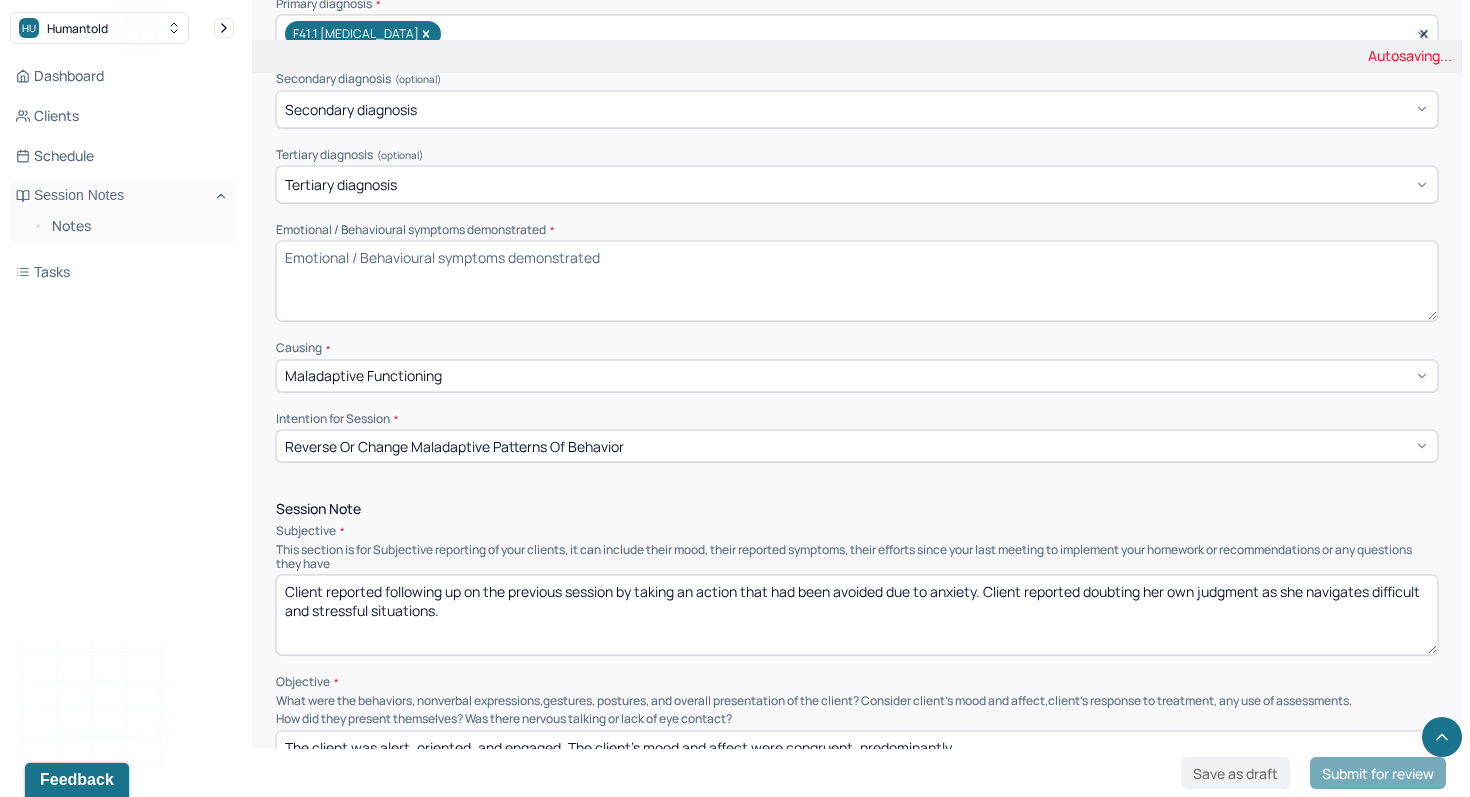 scroll, scrollTop: 717, scrollLeft: 0, axis: vertical 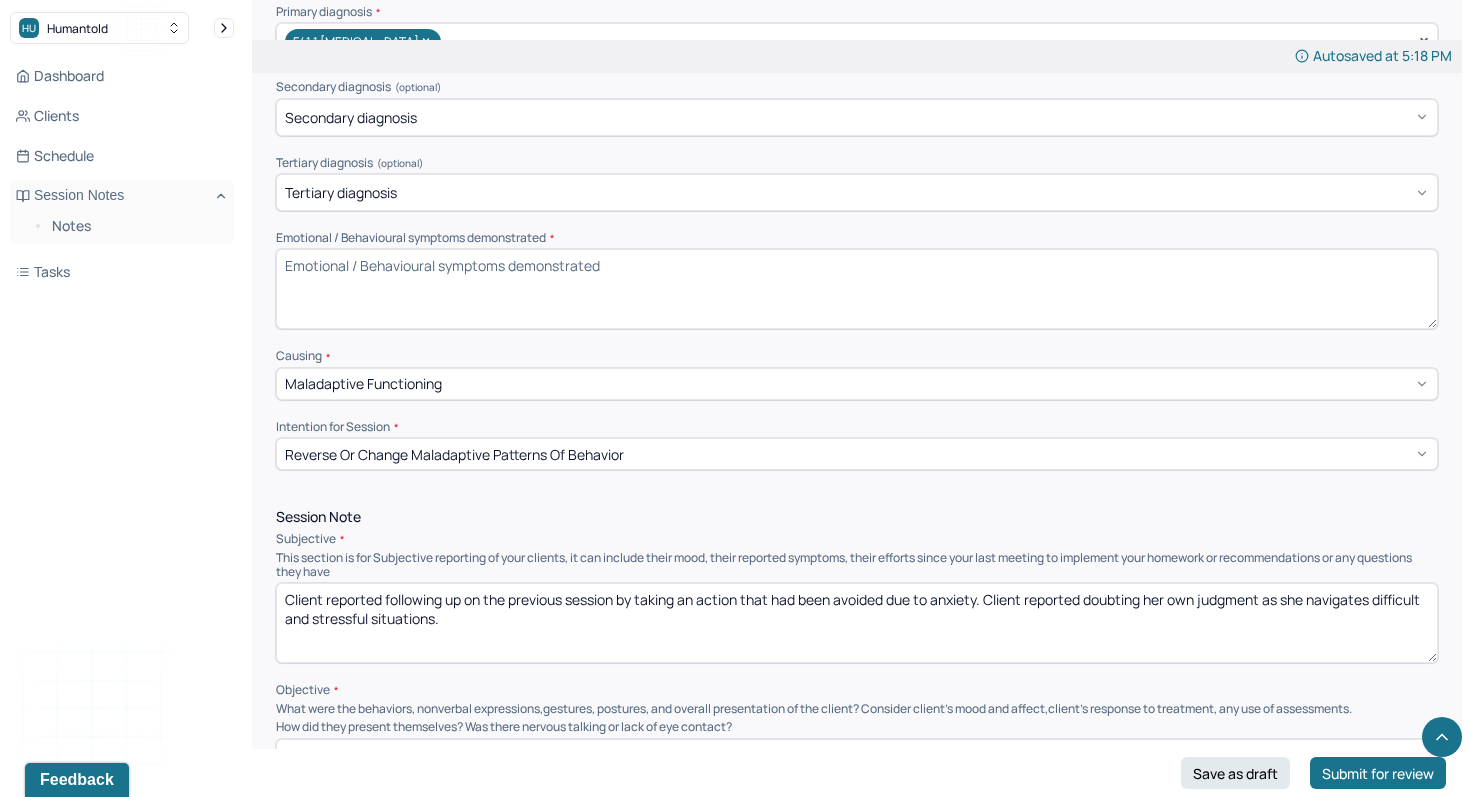 type on "Client reported following up on the previous session by taking an action that had been avoided due to anxiety. Client reported doubting her own judgment as she navigates difficult and stressful situations." 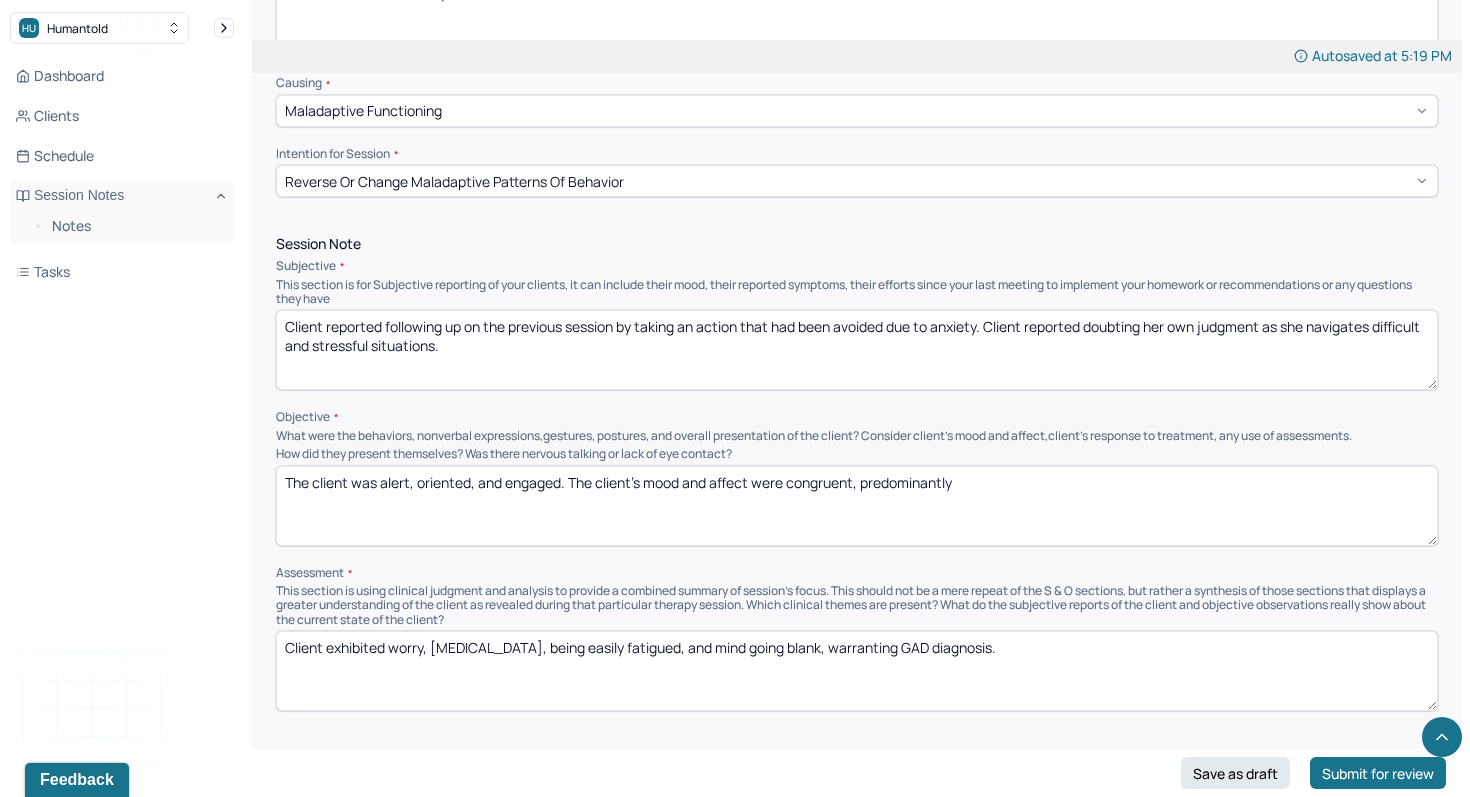 scroll, scrollTop: 991, scrollLeft: 0, axis: vertical 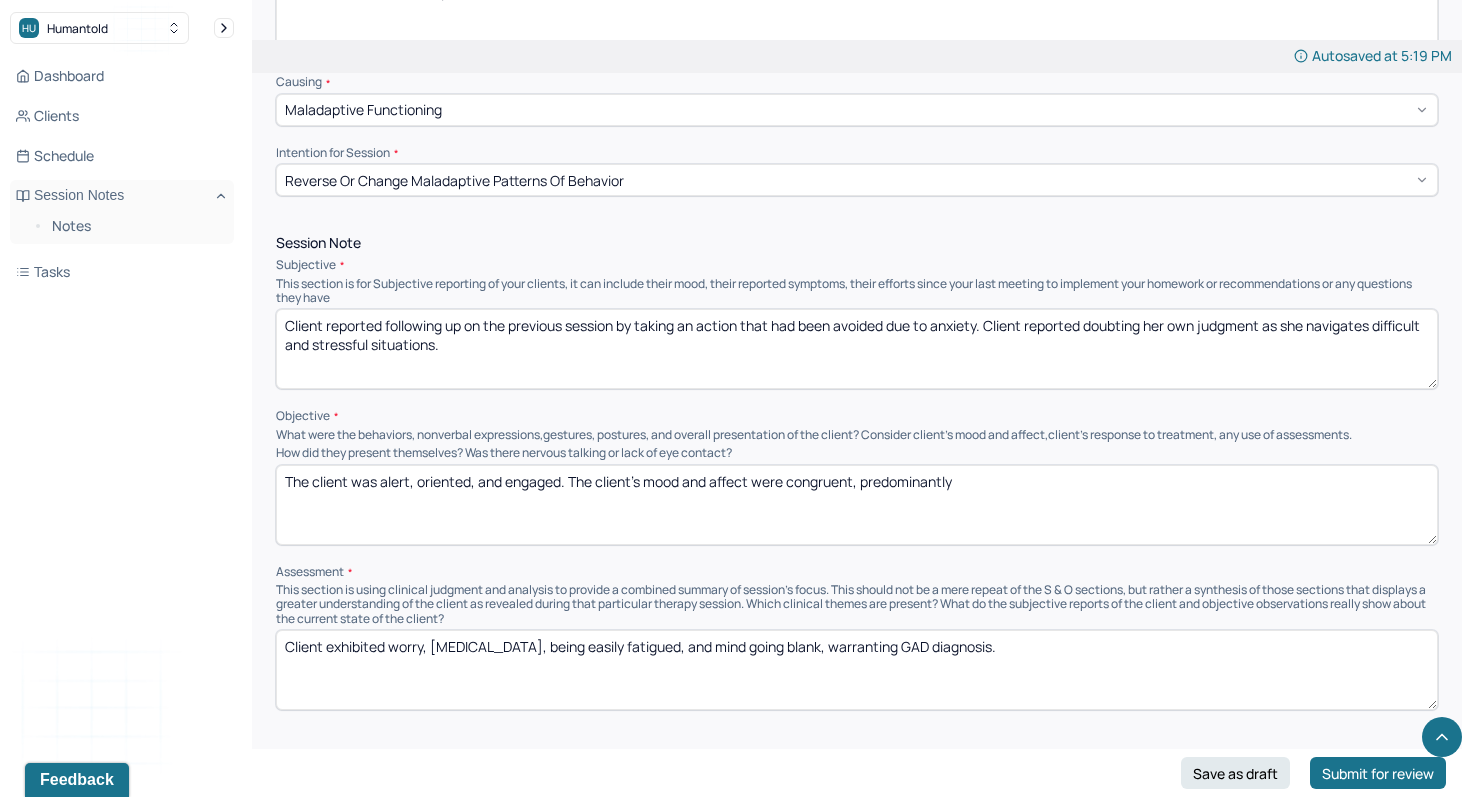 type on "Anxious avoidance, worry, self-doubt" 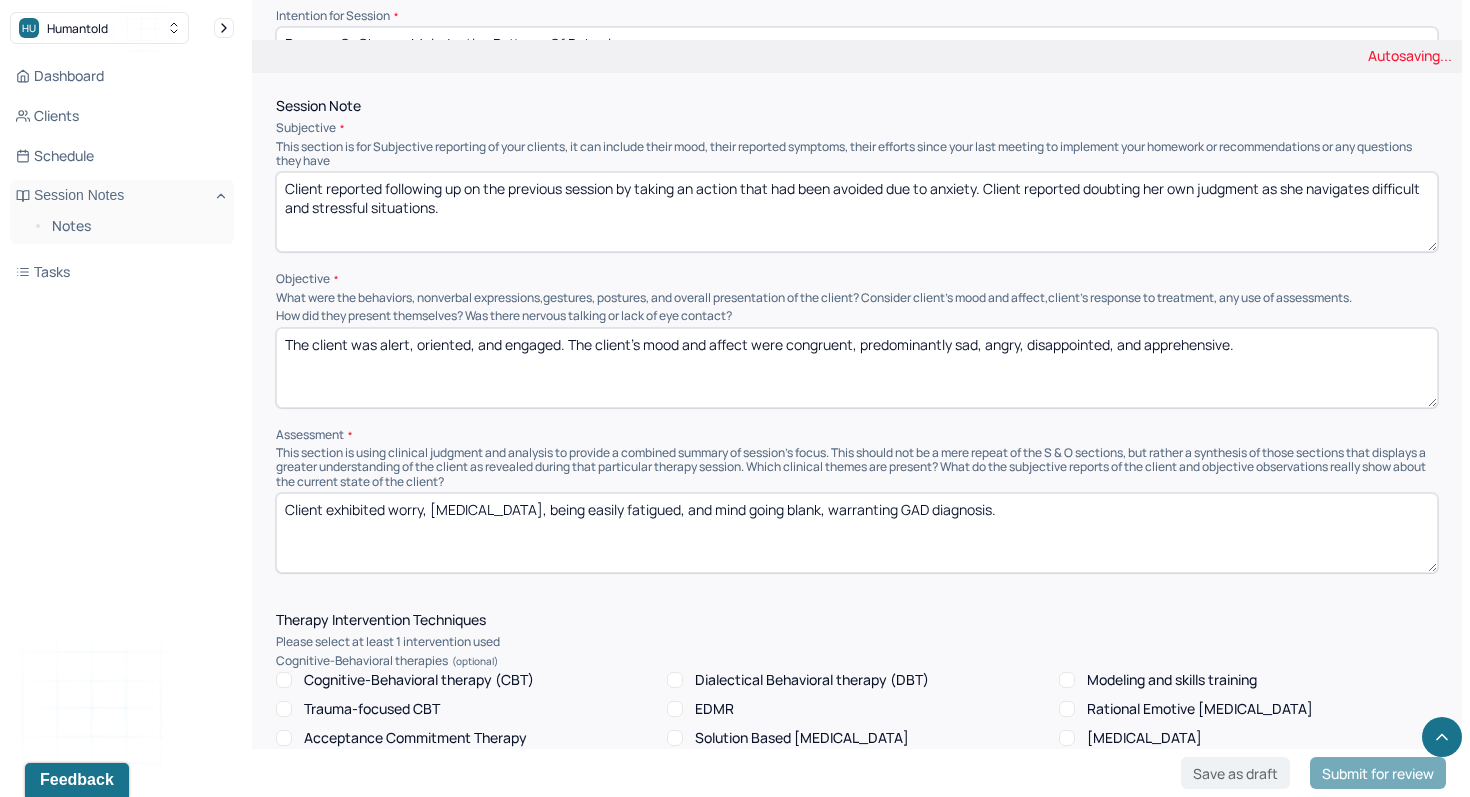 scroll, scrollTop: 1135, scrollLeft: 0, axis: vertical 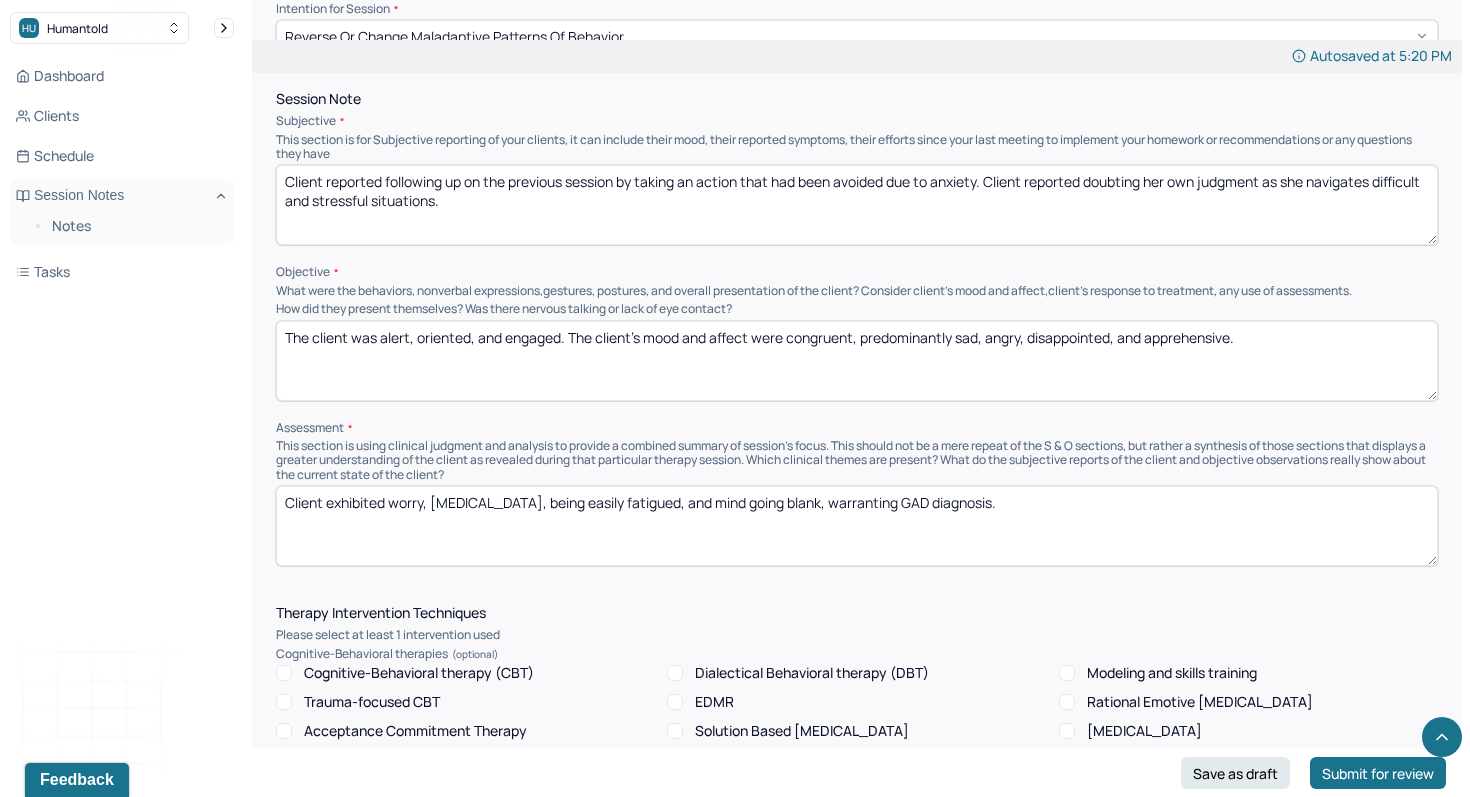 type on "The client was alert, oriented, and engaged. The client's mood and affect were congruent, predominantly sad, angry, disappointed, and apprehensive." 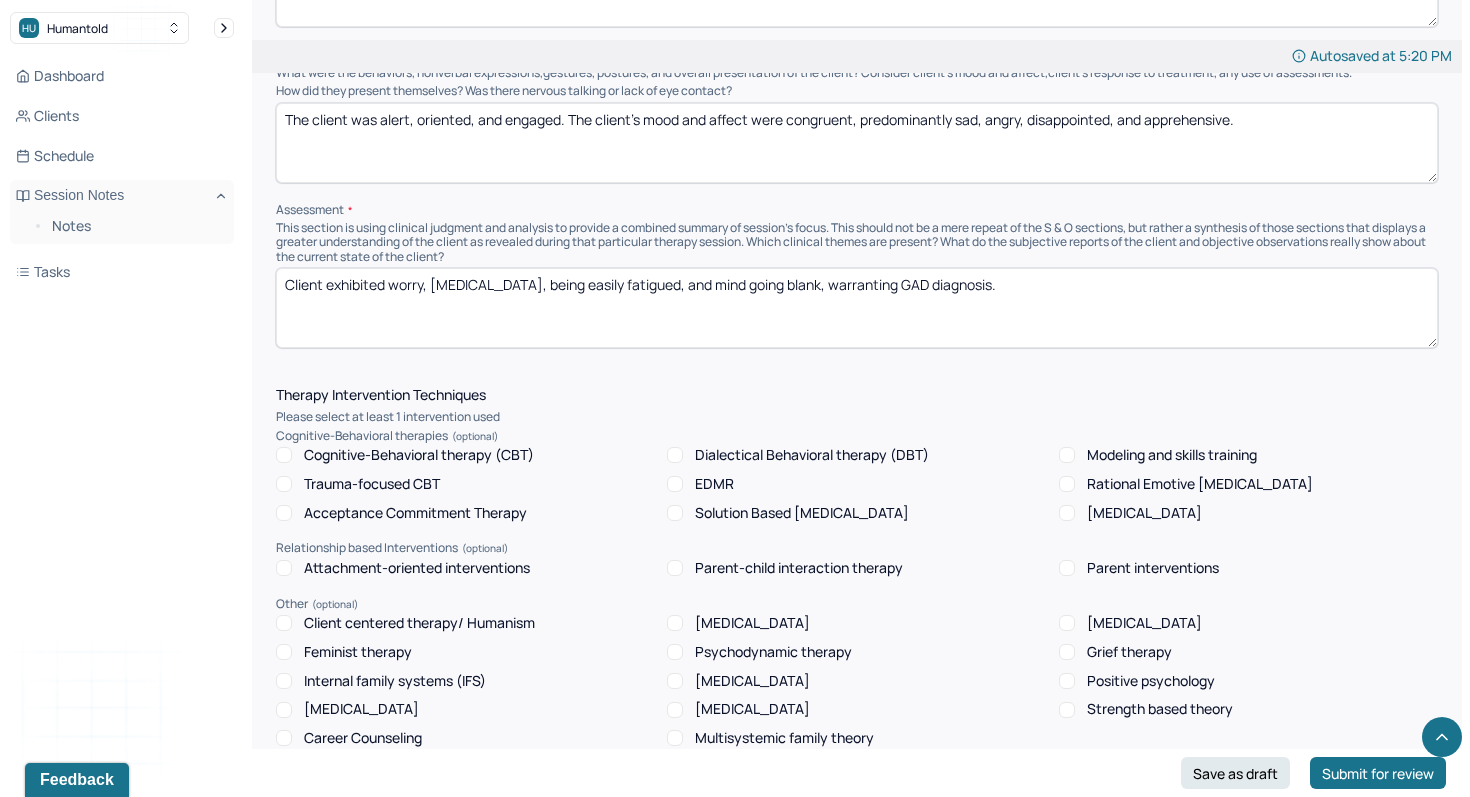 scroll, scrollTop: 1354, scrollLeft: 0, axis: vertical 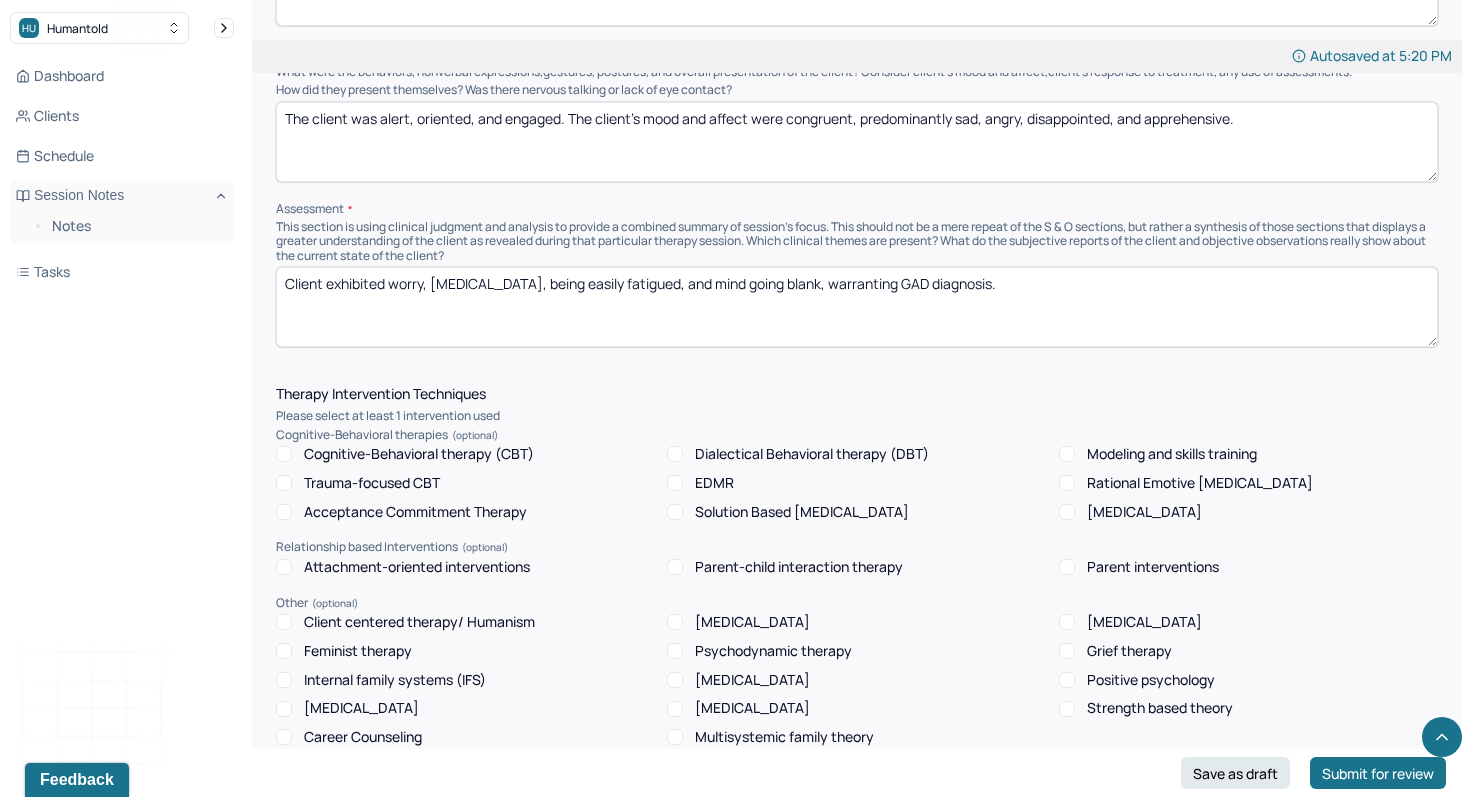 click on "Cognitive-Behavioral therapy (CBT)" at bounding box center (284, 454) 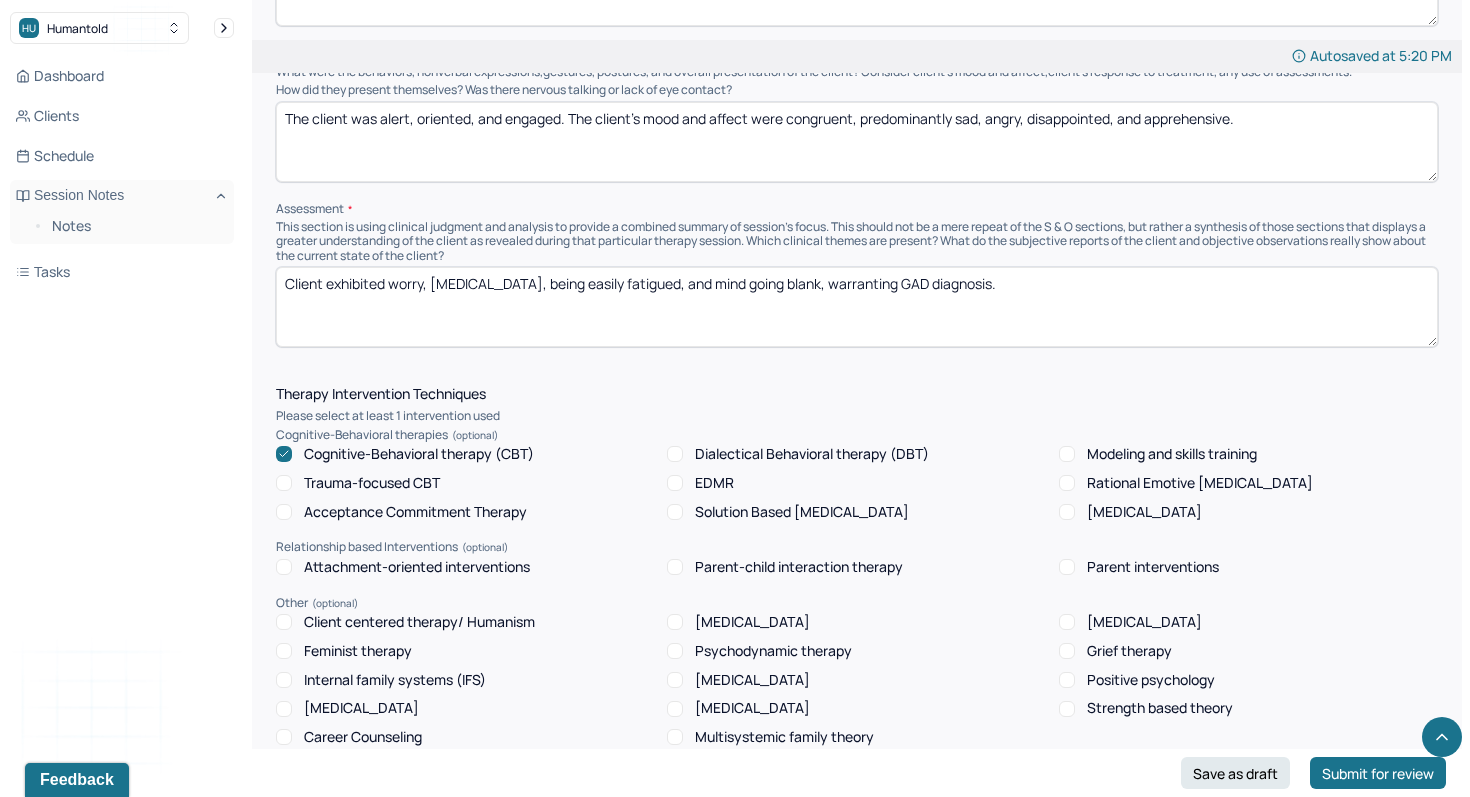 click on "Client exhibited worry, restlessness, being easily fatigued, and mind going blank, warranting GAD diagnosis." at bounding box center [857, 307] 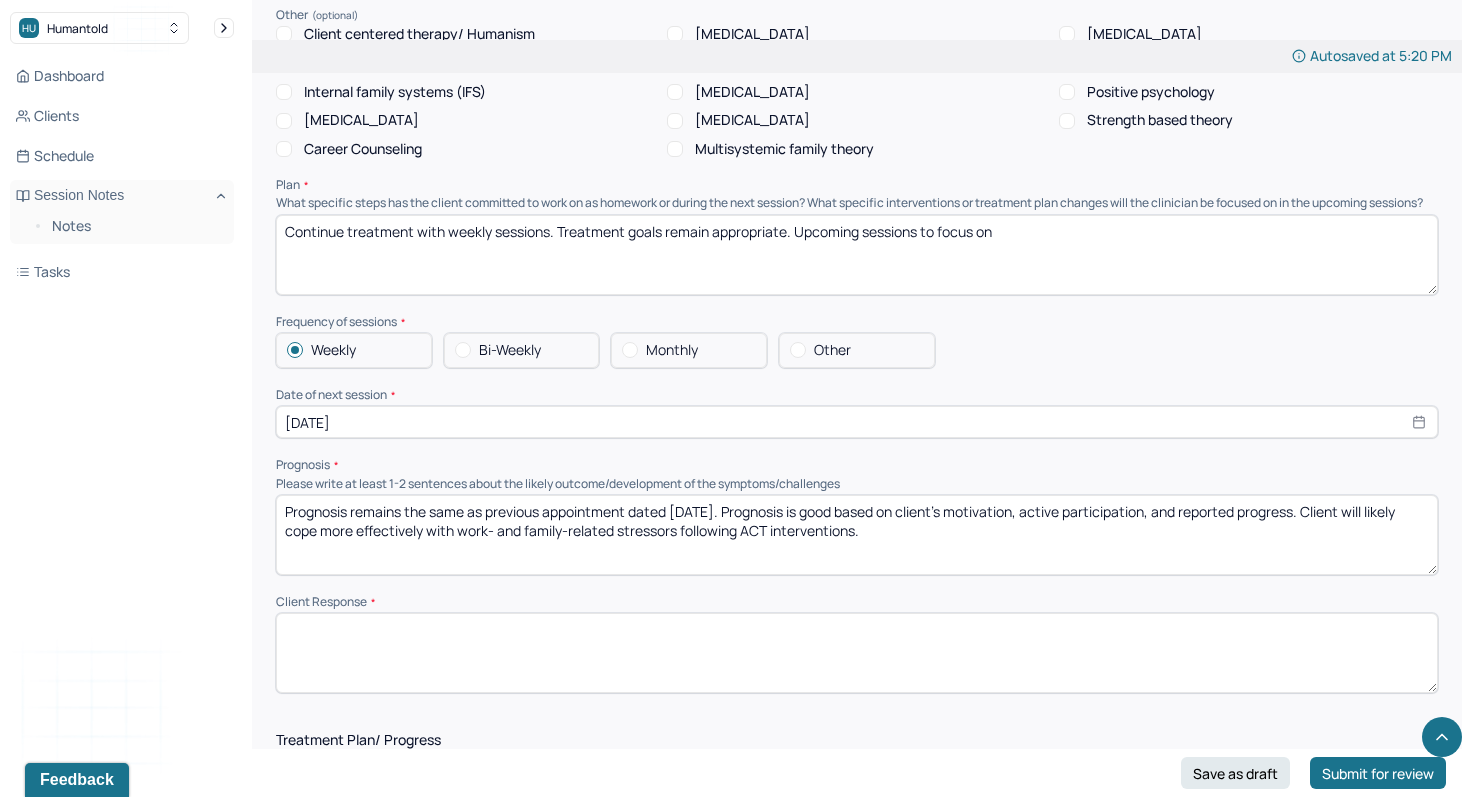scroll, scrollTop: 1944, scrollLeft: 0, axis: vertical 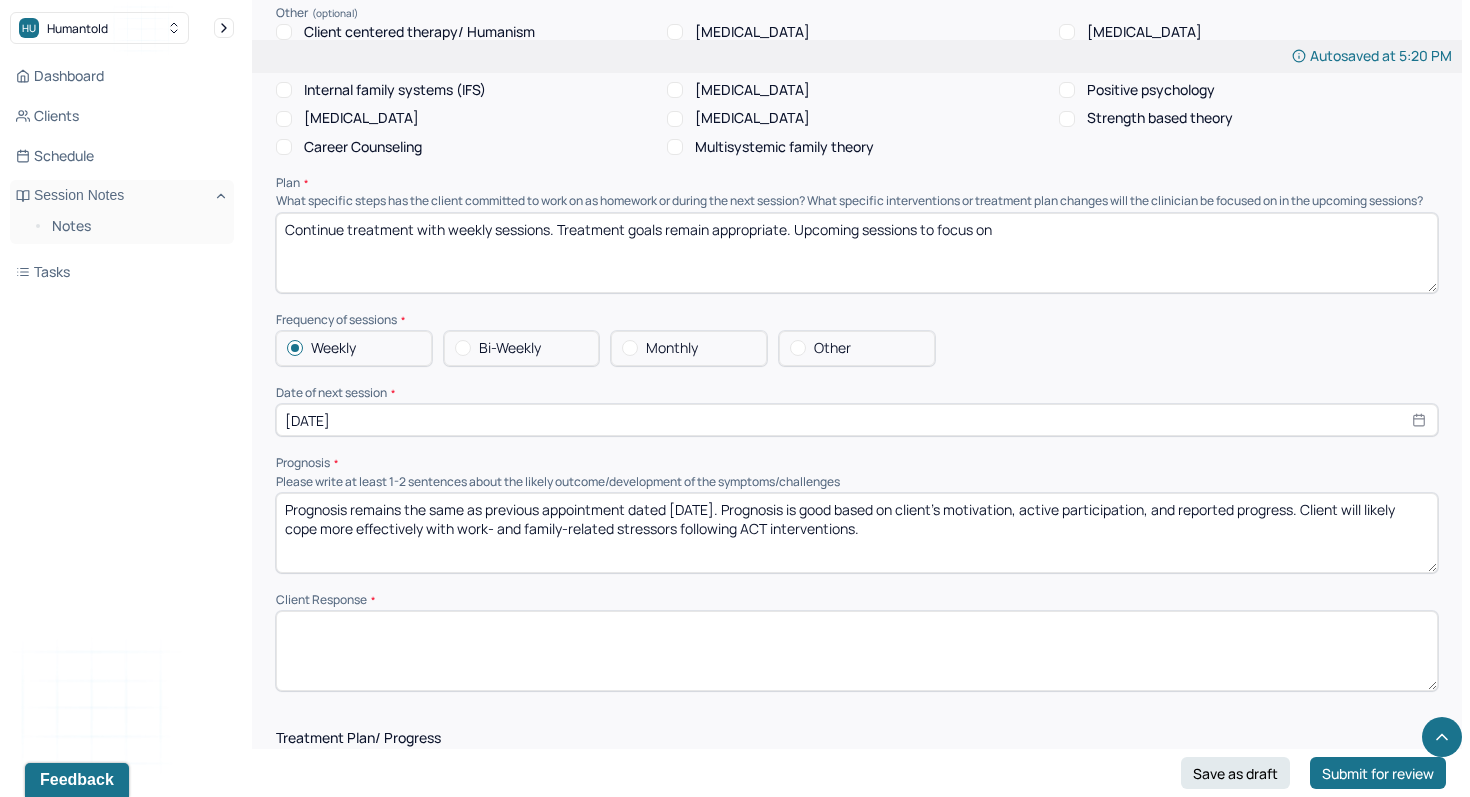 click on "Continue treatment with weekly sessions. Treatment goals remain appropriate. Upcoming sessions to focus on" at bounding box center [857, 253] 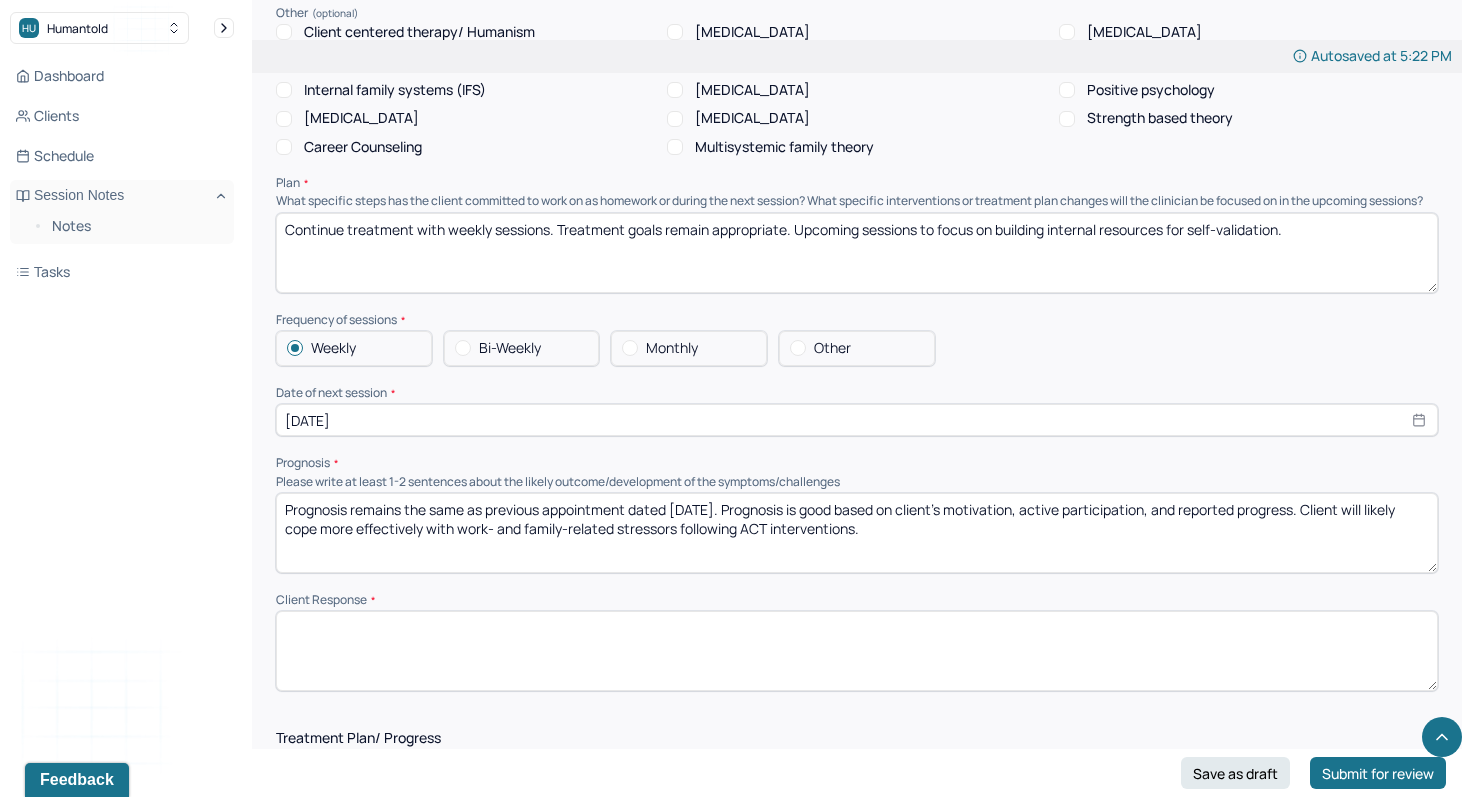 type on "Continue treatment with weekly sessions. Treatment goals remain appropriate. Upcoming sessions to focus on building internal resources for self-validation." 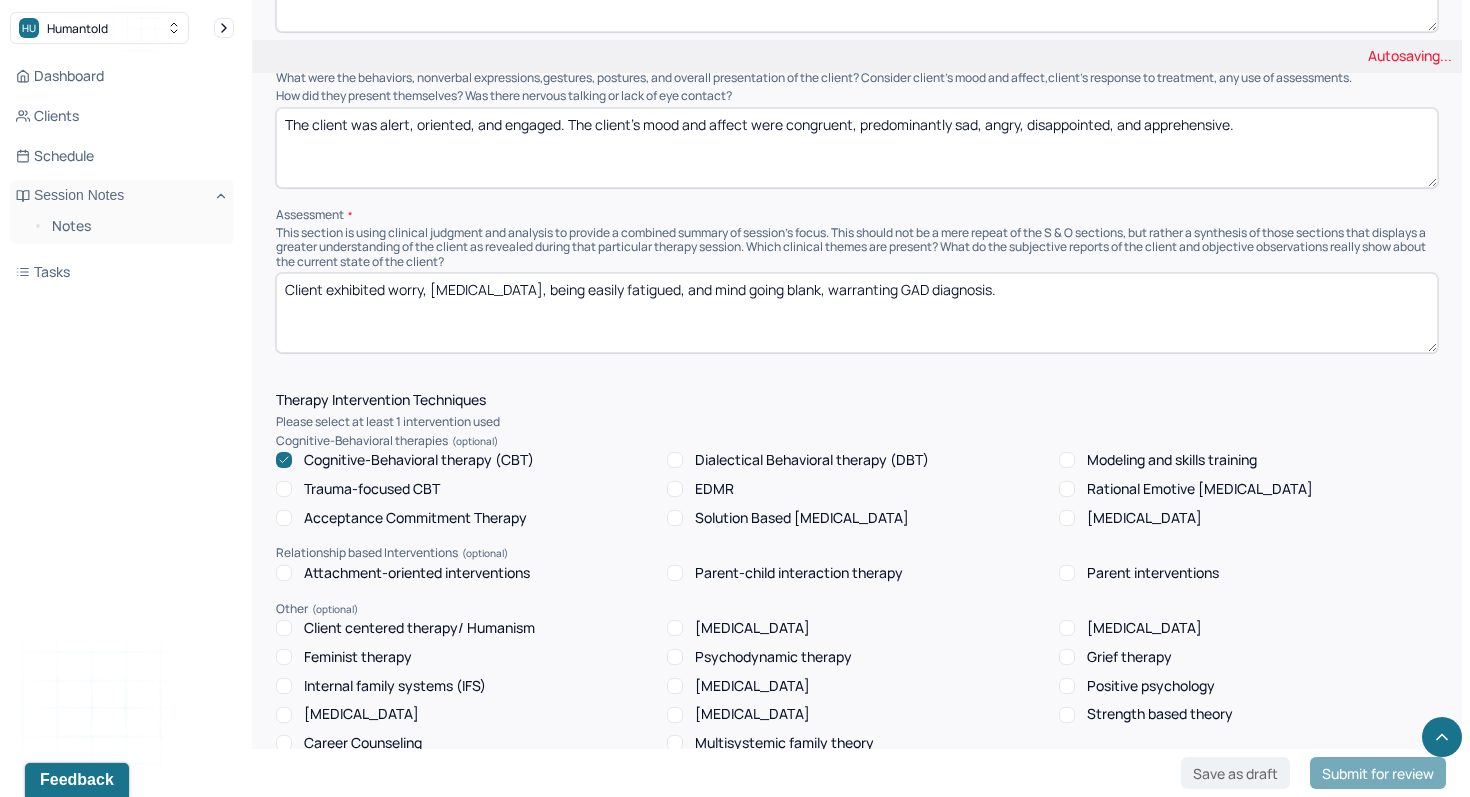 scroll, scrollTop: 1342, scrollLeft: 0, axis: vertical 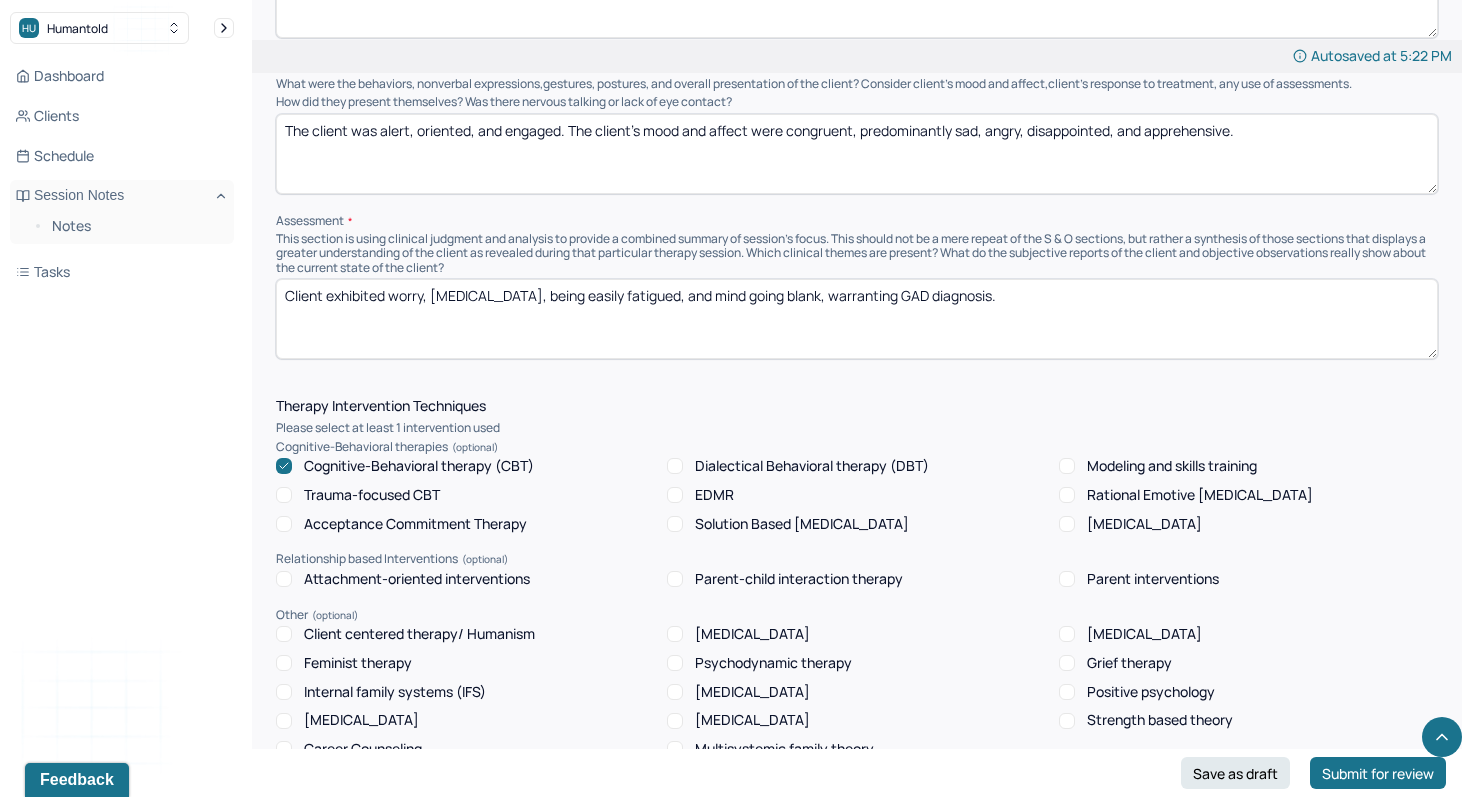 type on "Client was cooperative and engaged throughout the session, responding positively to cognitive reframing." 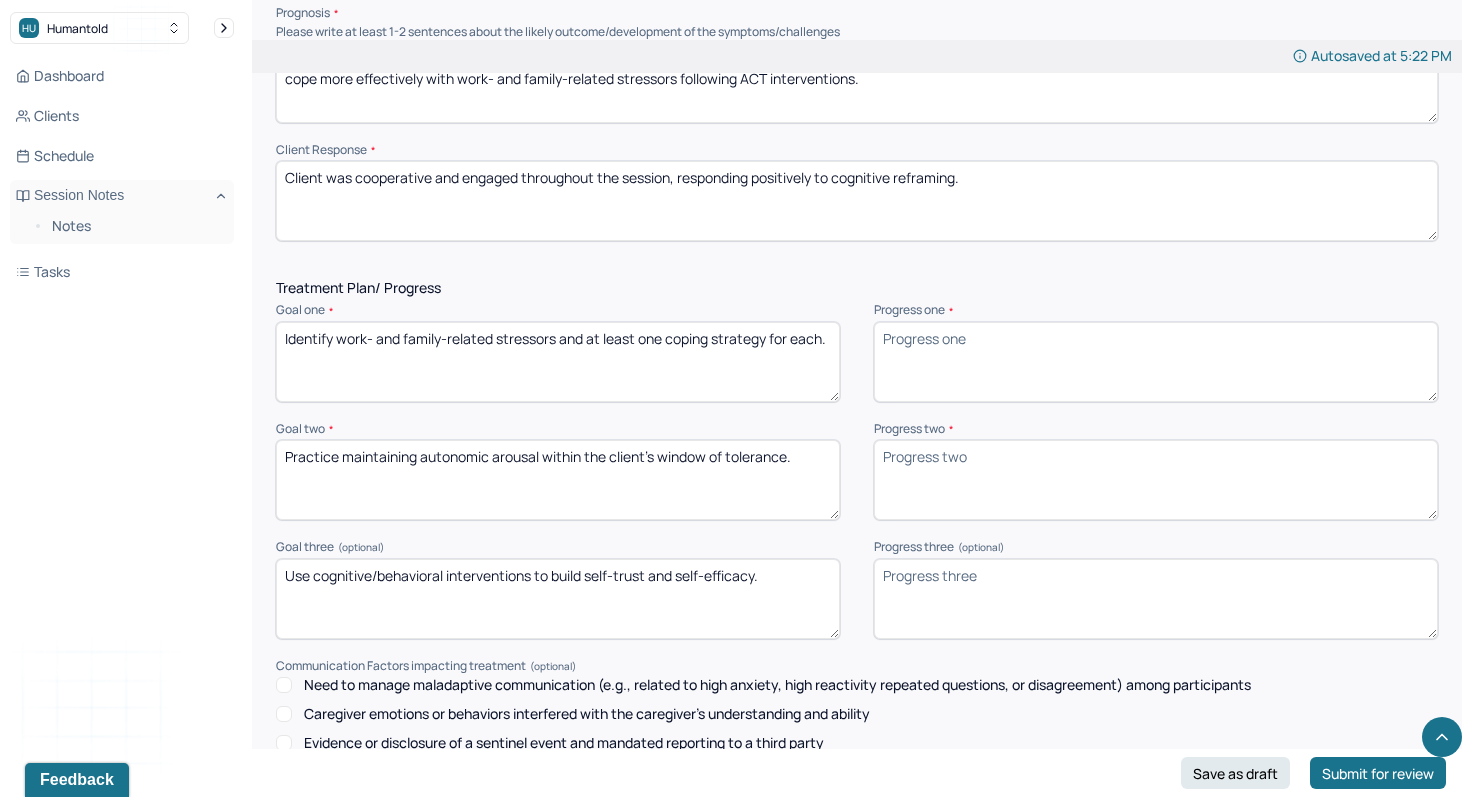 scroll, scrollTop: 2402, scrollLeft: 0, axis: vertical 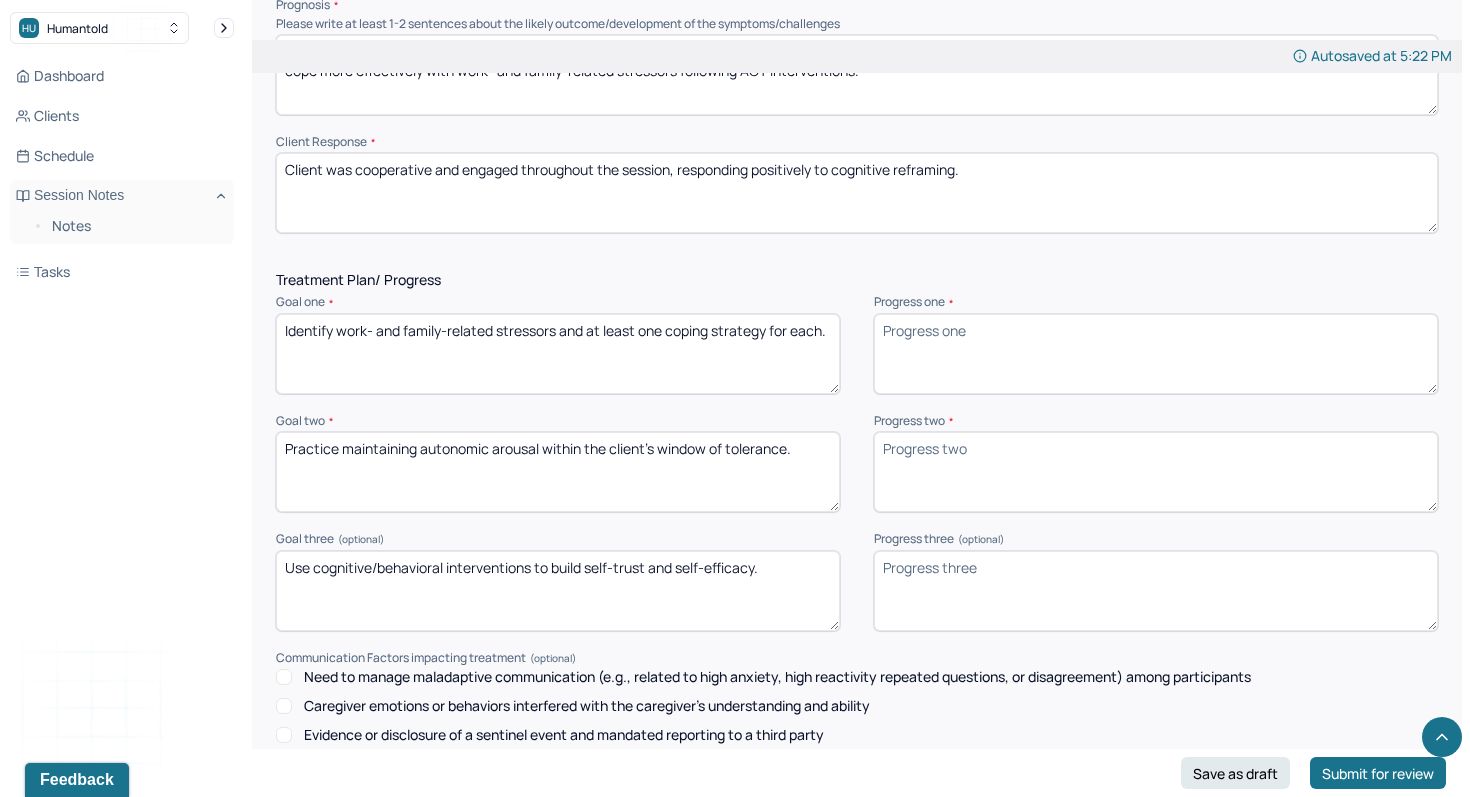 click on "Progress one *" at bounding box center (1156, 354) 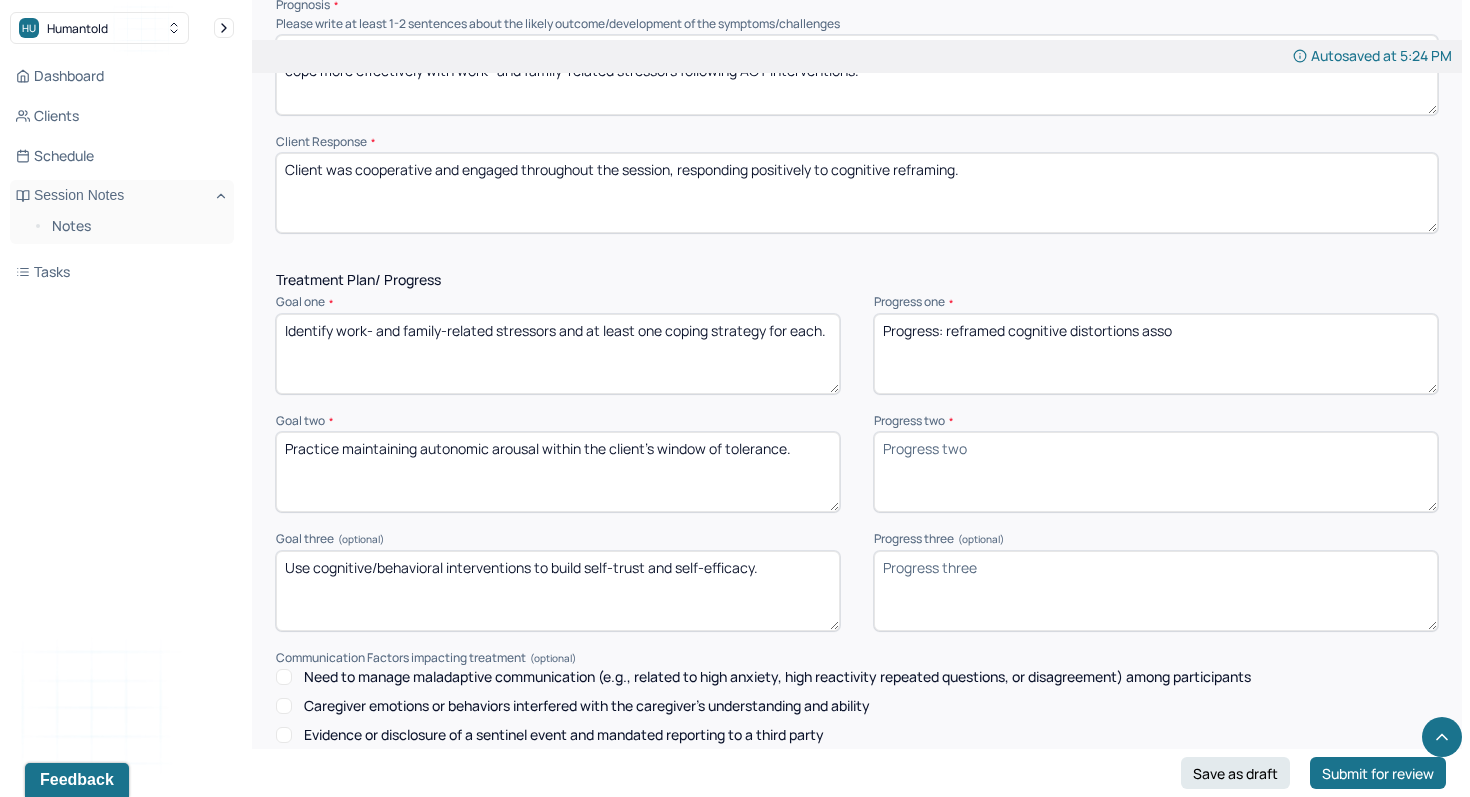 drag, startPoint x: 948, startPoint y: 337, endPoint x: 1004, endPoint y: 343, distance: 56.32051 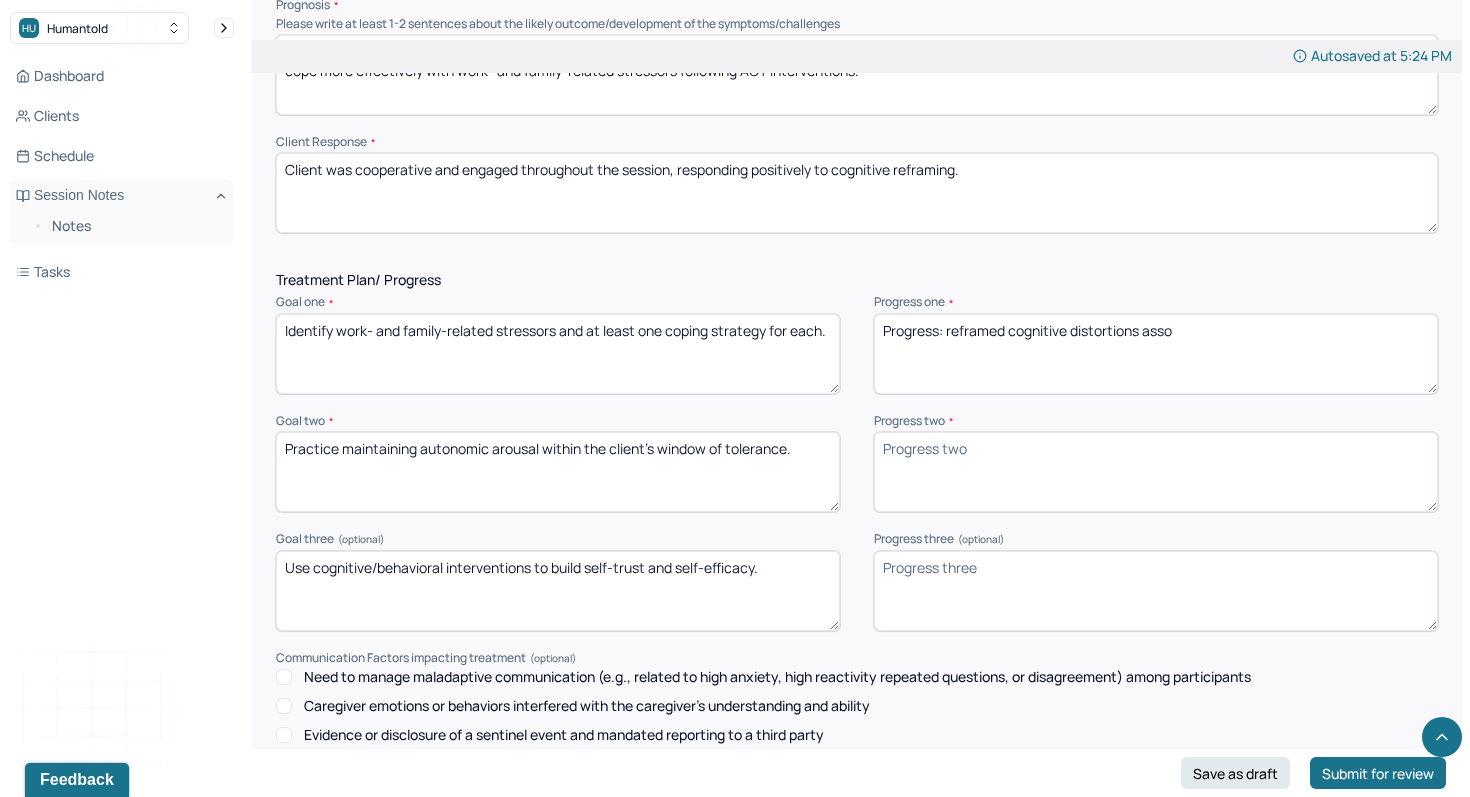 click on "Progress: reframed cognitive distortions asso" at bounding box center (1156, 354) 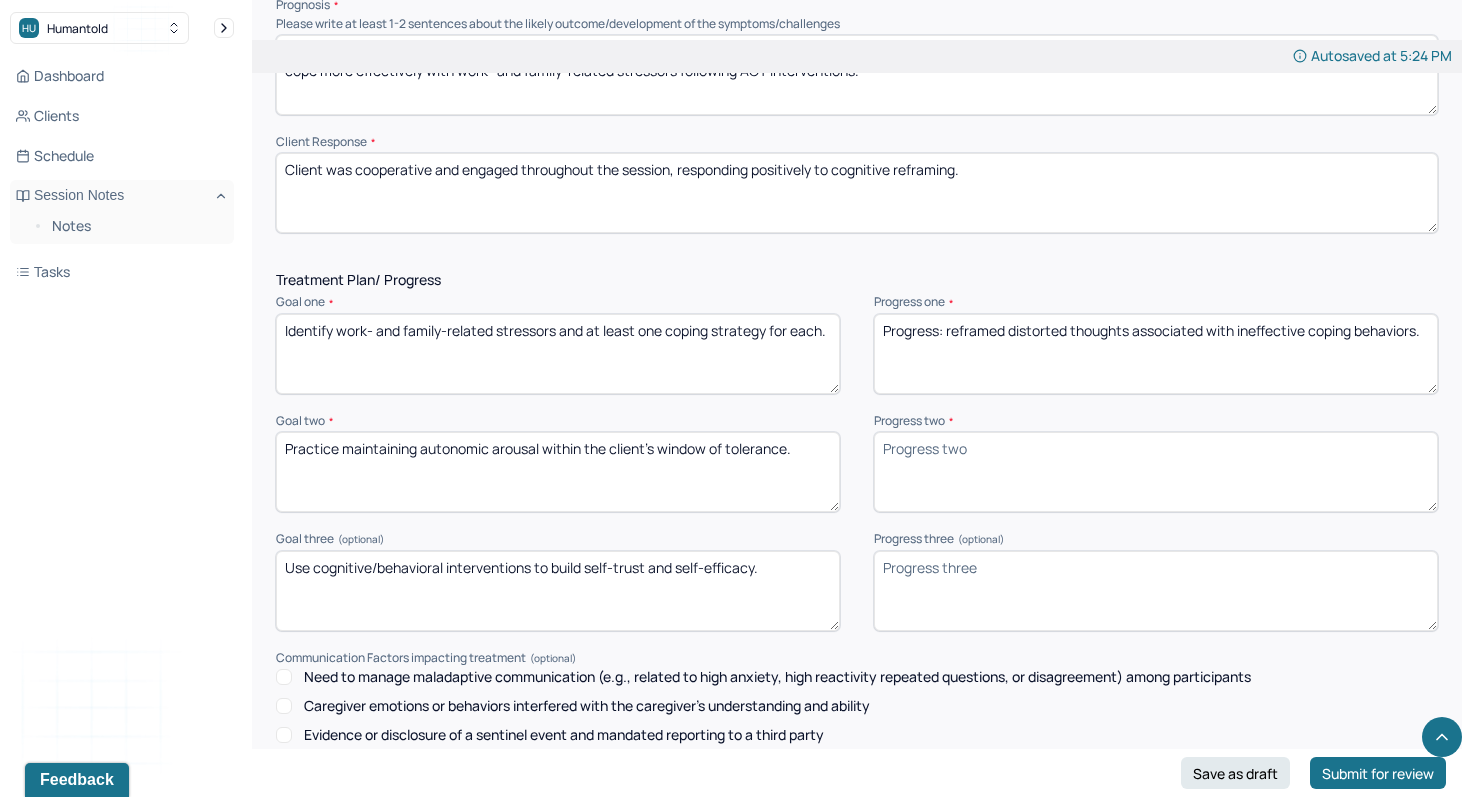 click on "Progress: reframed distorted thoughts associated with ineffective coping behaviors." at bounding box center (1156, 354) 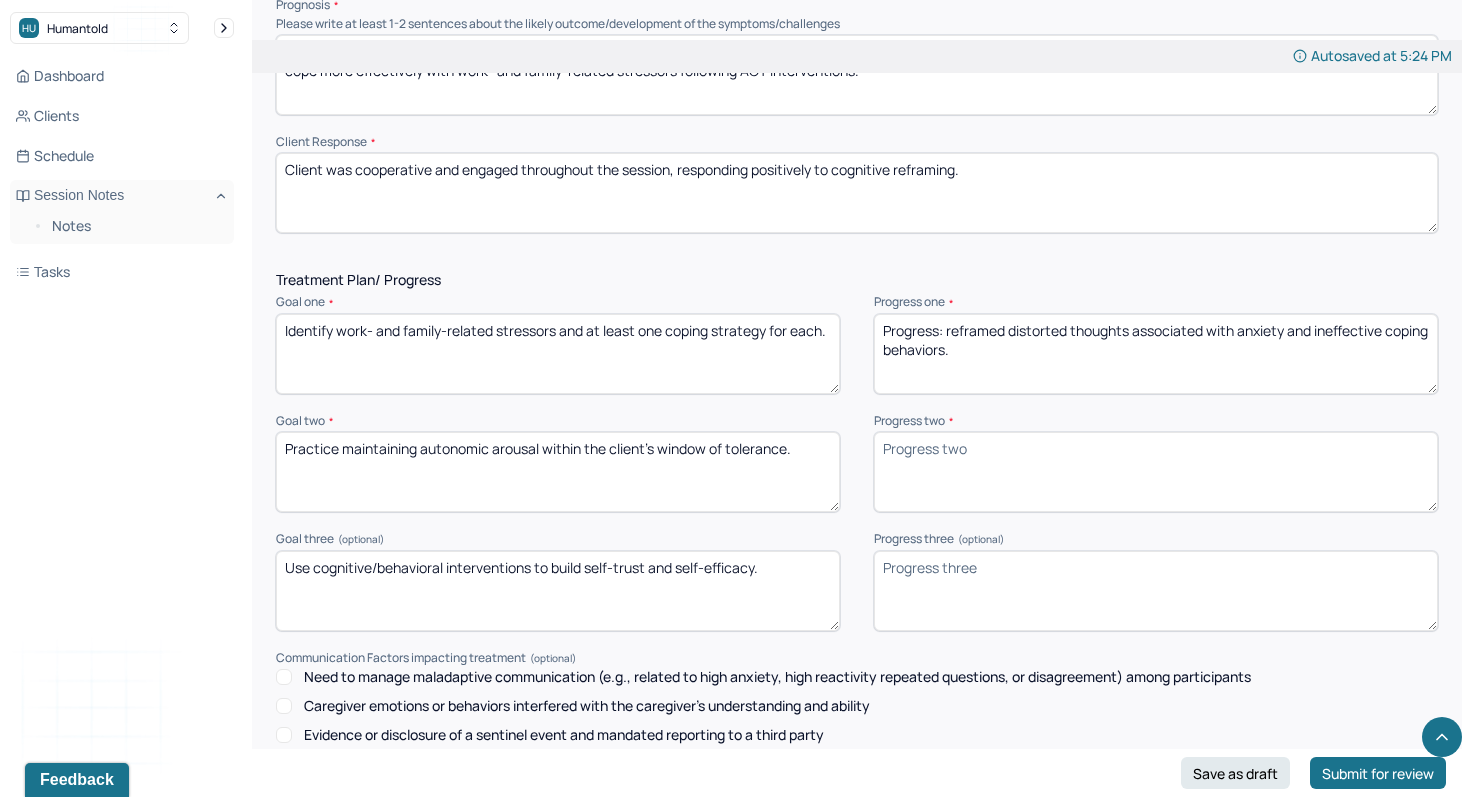 type on "Progress: reframed distorted thoughts associated with anxiety and ineffective coping behaviors." 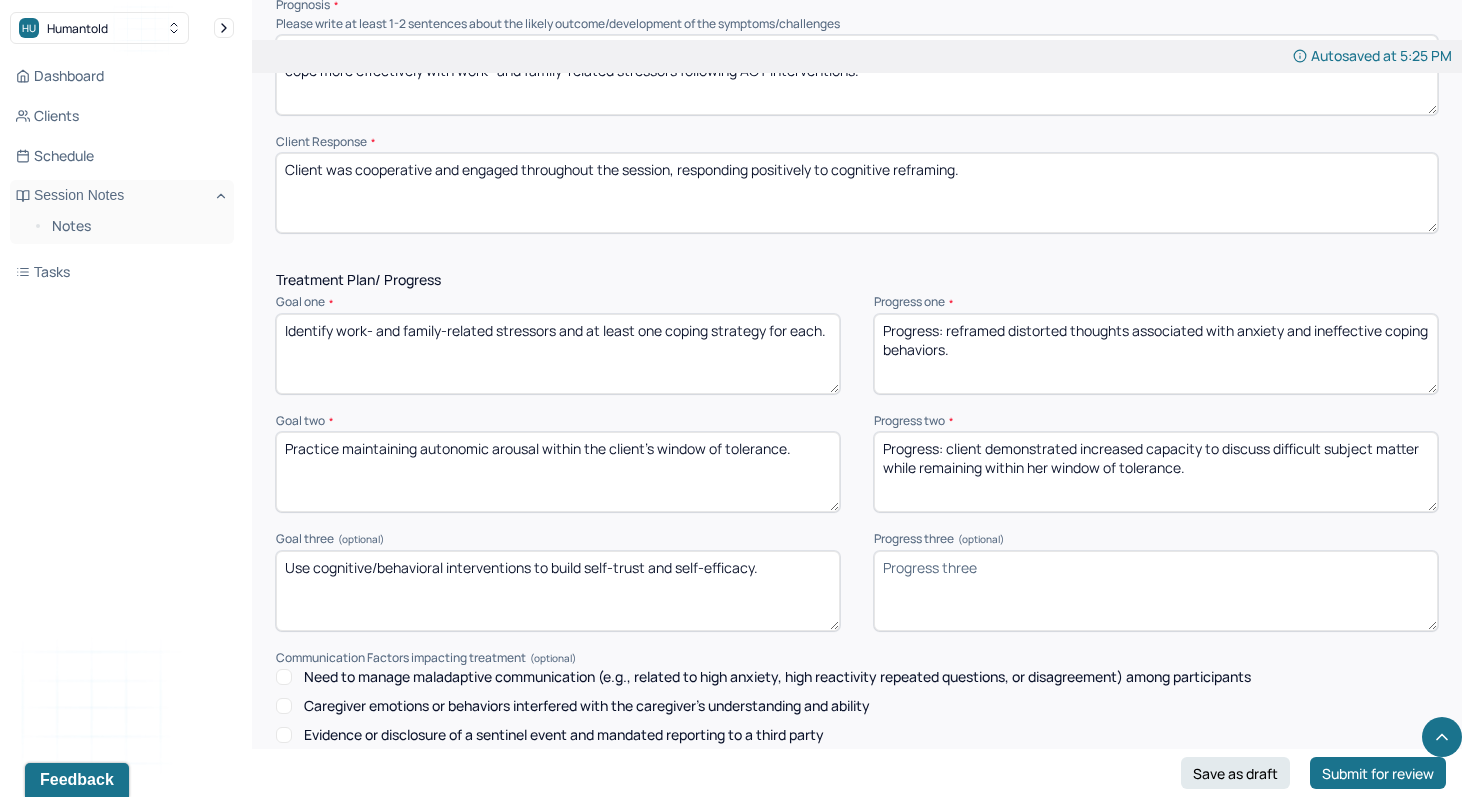 type on "Progress: client demonstrated increased capacity to discuss difficult subject matter while remaining within her window of tolerance." 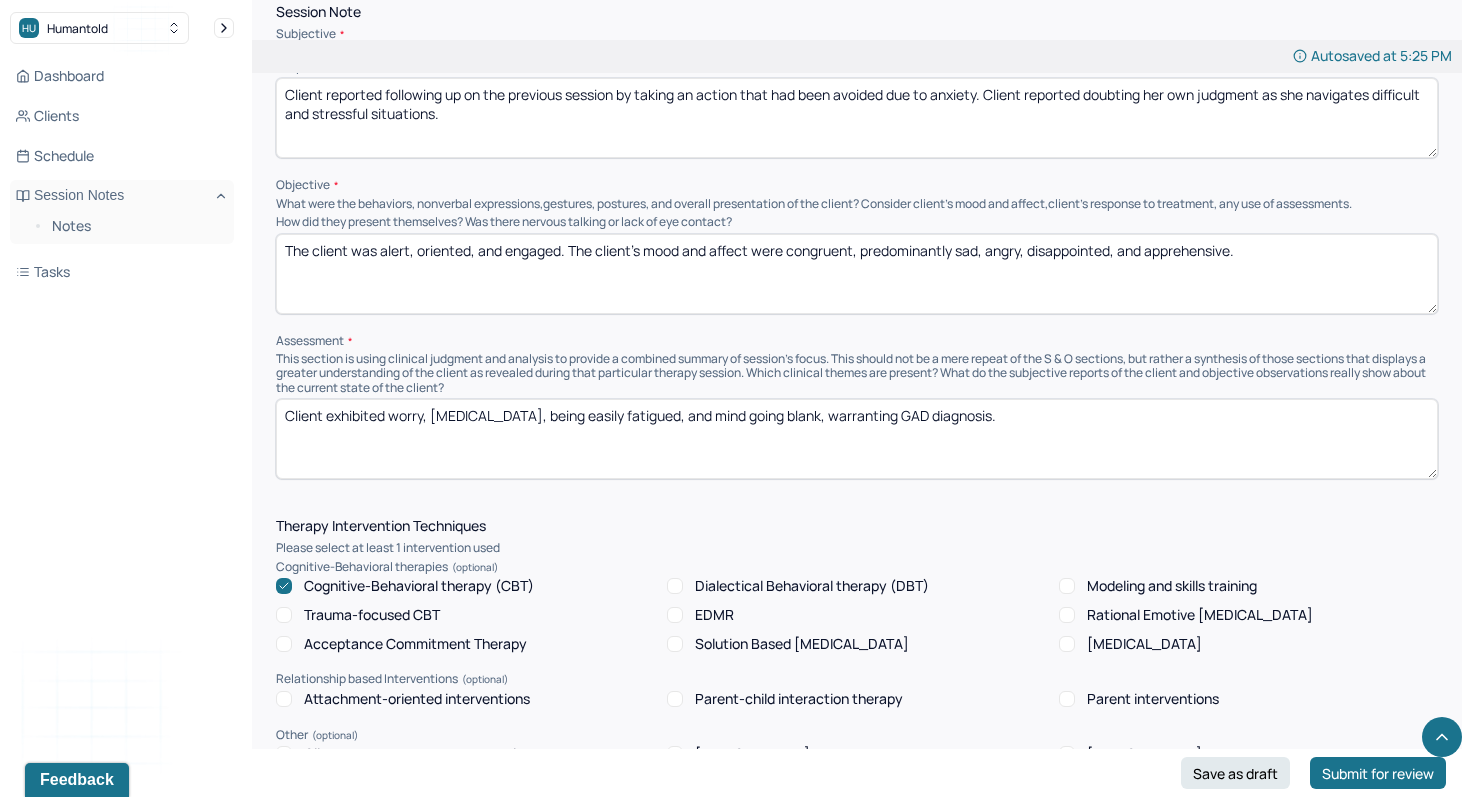 scroll, scrollTop: 1197, scrollLeft: 0, axis: vertical 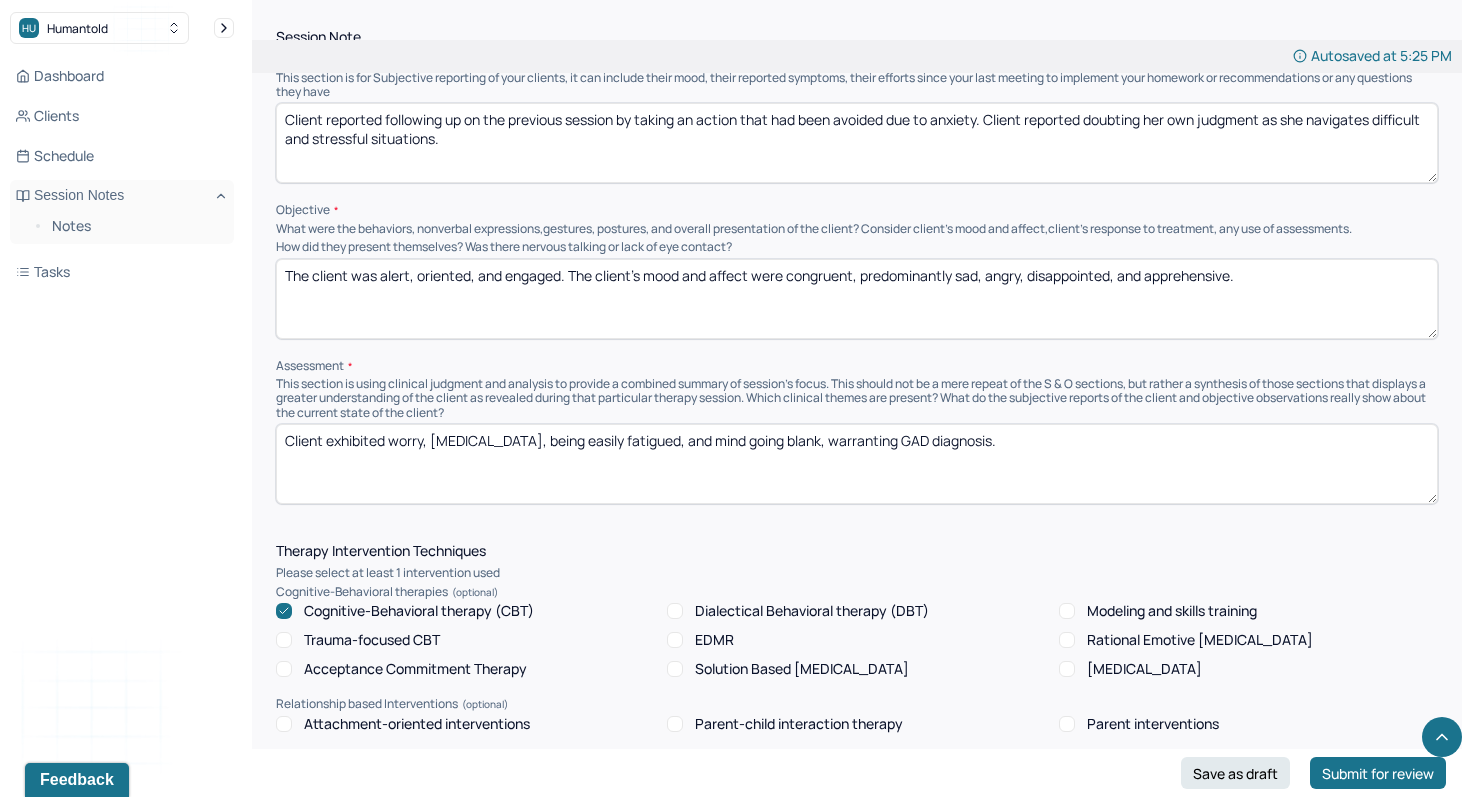 type on "Progress: practiced naming and validating emotions." 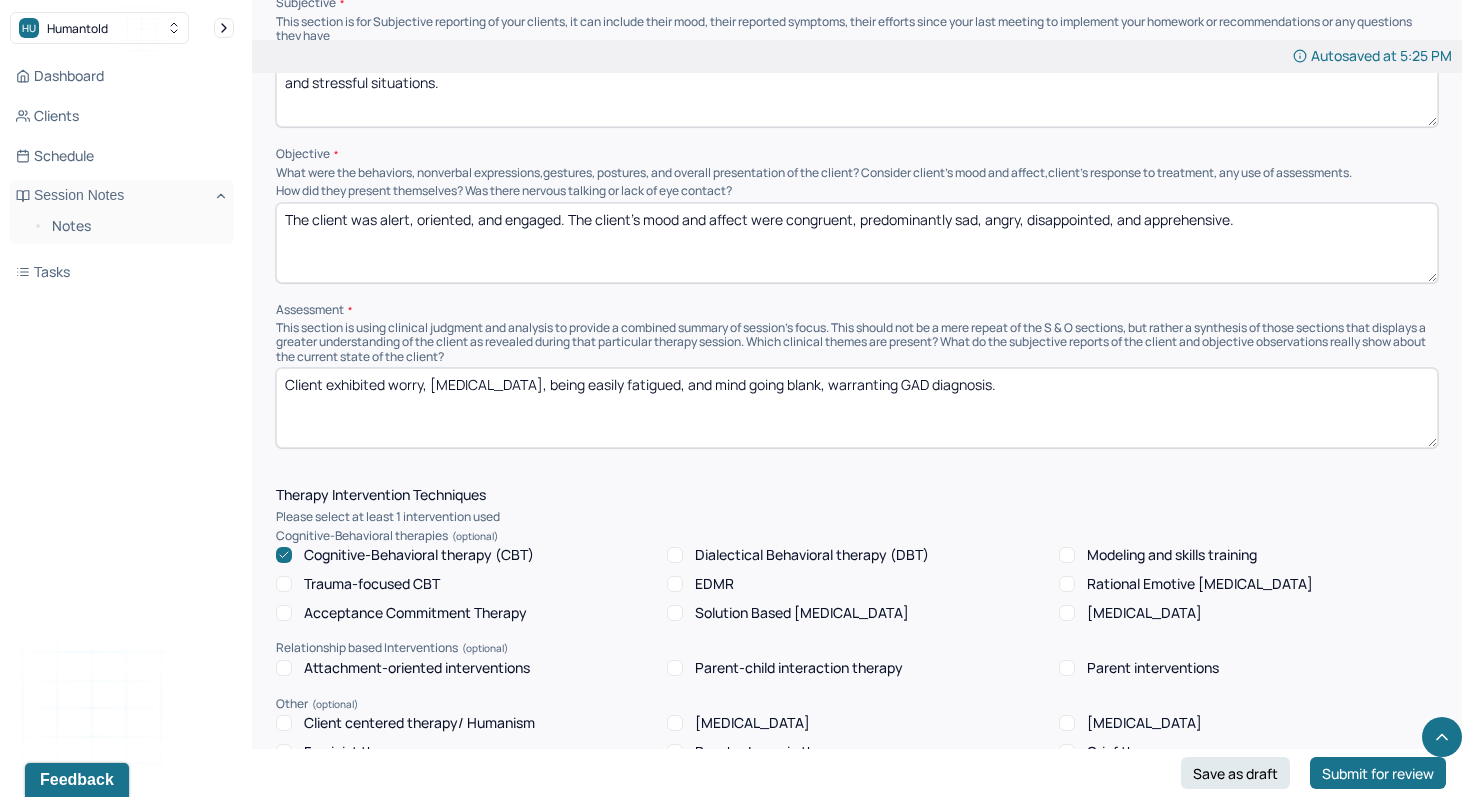 scroll, scrollTop: 1256, scrollLeft: 0, axis: vertical 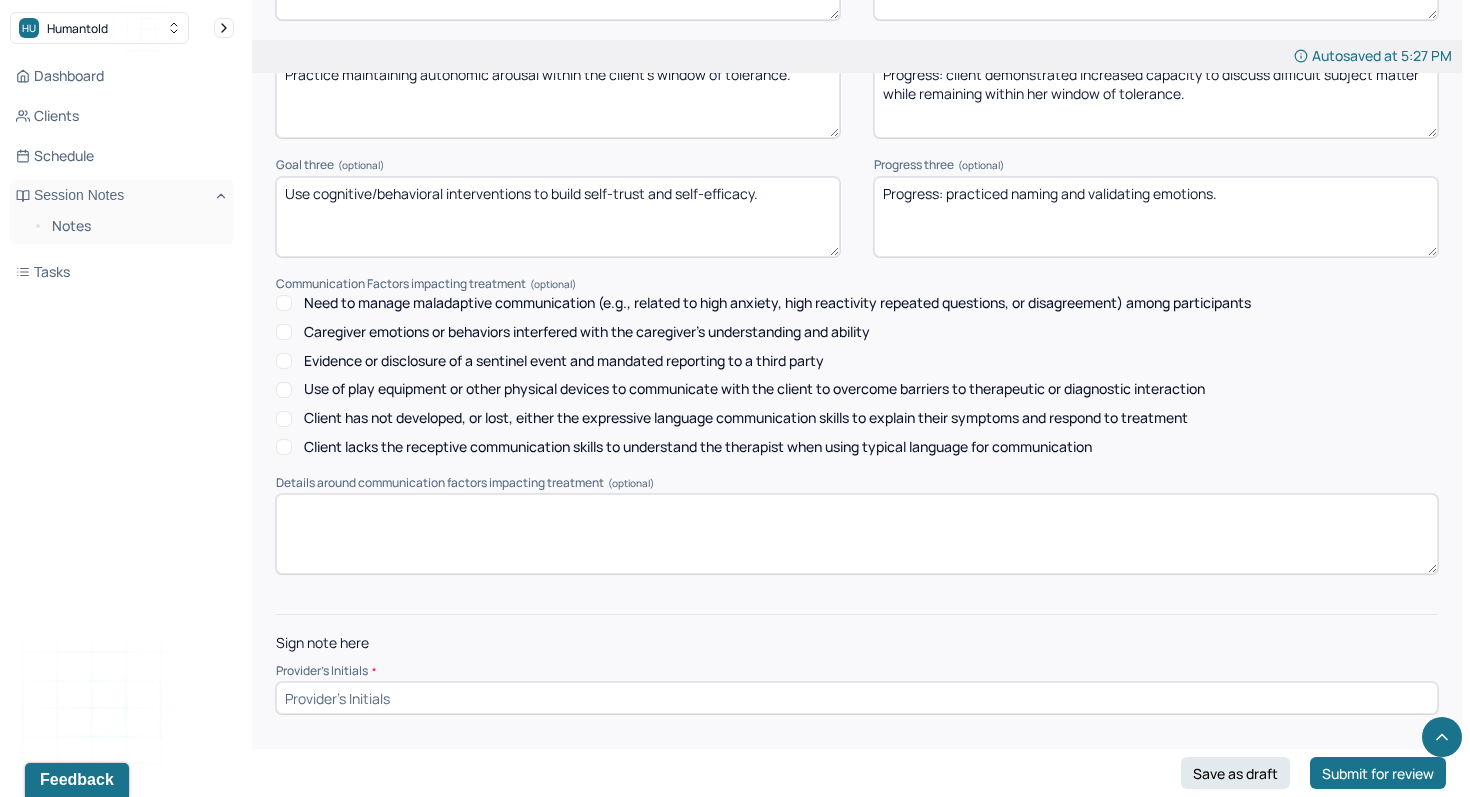 type on "Client exhibited worry, restlessness, being easily fatigued, and mind going blank, warranting GAD diagnosis. Client's anxiety is likely maintained by cognitive distortions (e.g., personalization, discounting the positive) that cause her to doubt her ability to cope. CBT was used to challenge distortions in thoughts associated with anxious feelings and ineffective coping behaviors." 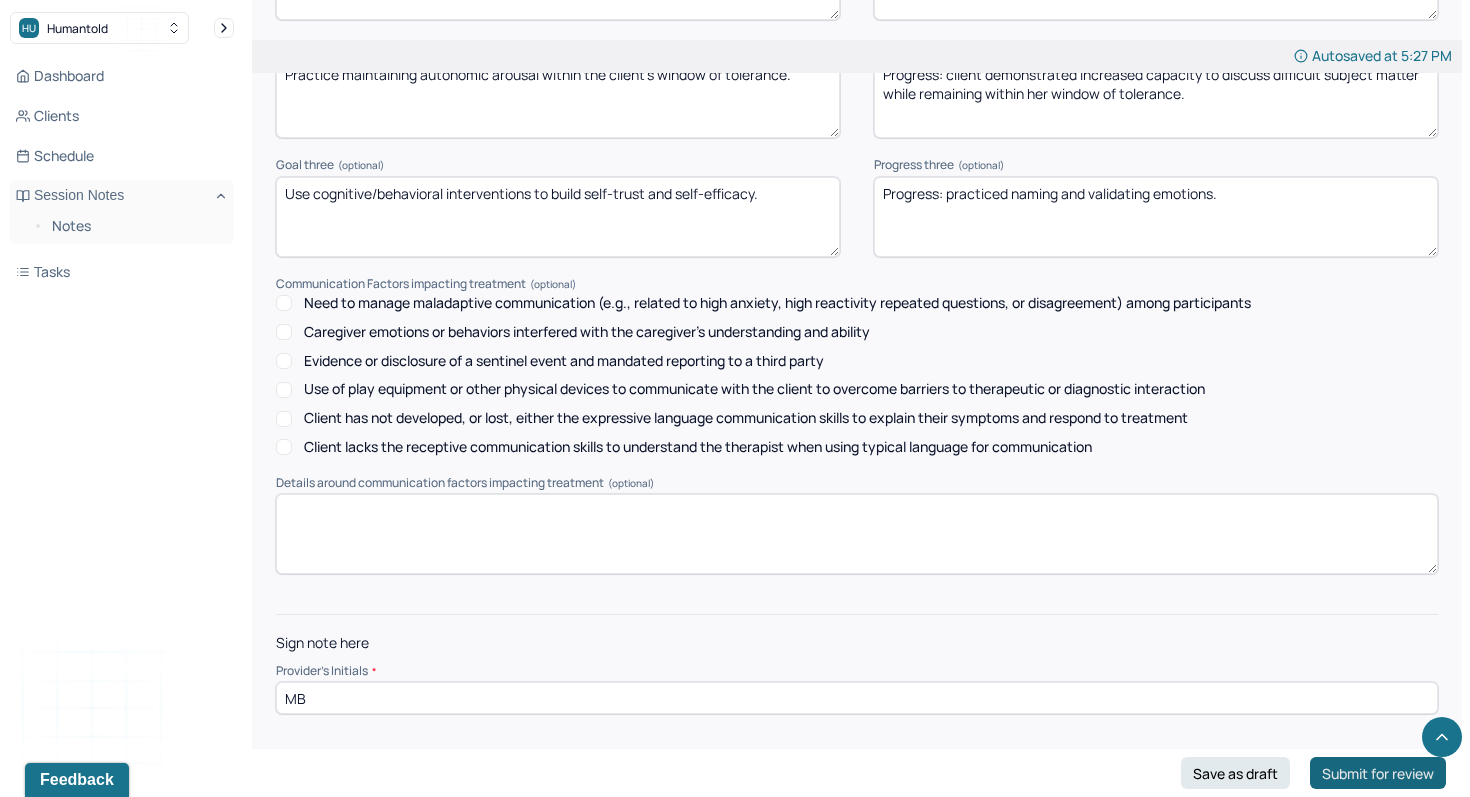type on "MB" 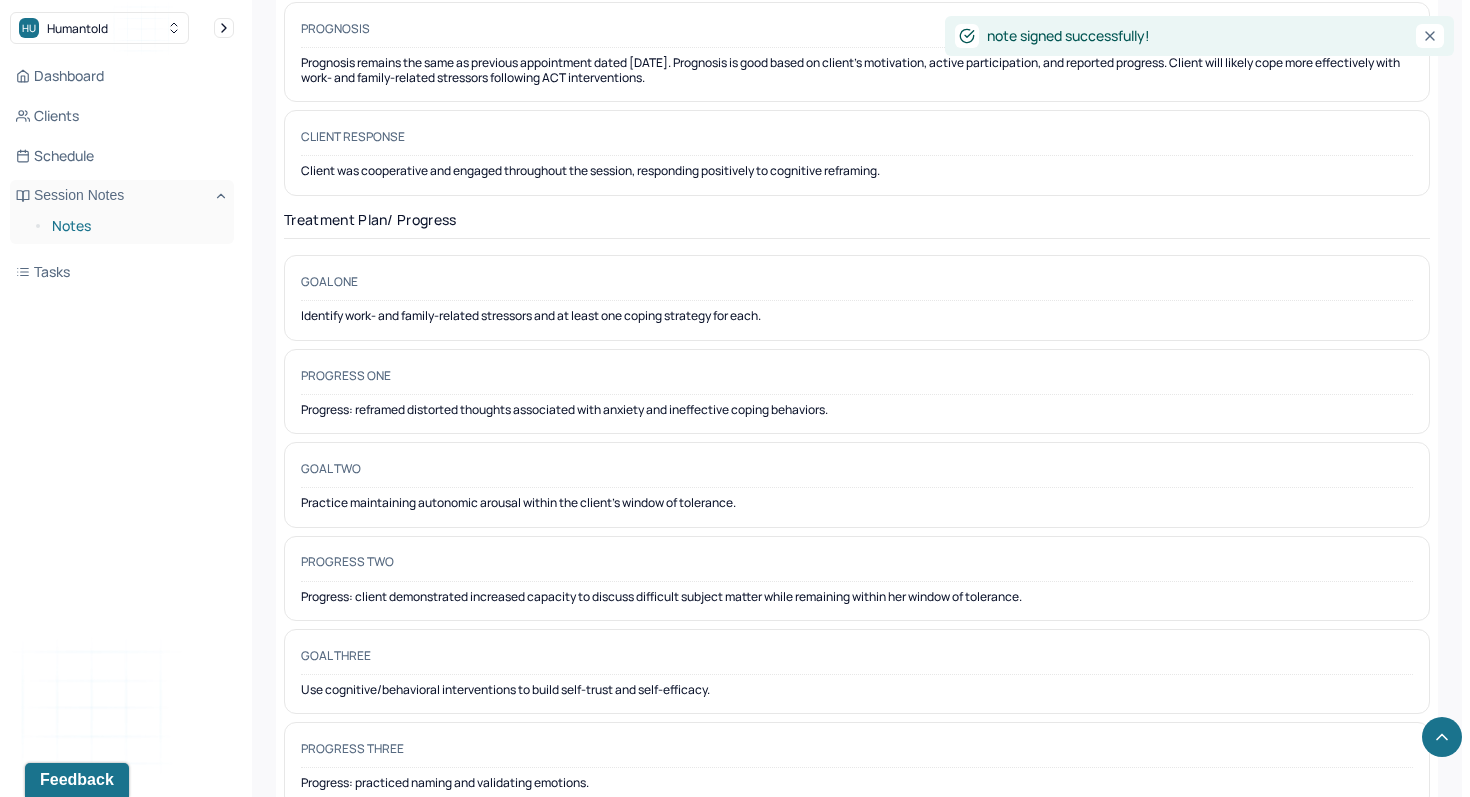 click on "Notes" at bounding box center (135, 226) 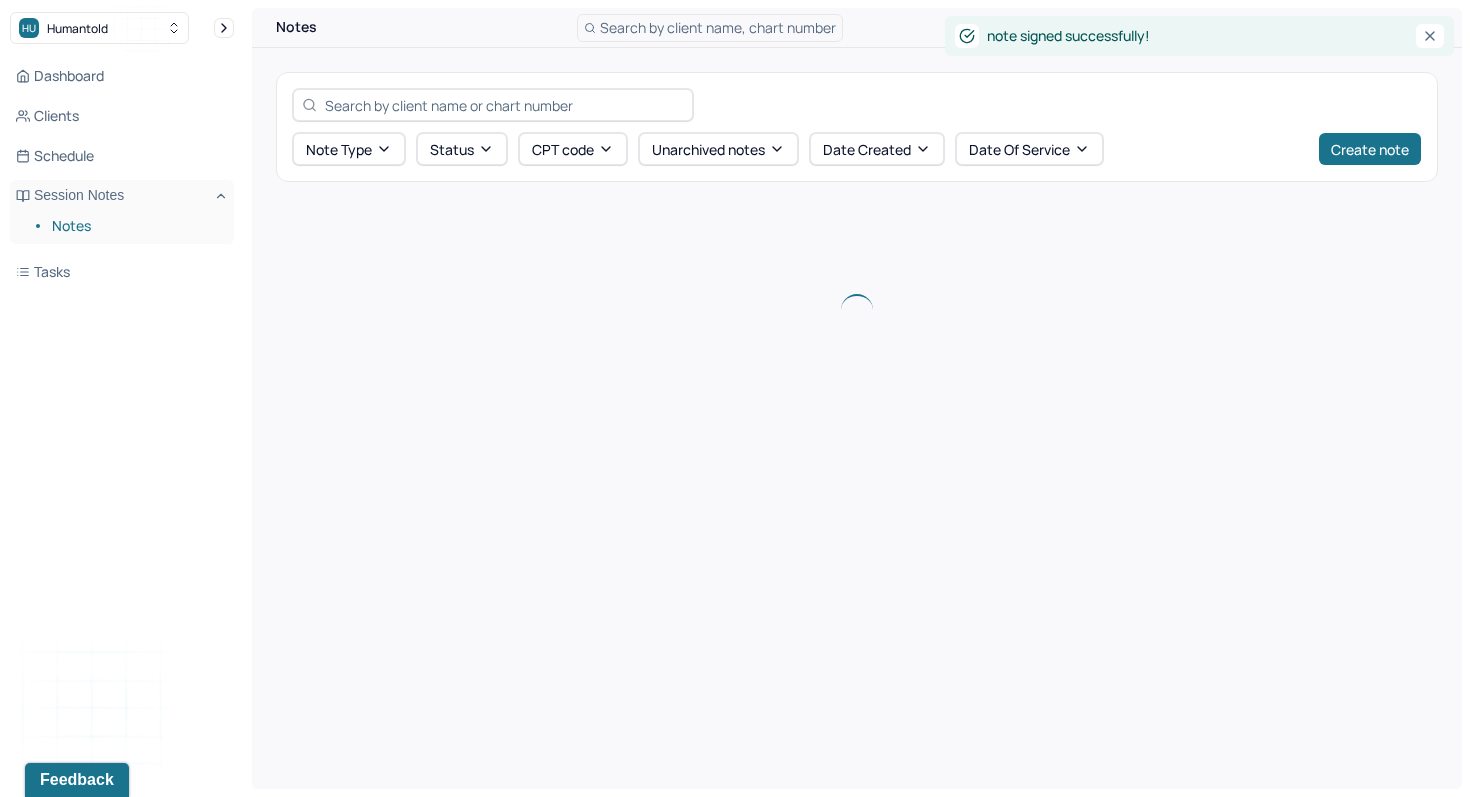 scroll, scrollTop: 0, scrollLeft: 0, axis: both 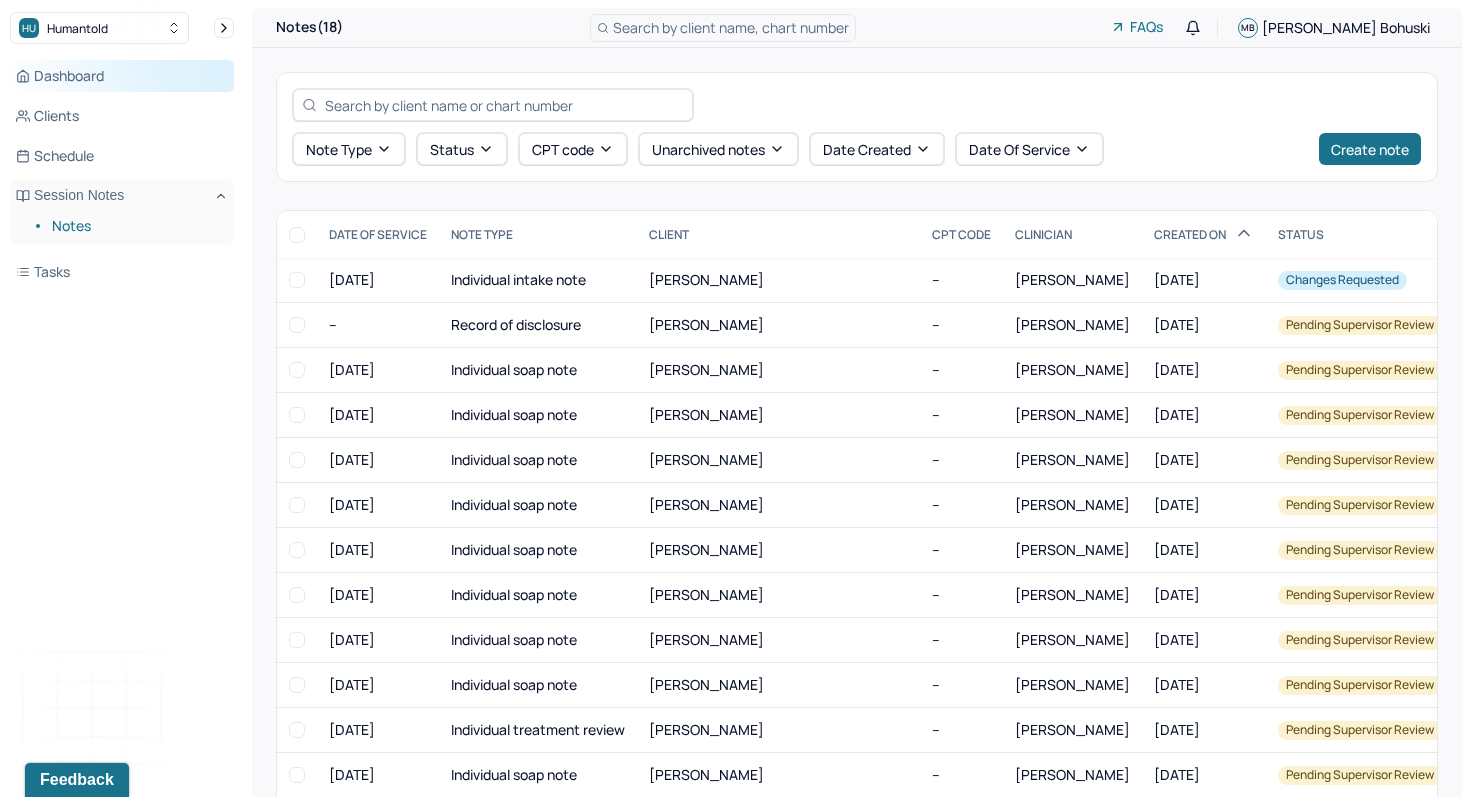 click on "Dashboard" at bounding box center [122, 76] 